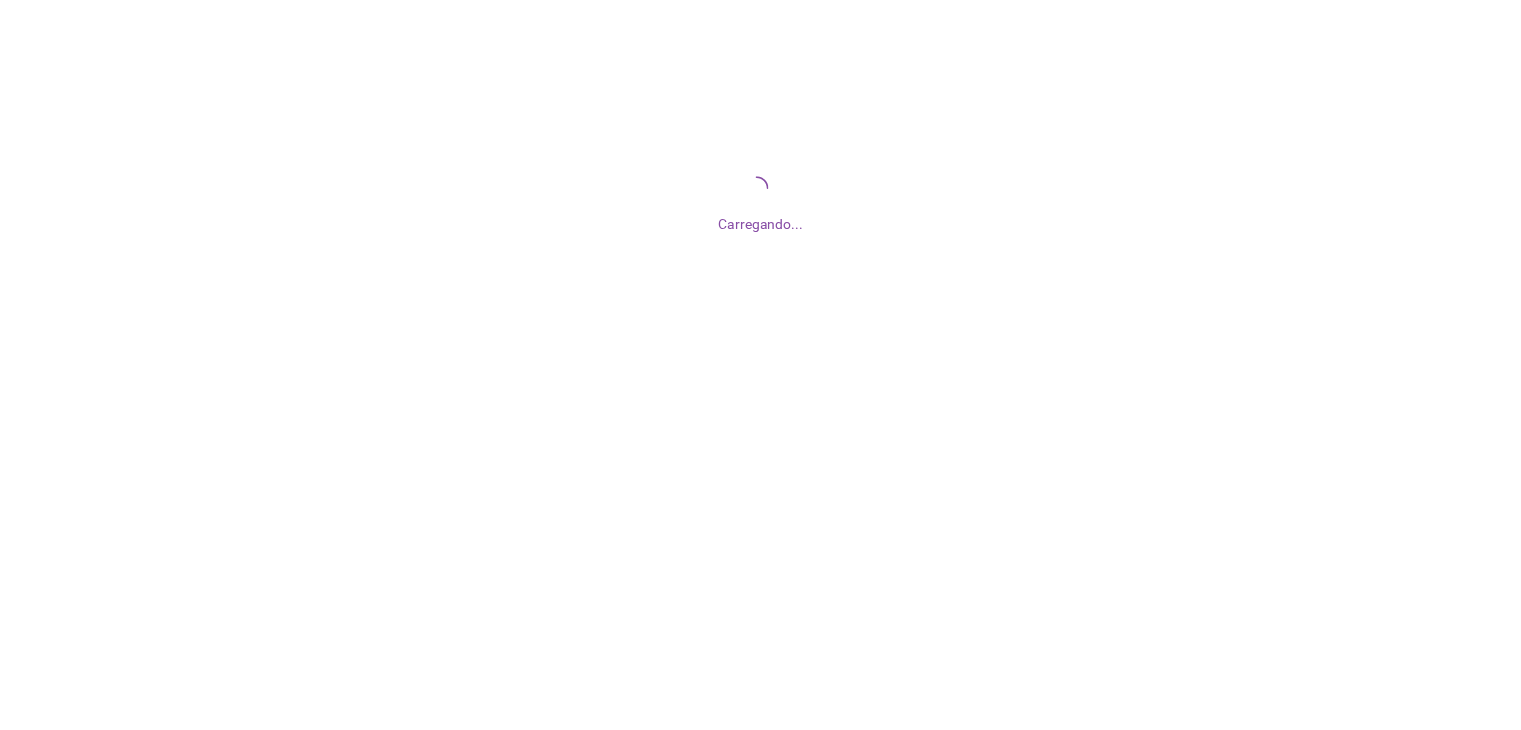 scroll, scrollTop: 0, scrollLeft: 0, axis: both 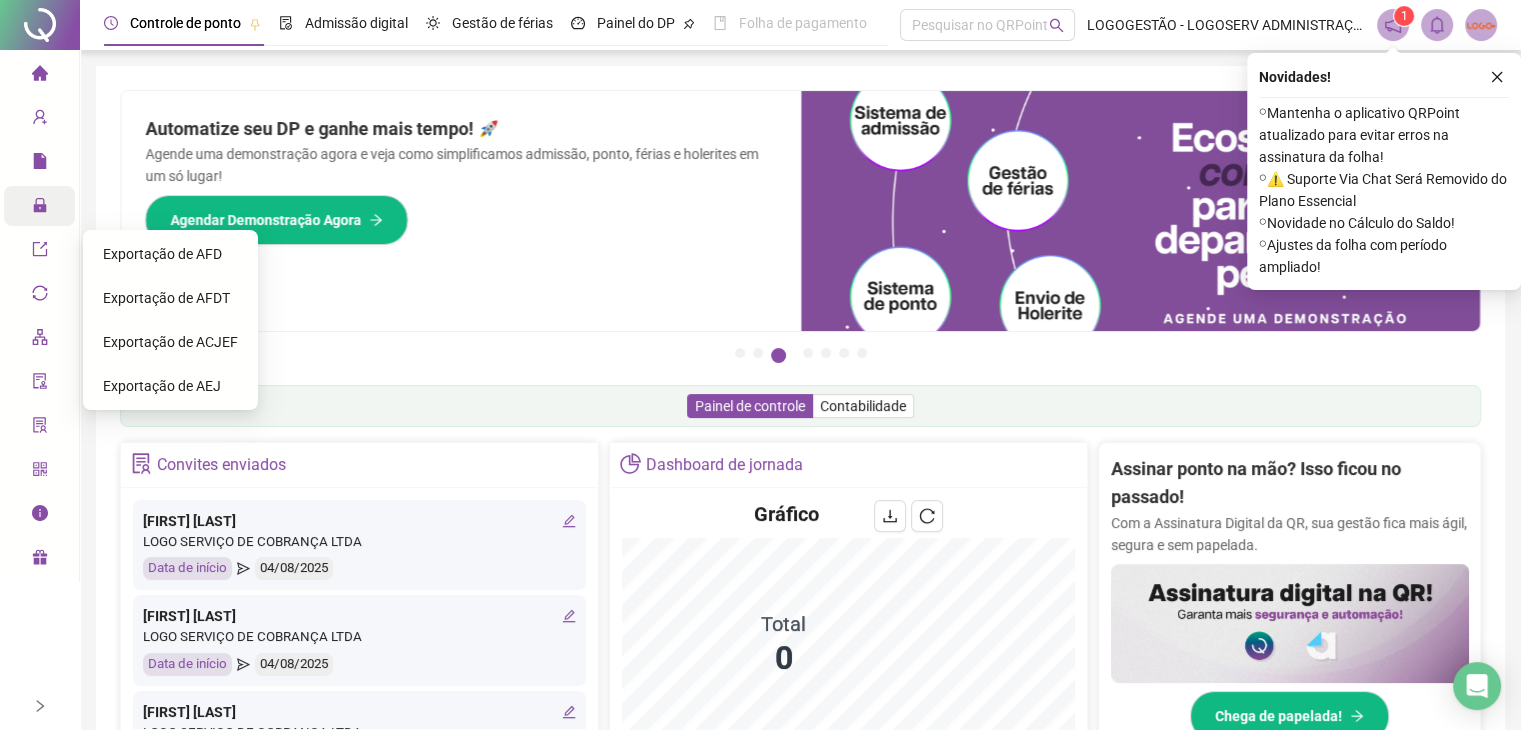 click on "Administração" at bounding box center [39, 206] 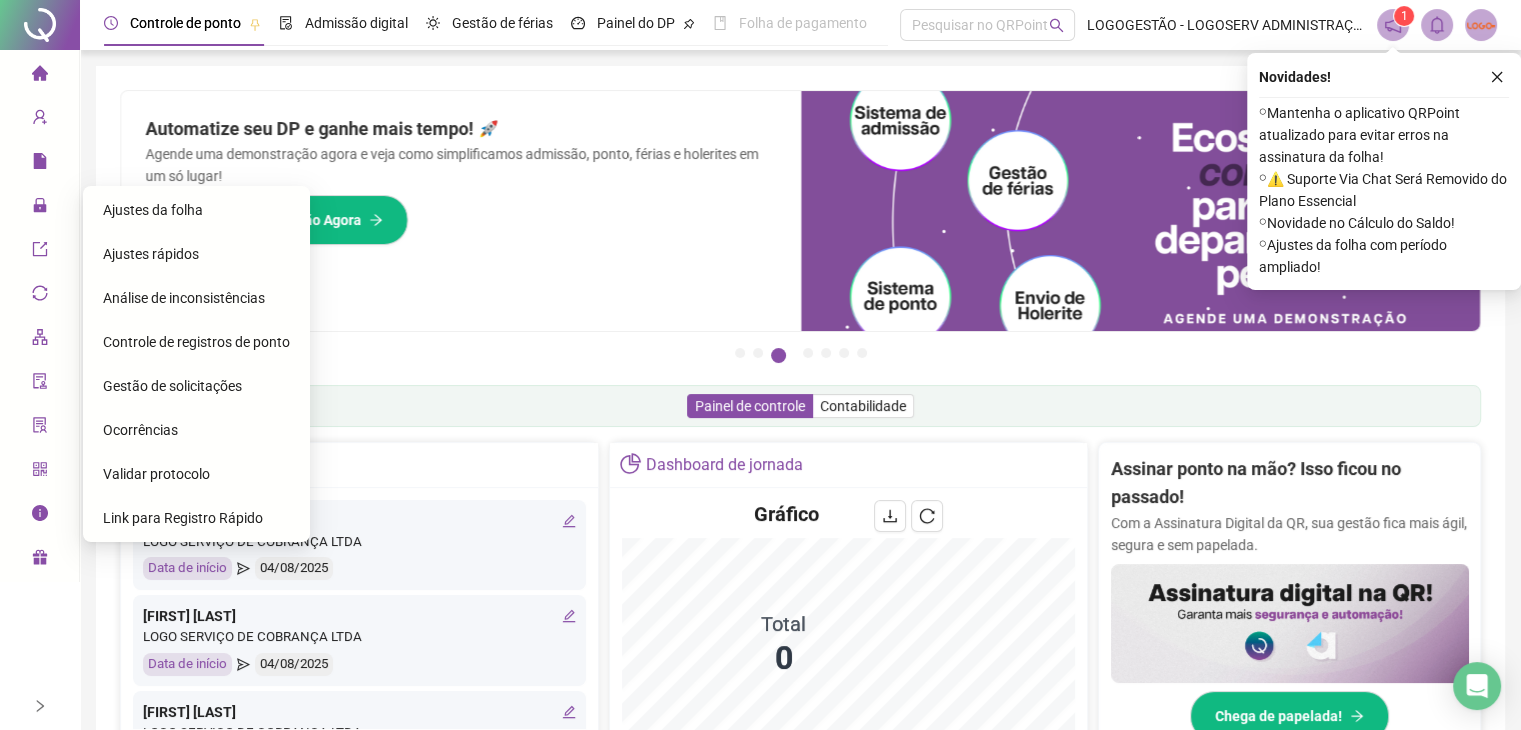 click on "Ajustes da folha" at bounding box center (153, 210) 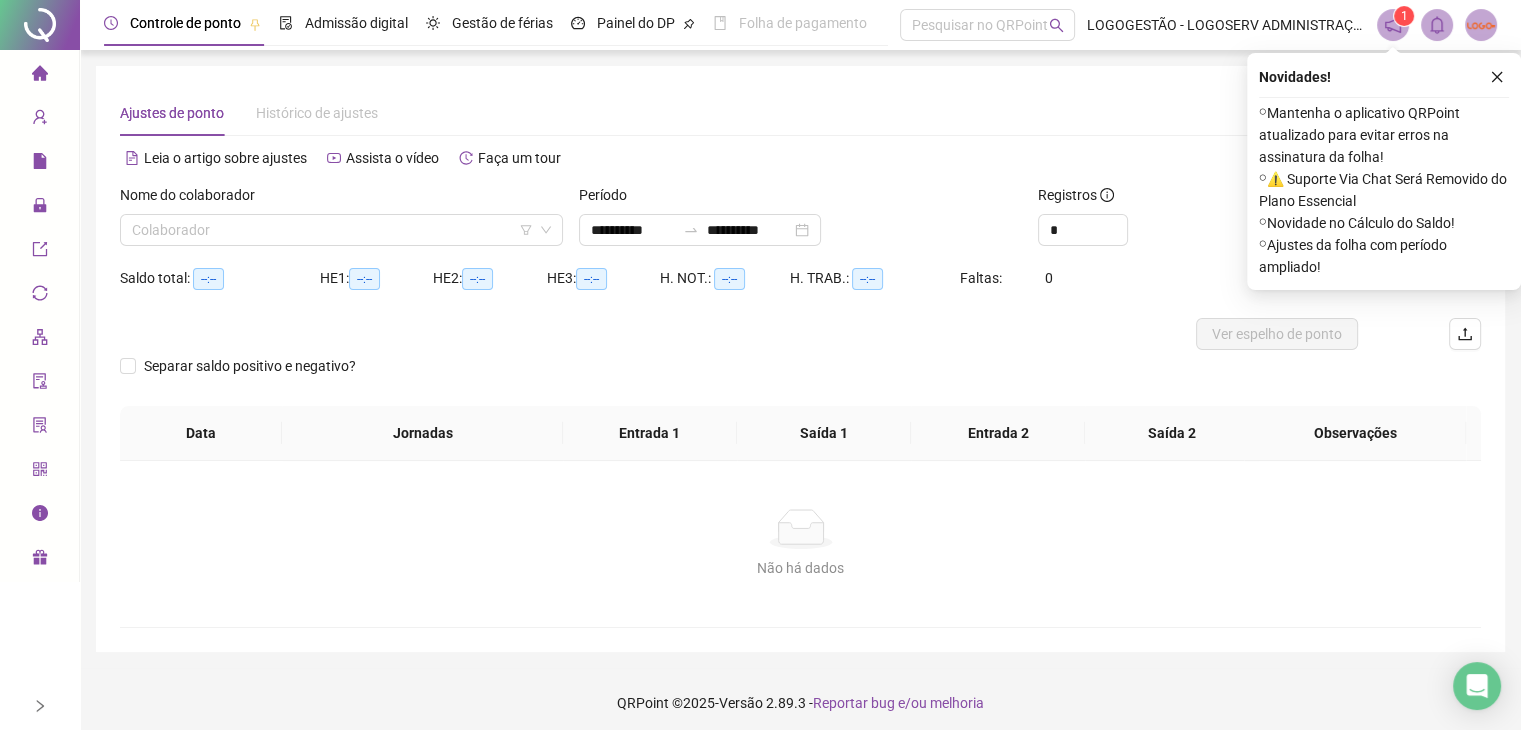 type on "**********" 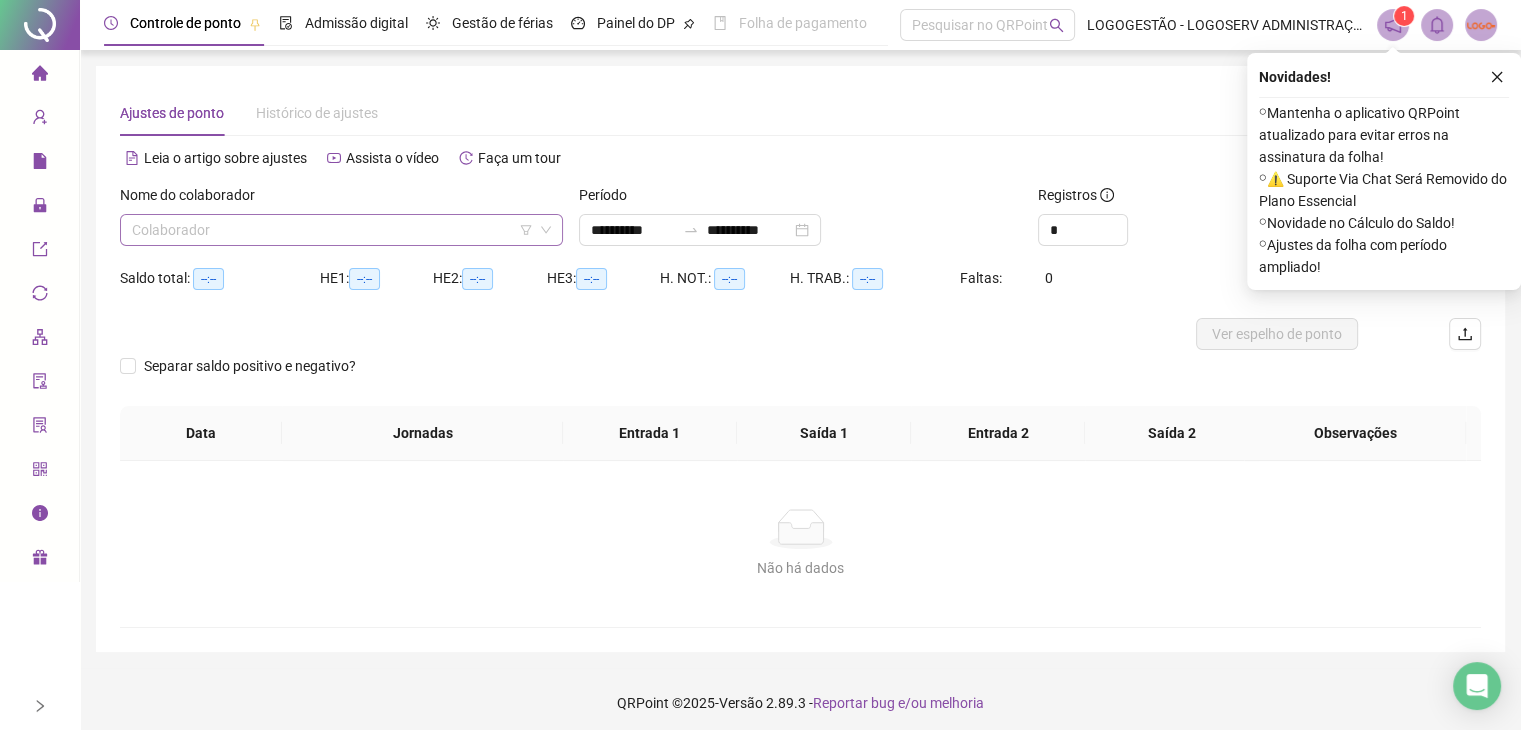 click at bounding box center (332, 230) 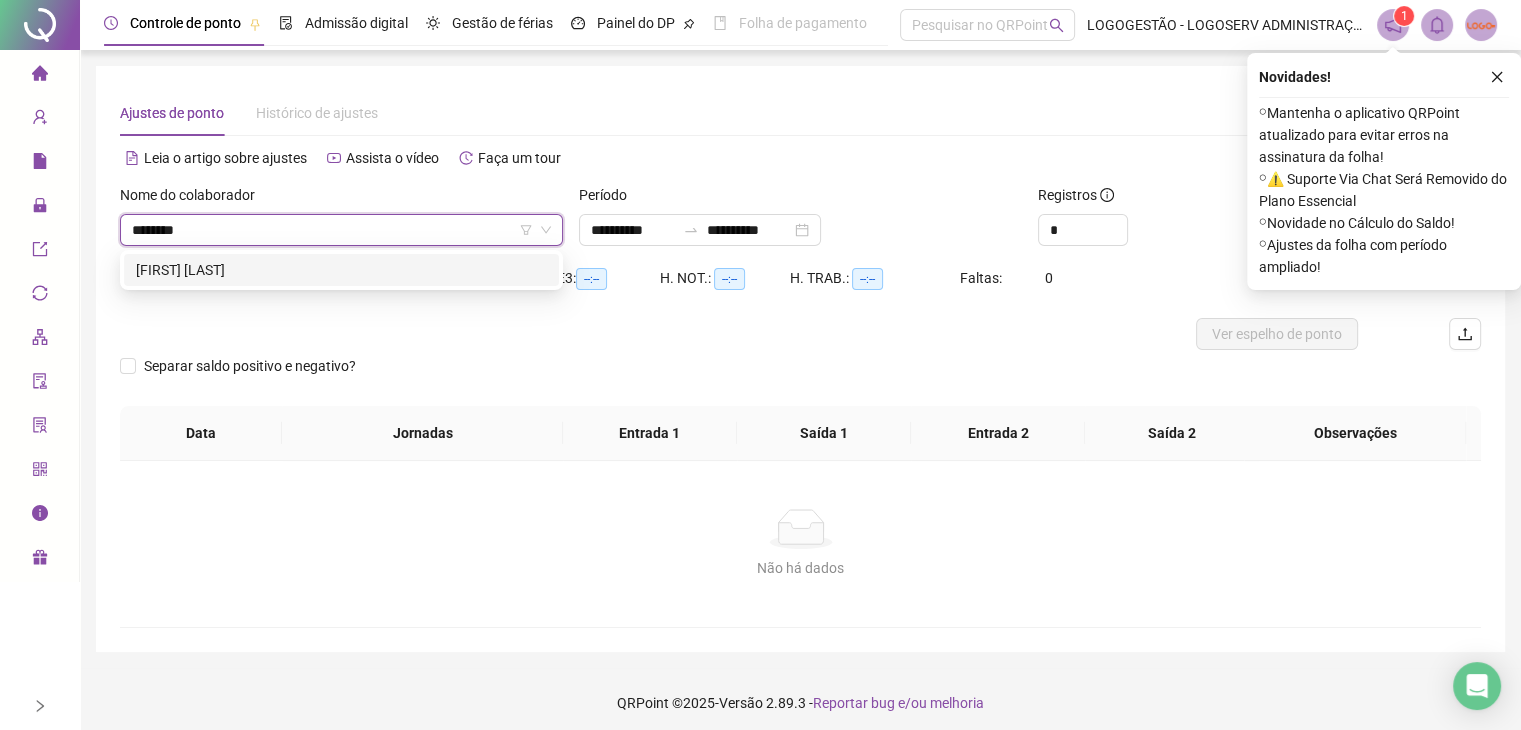 type on "*********" 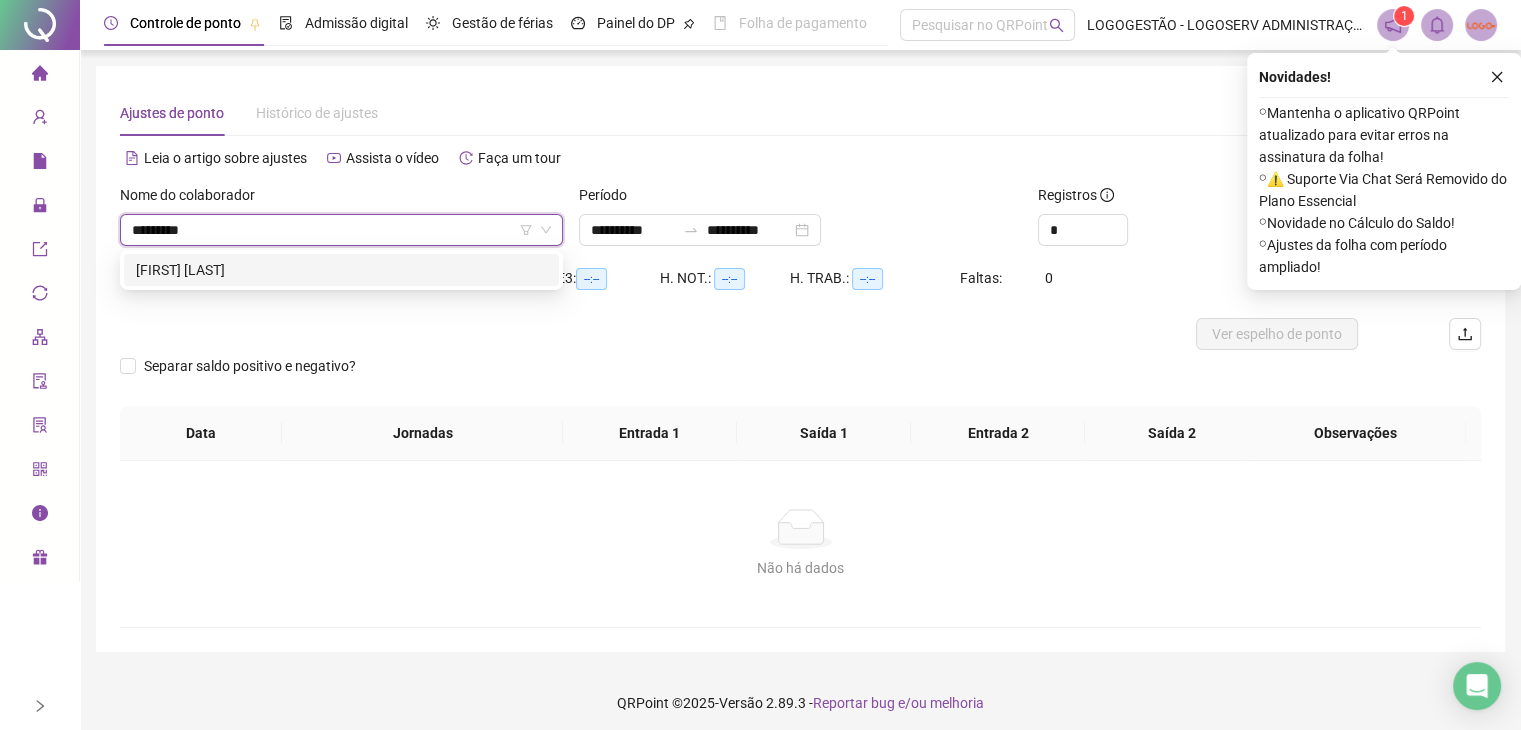 type 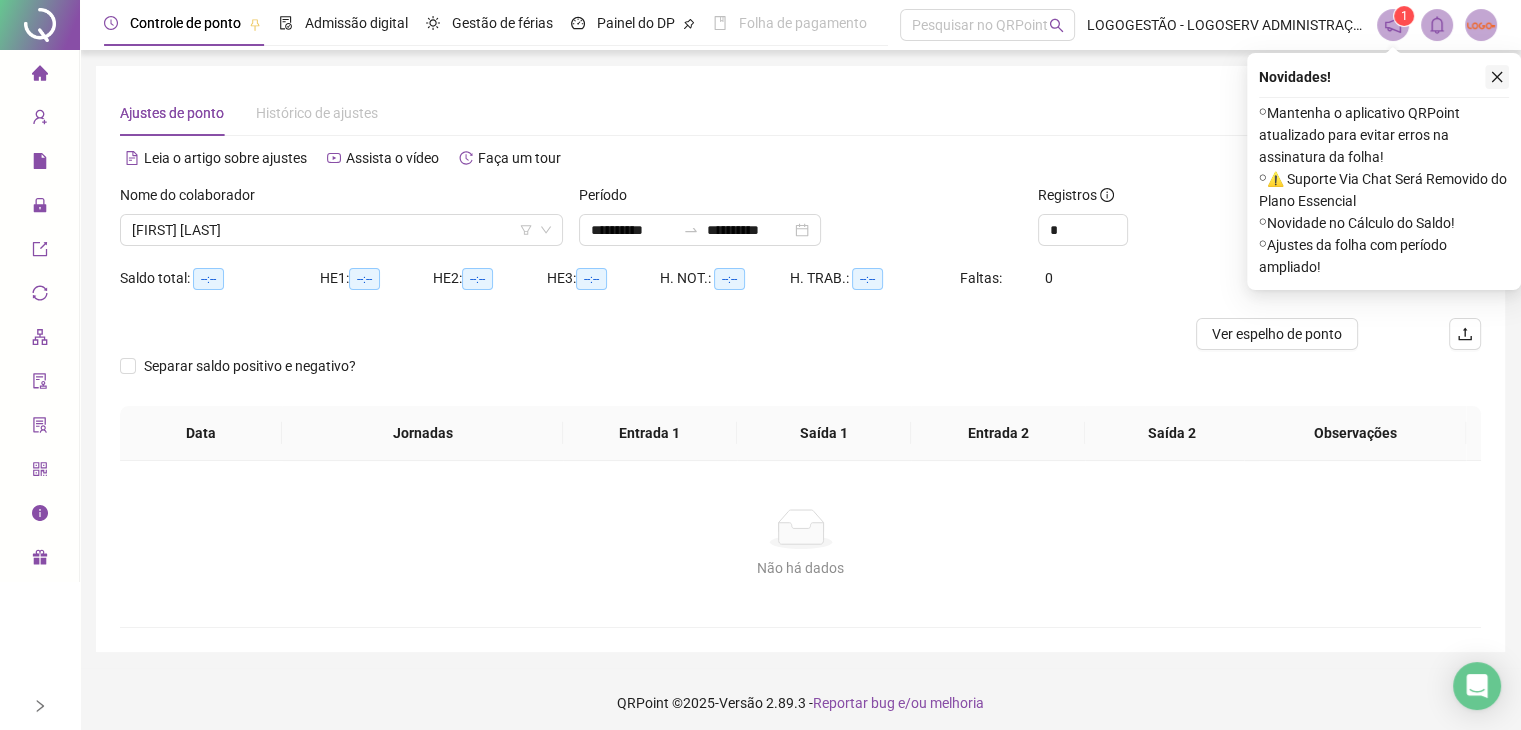 click 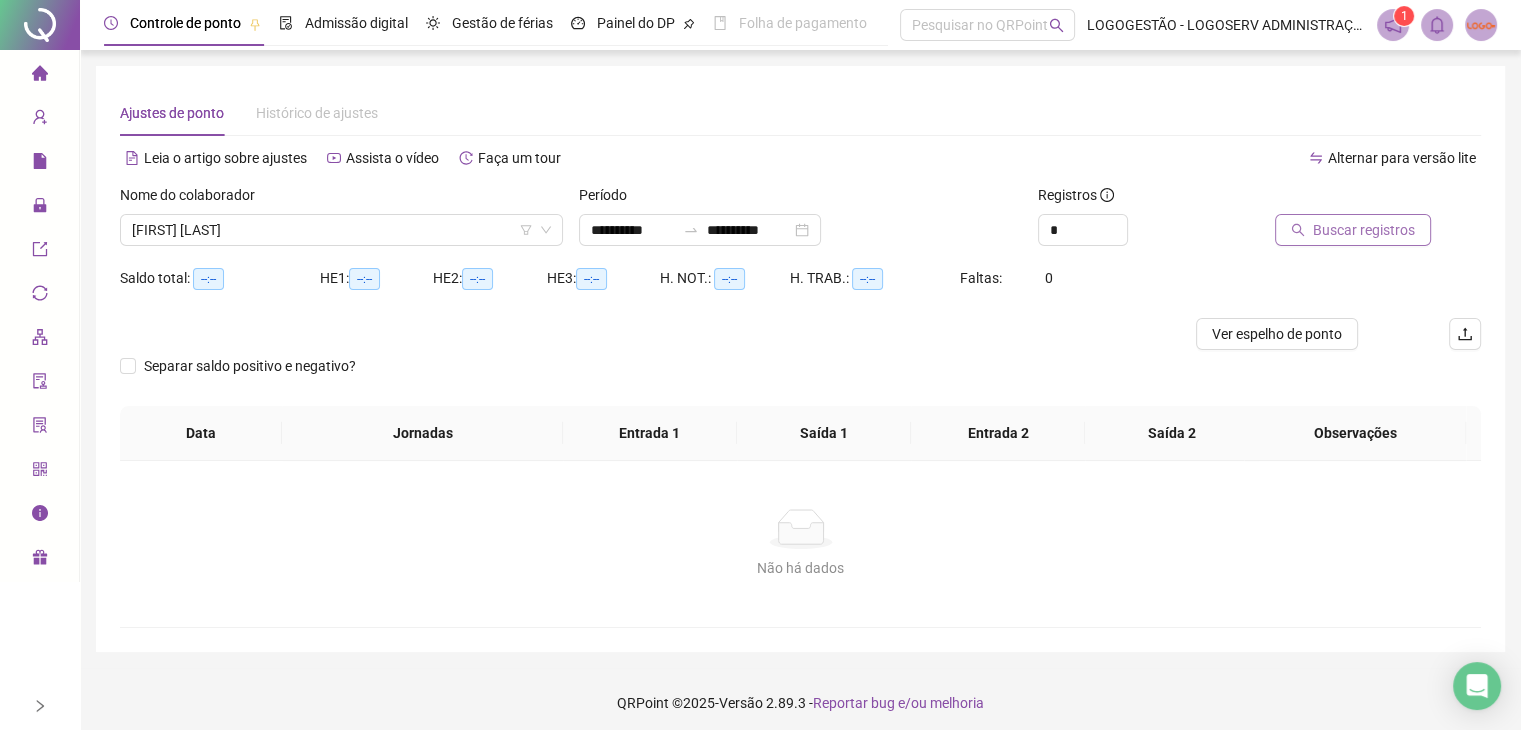 click on "Buscar registros" at bounding box center [1364, 230] 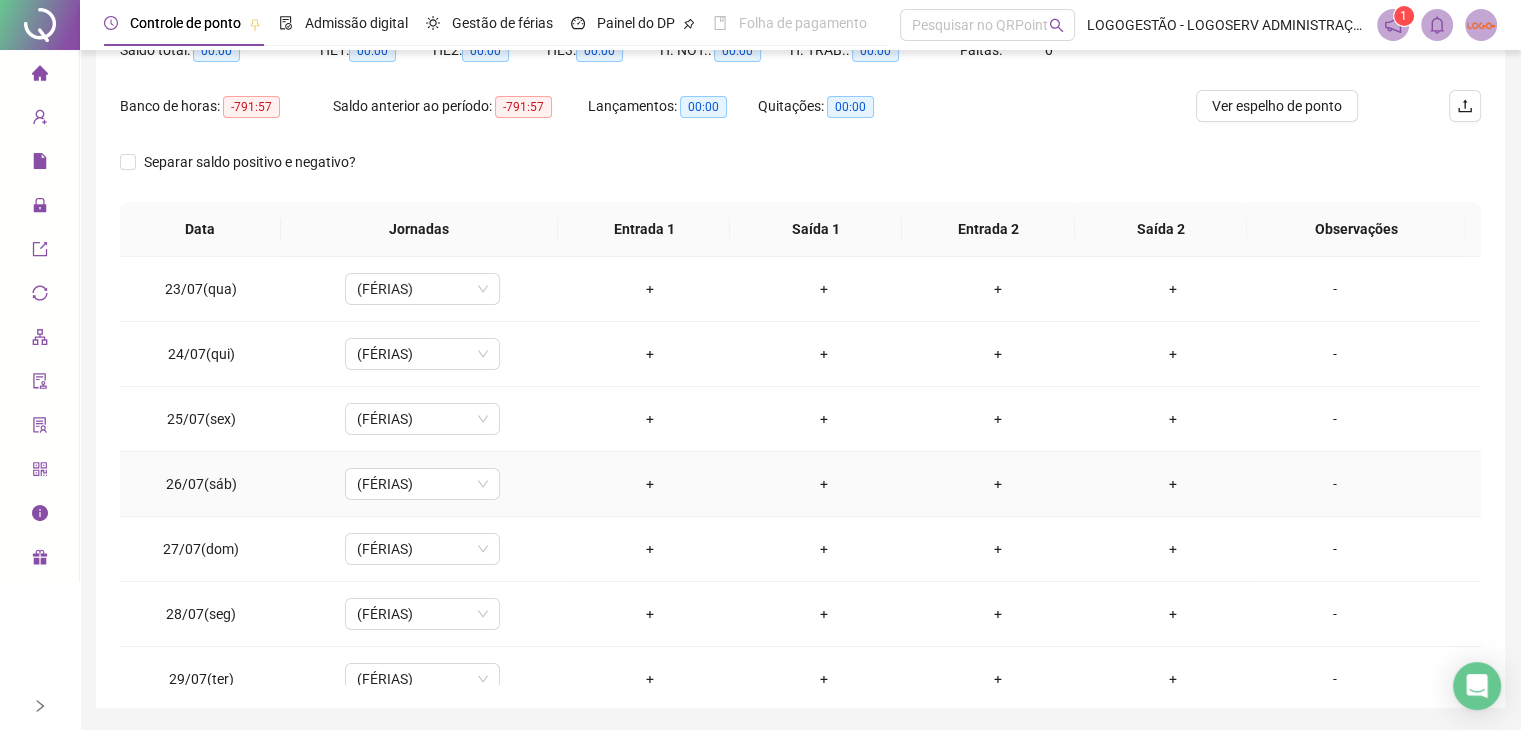 scroll, scrollTop: 292, scrollLeft: 0, axis: vertical 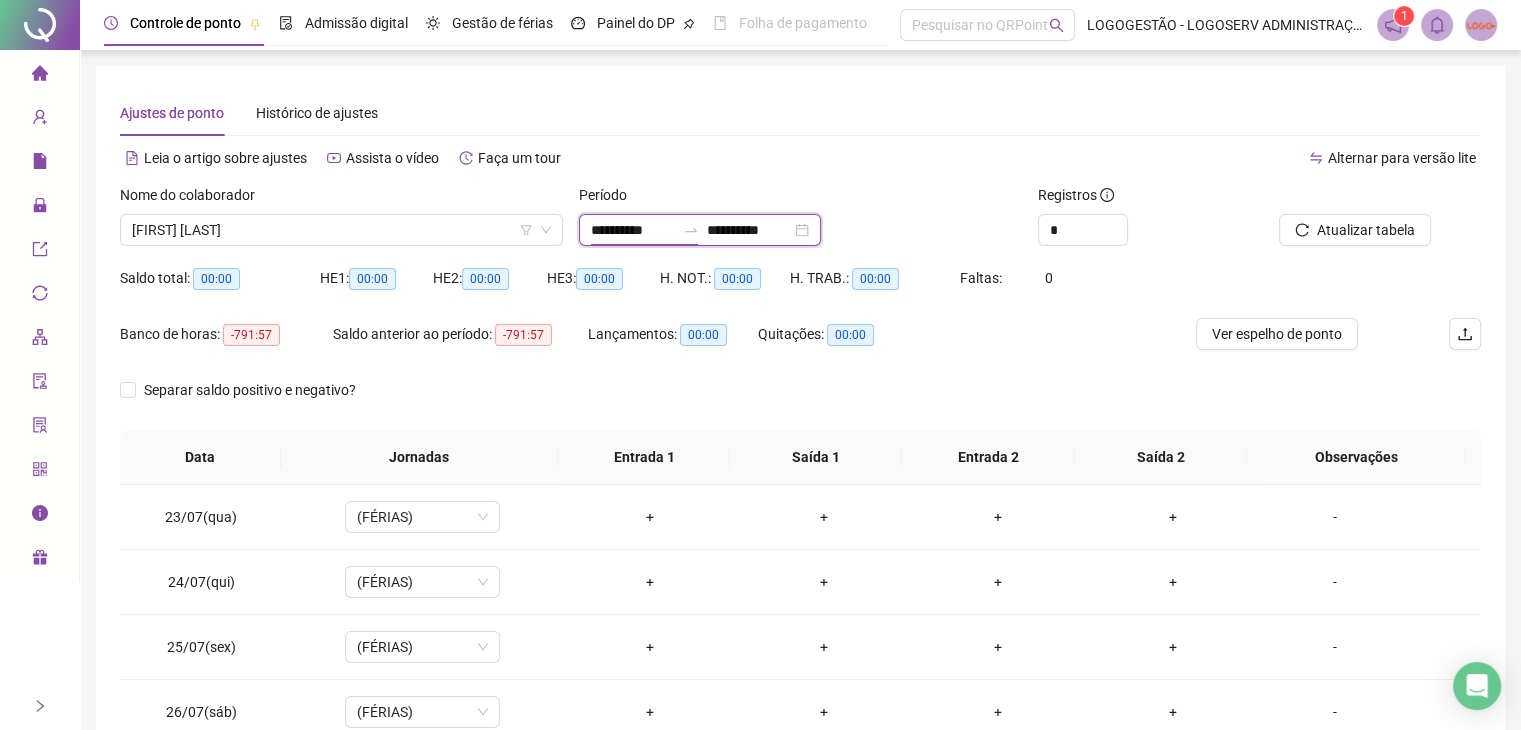 click on "**********" at bounding box center [633, 230] 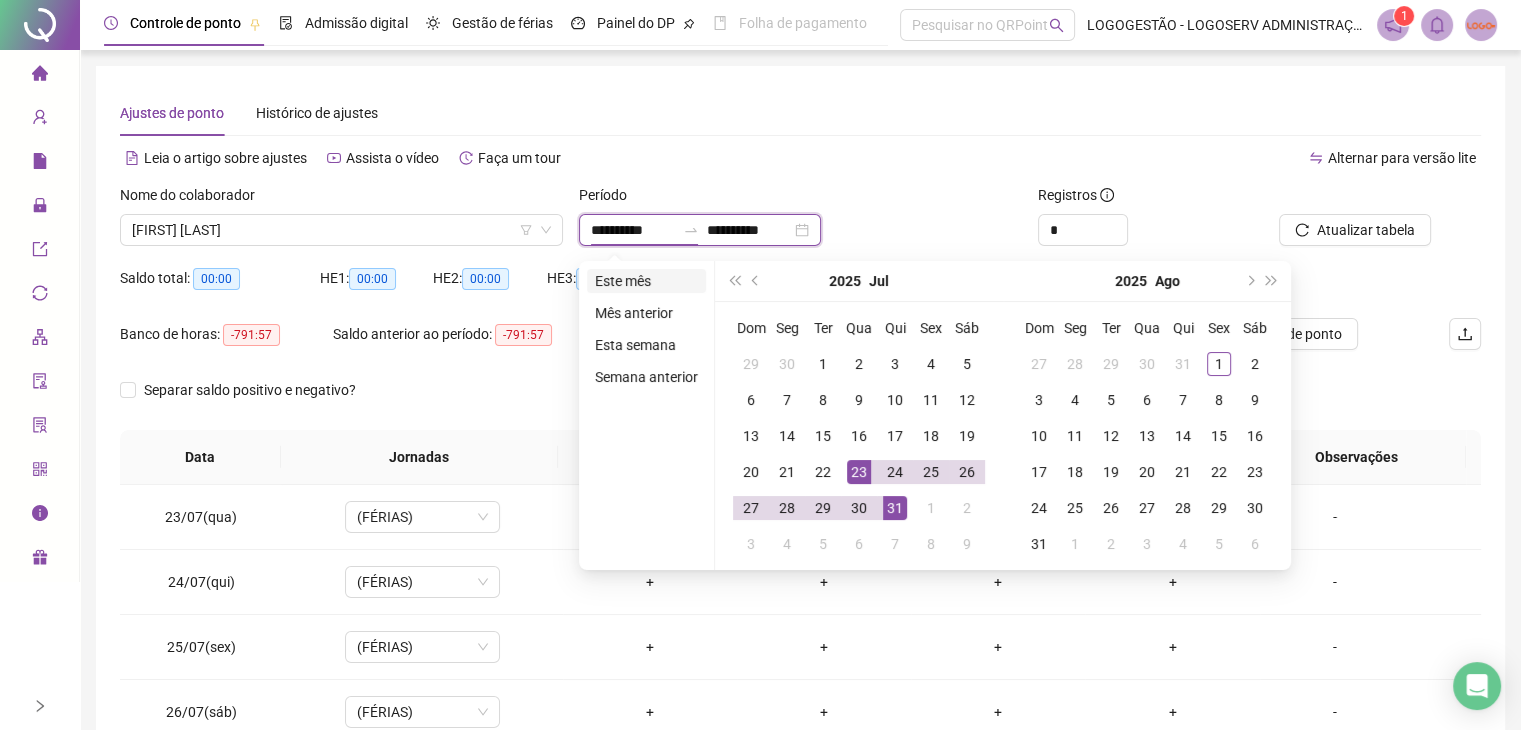 type on "**********" 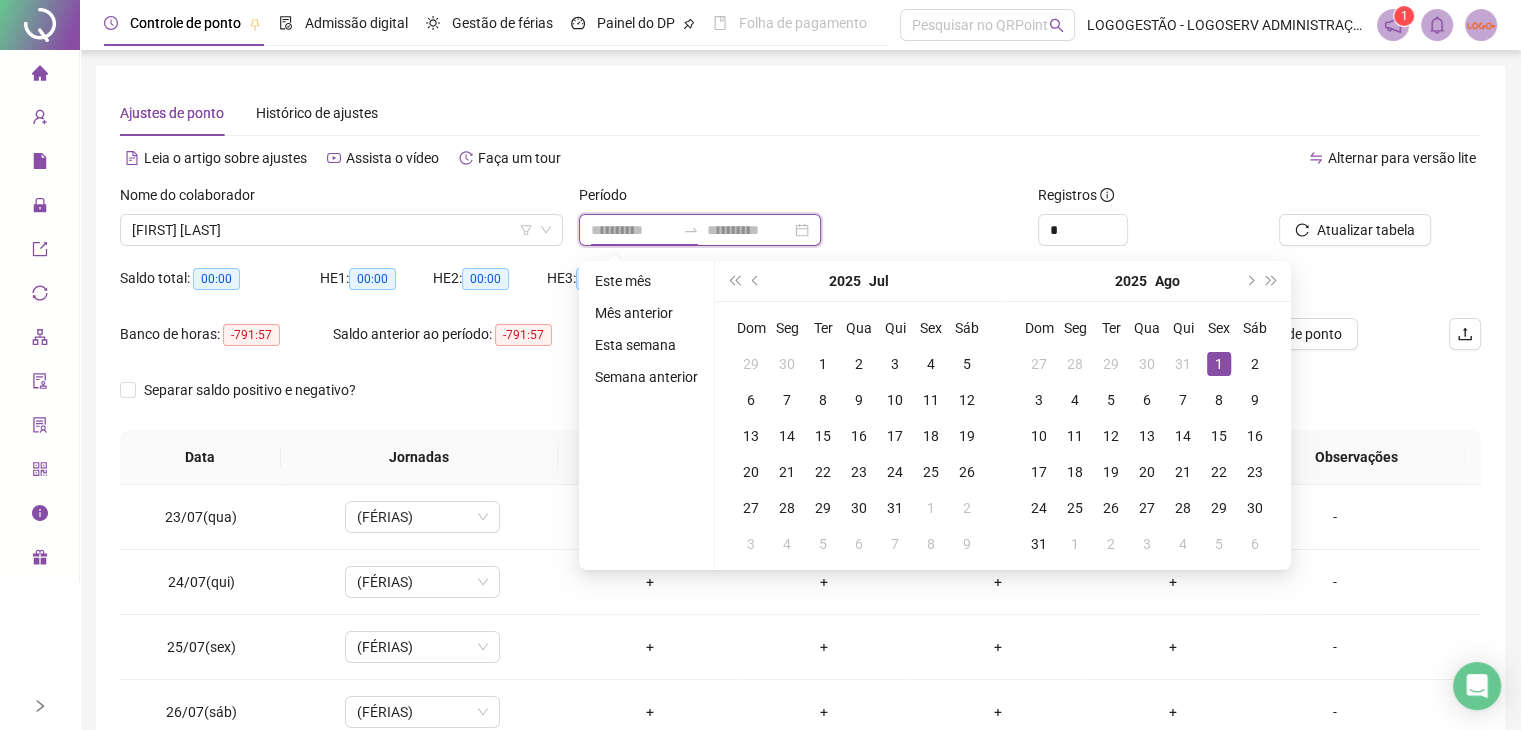 type on "**********" 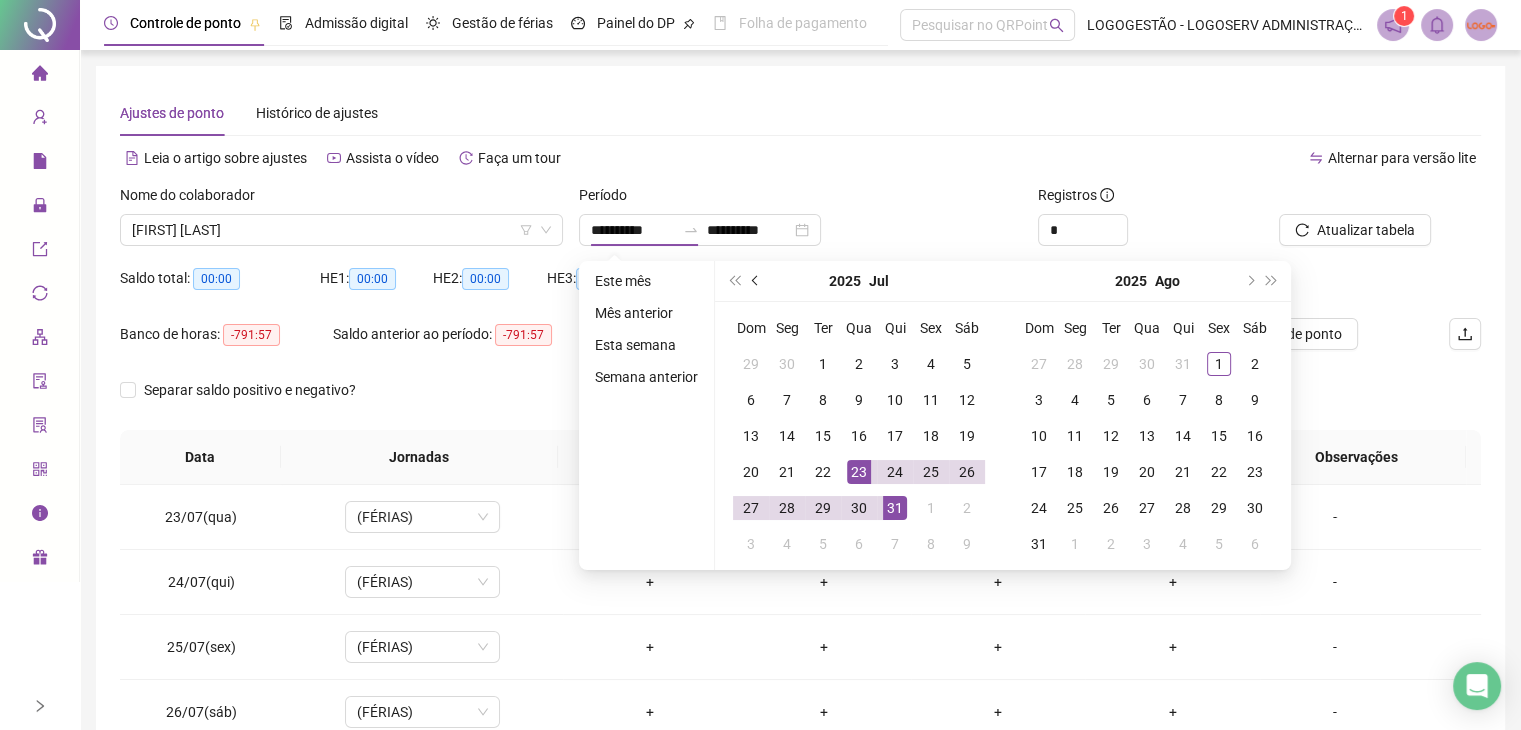 click at bounding box center [757, 281] 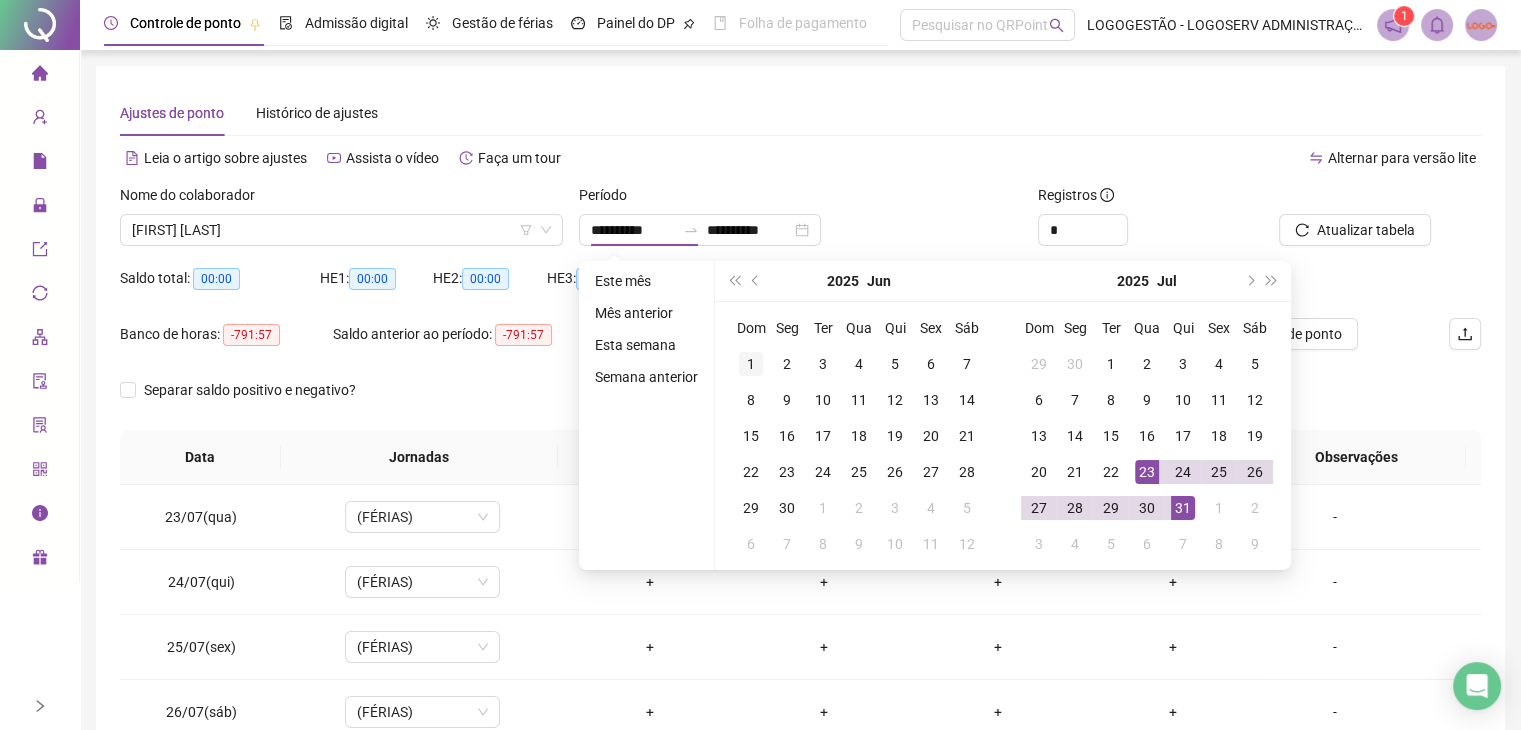 type on "**********" 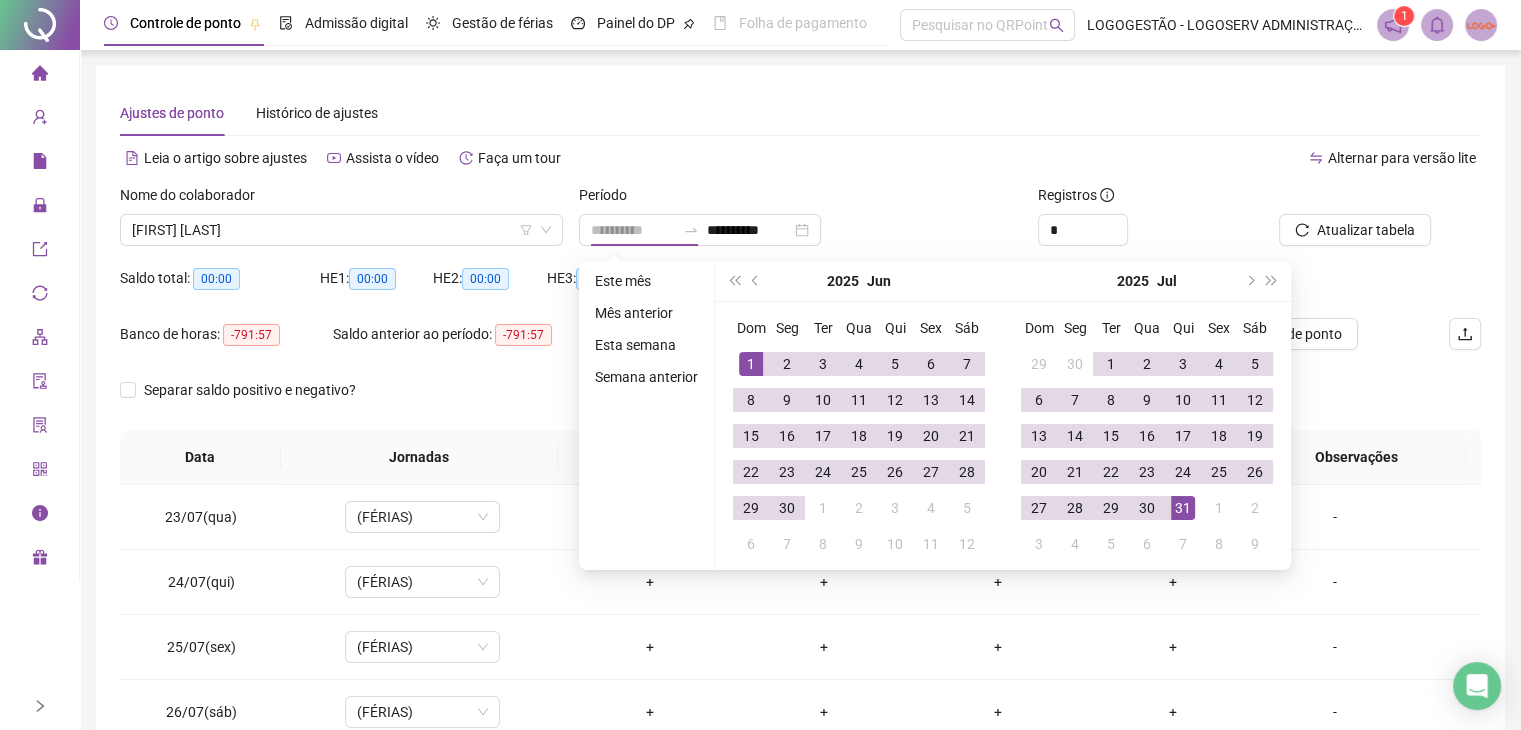 click on "1" at bounding box center (751, 364) 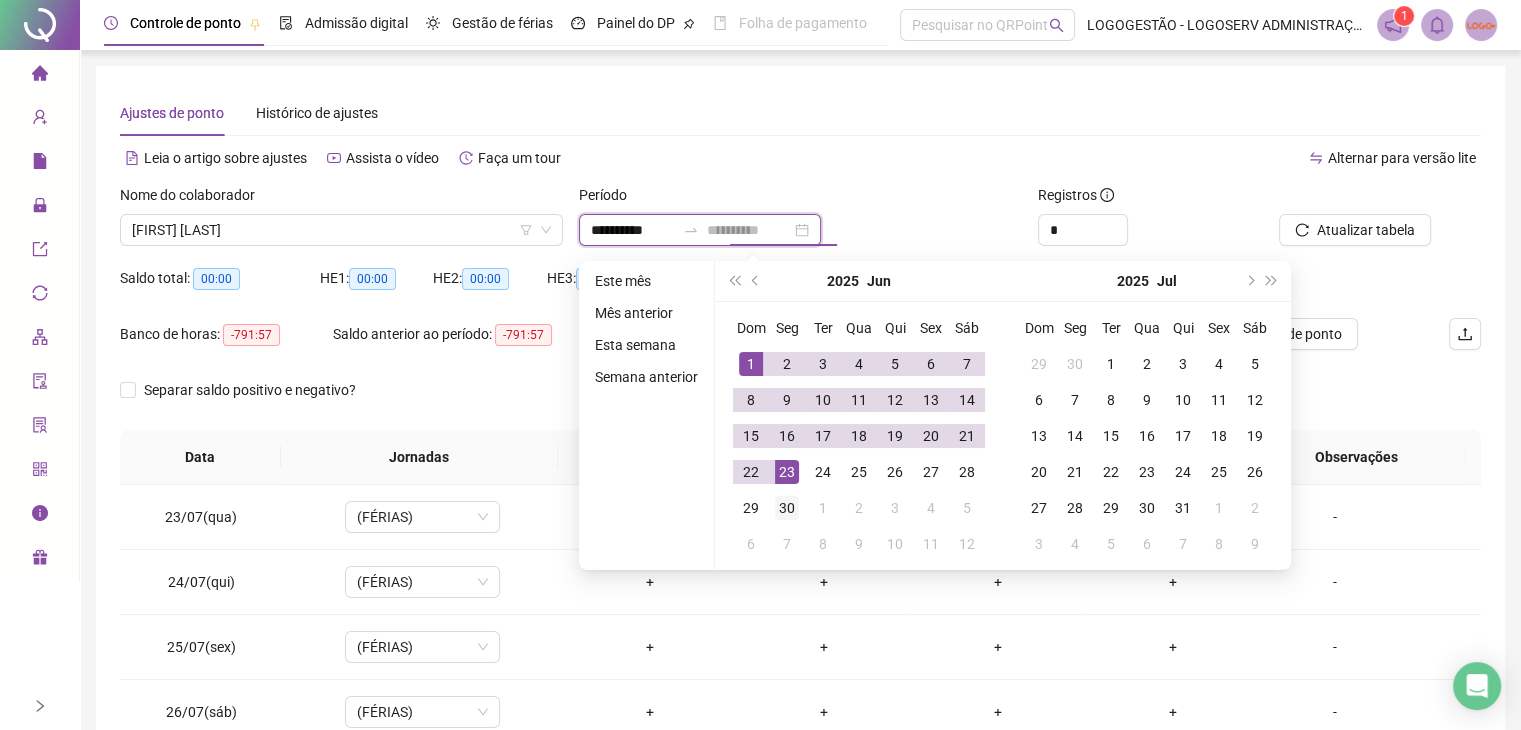 type on "**********" 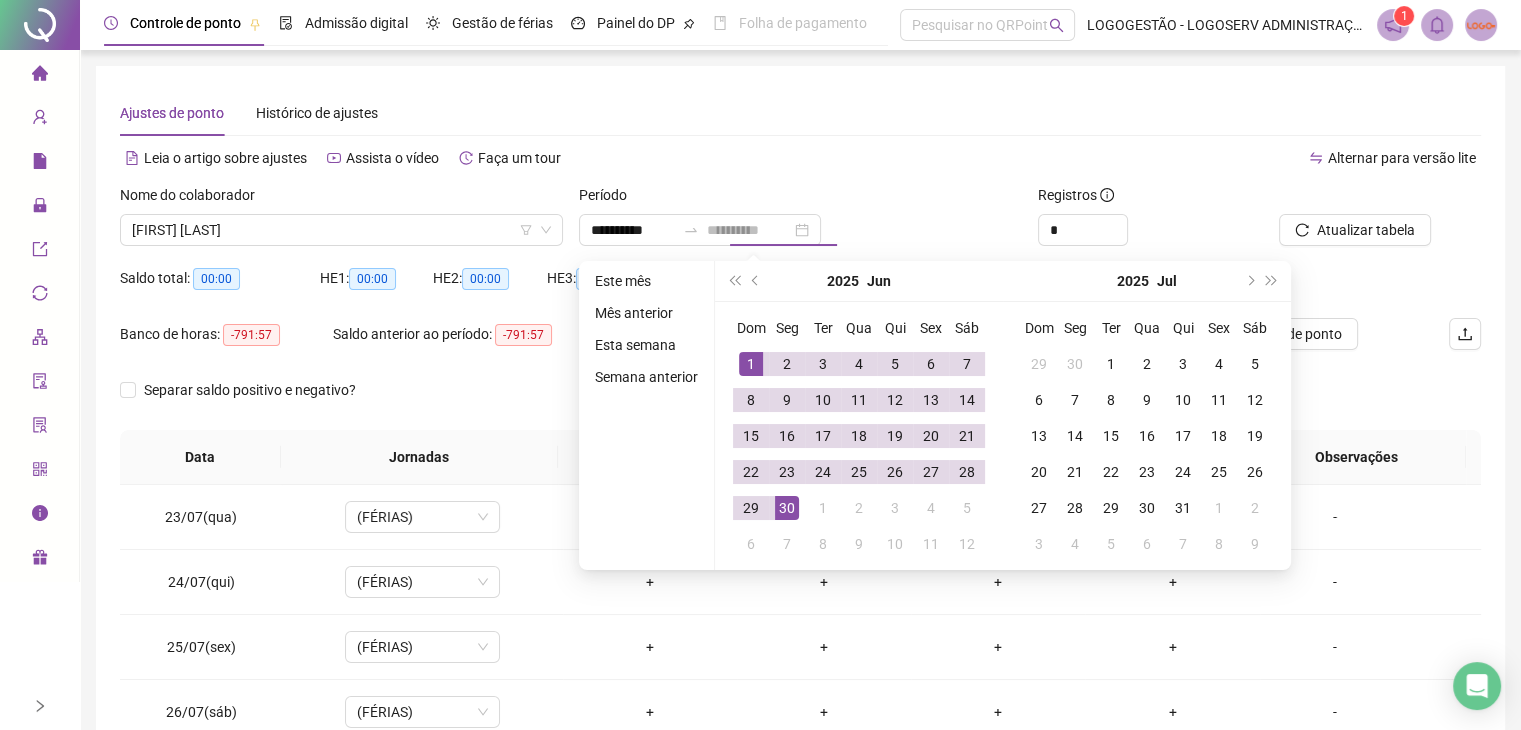 drag, startPoint x: 791, startPoint y: 507, endPoint x: 815, endPoint y: 494, distance: 27.294687 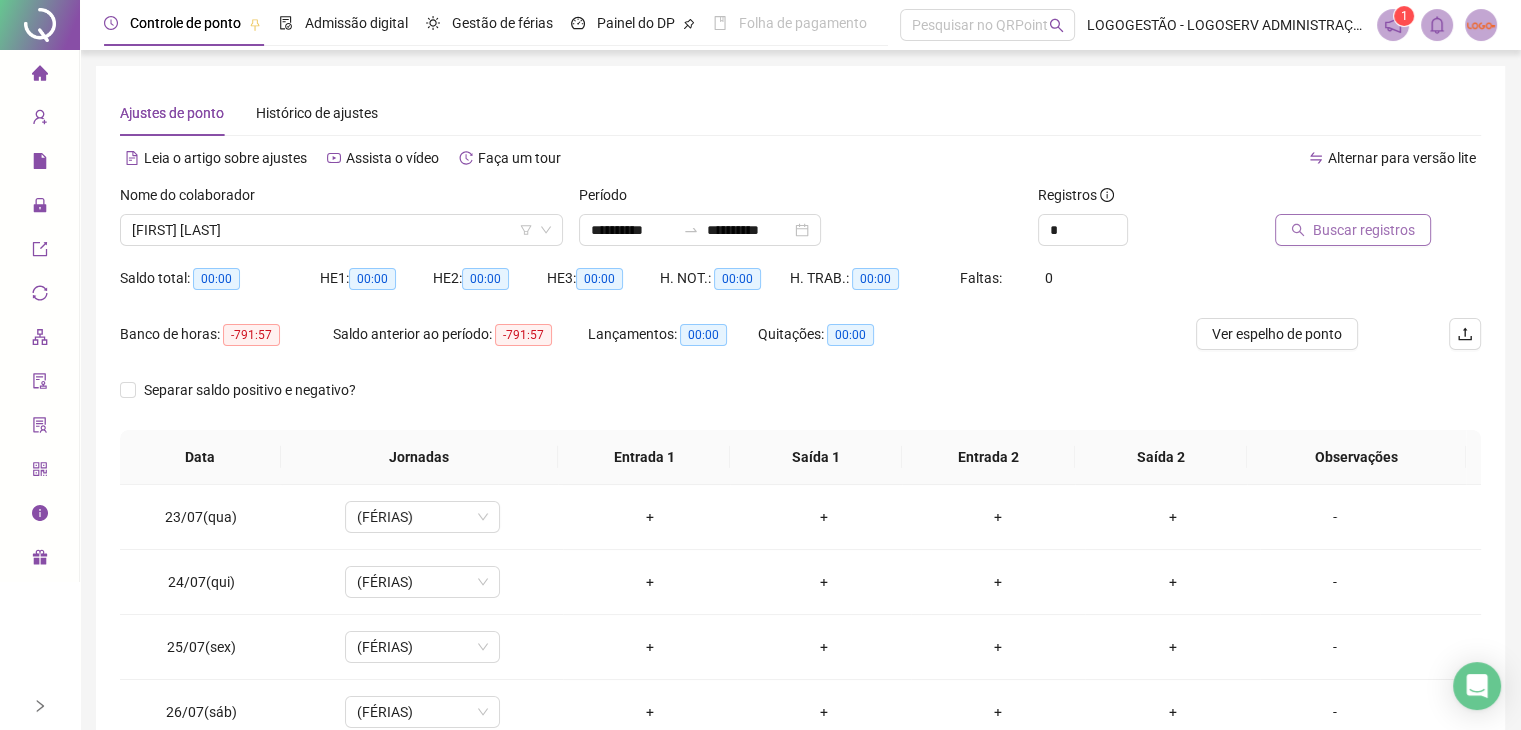 click on "Buscar registros" at bounding box center (1364, 230) 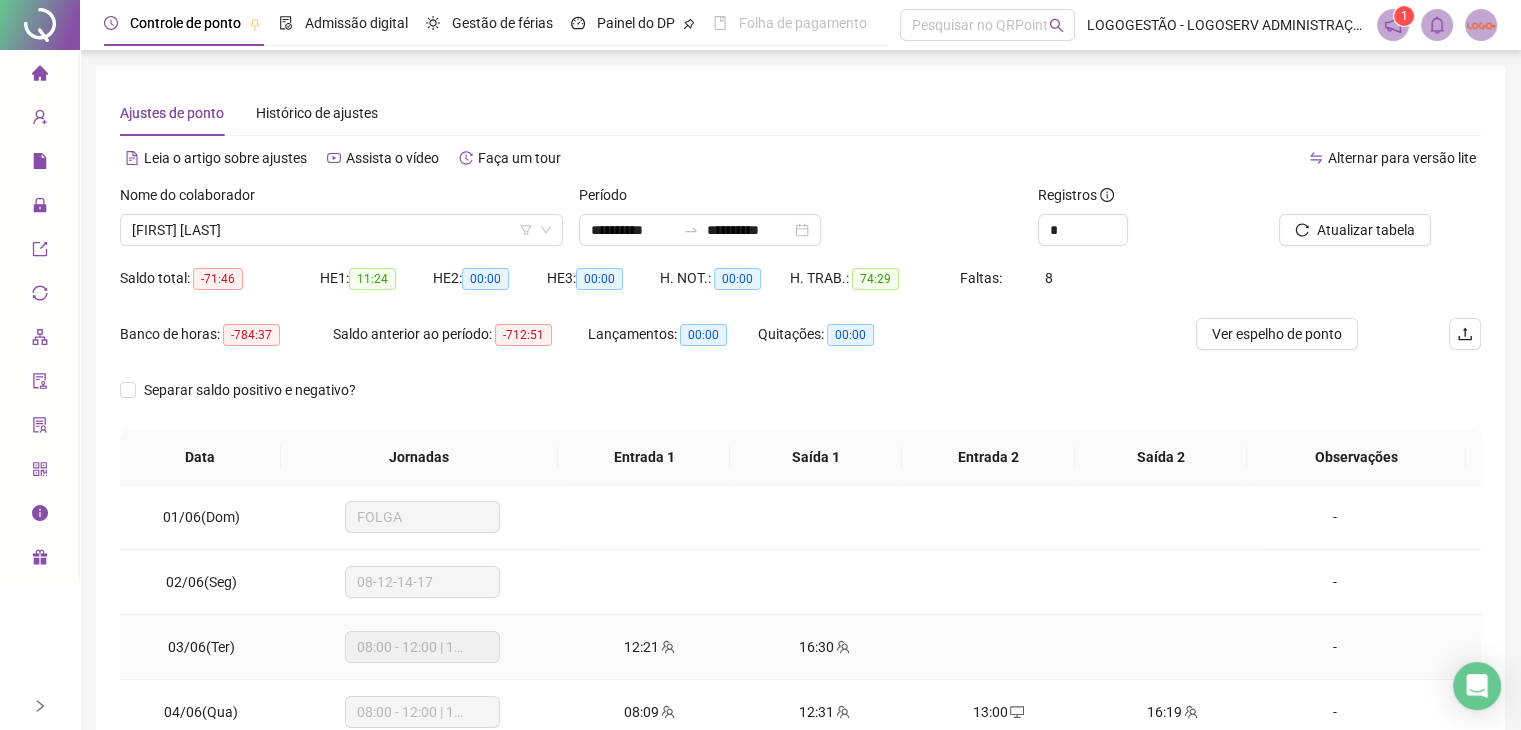 click on "12:21" at bounding box center (650, 647) 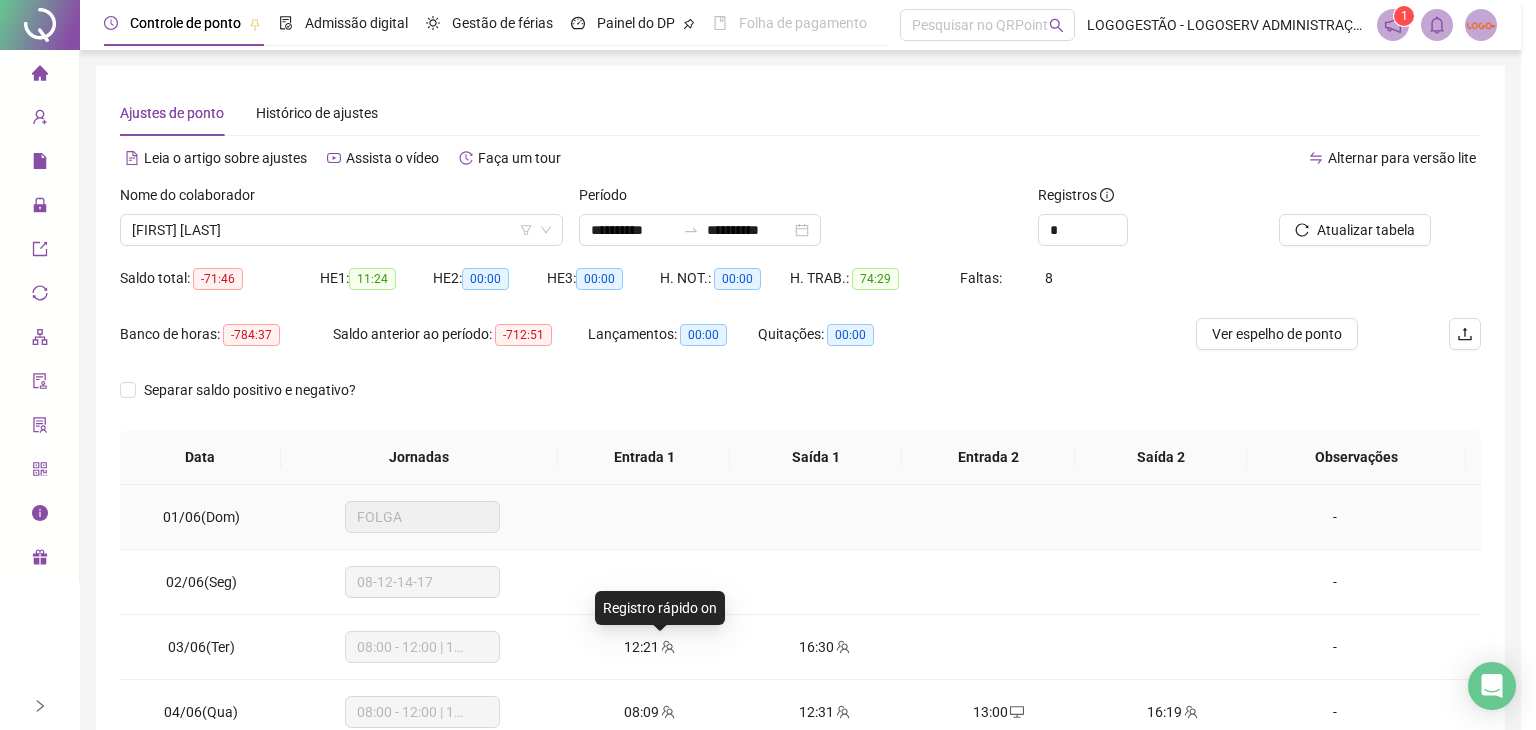type on "**********" 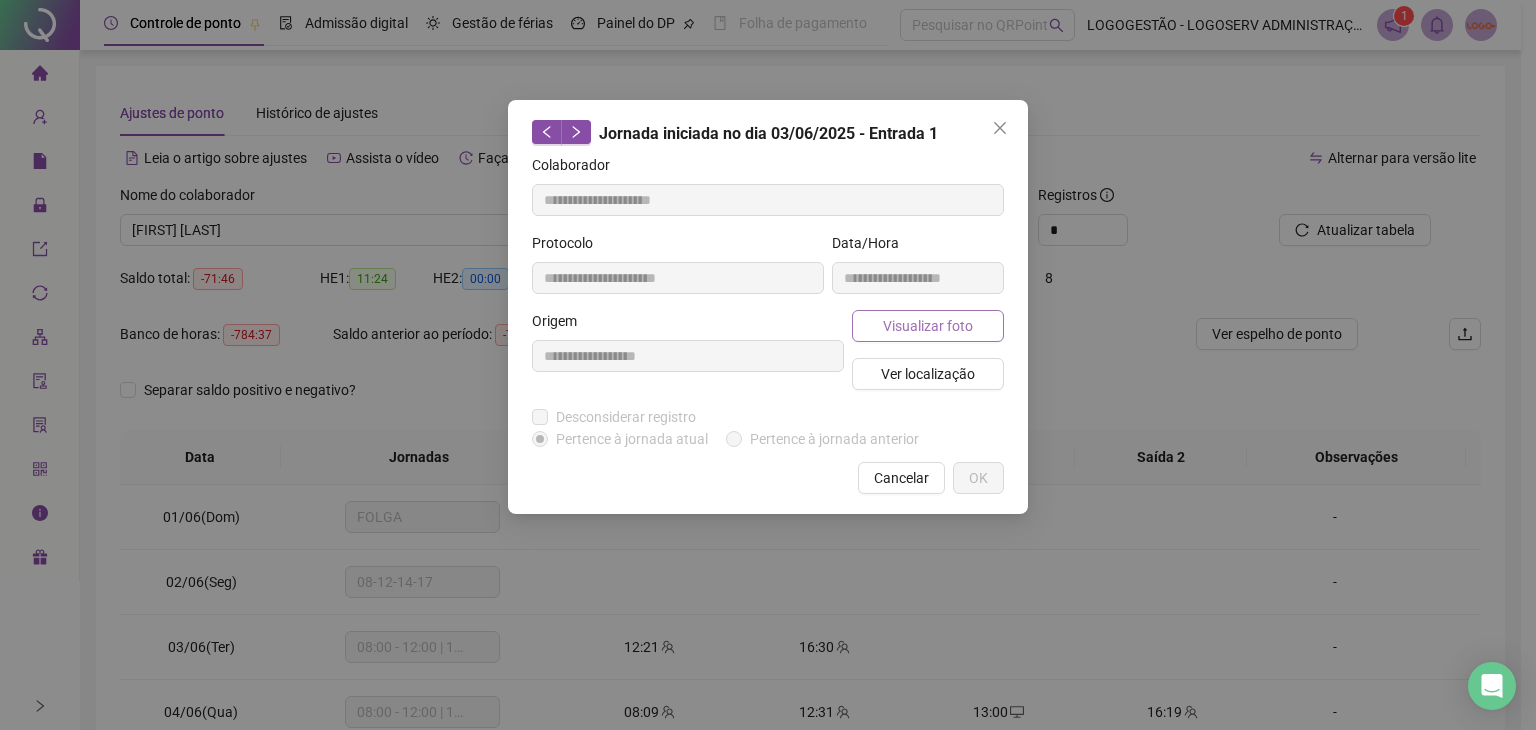 click on "Visualizar foto" at bounding box center (928, 326) 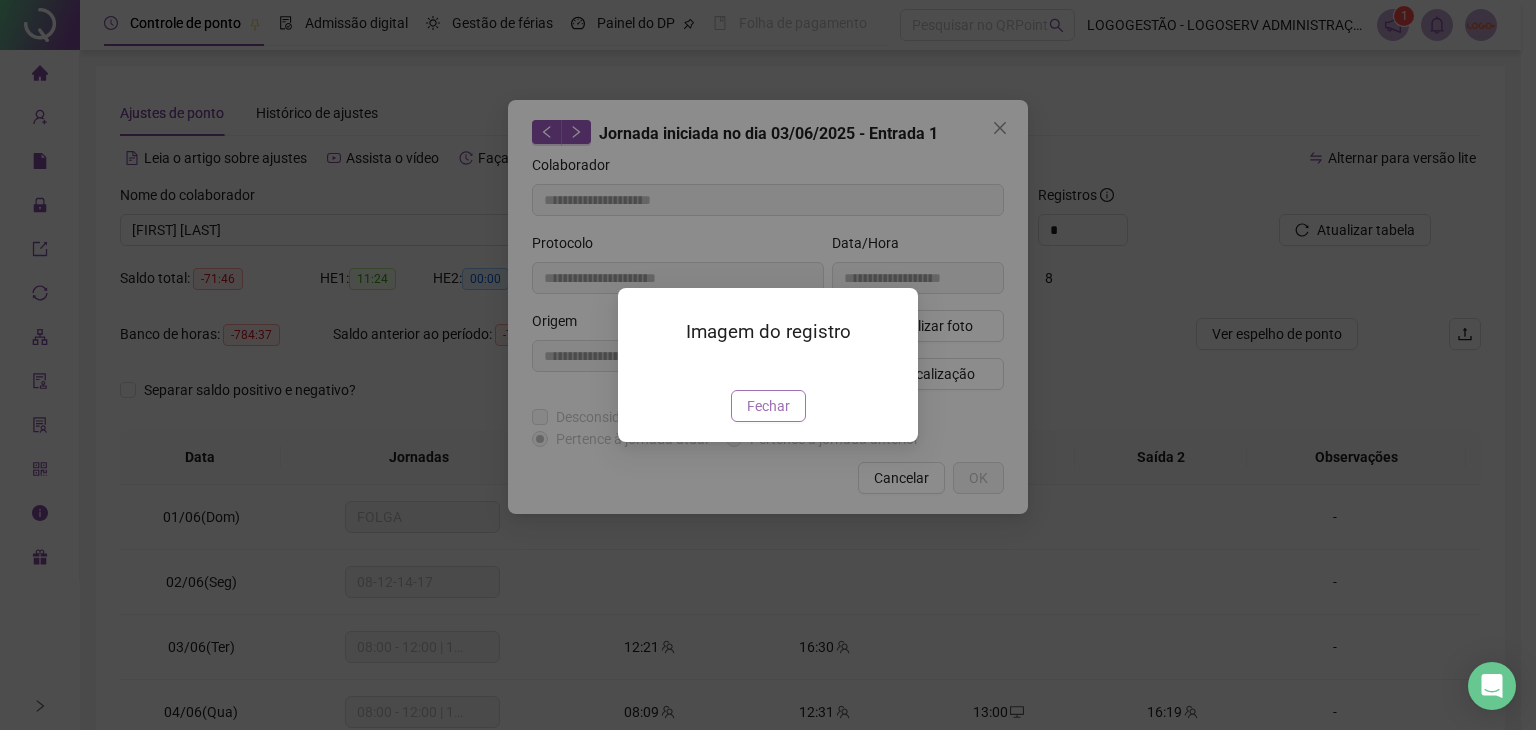 click on "Fechar" at bounding box center [768, 406] 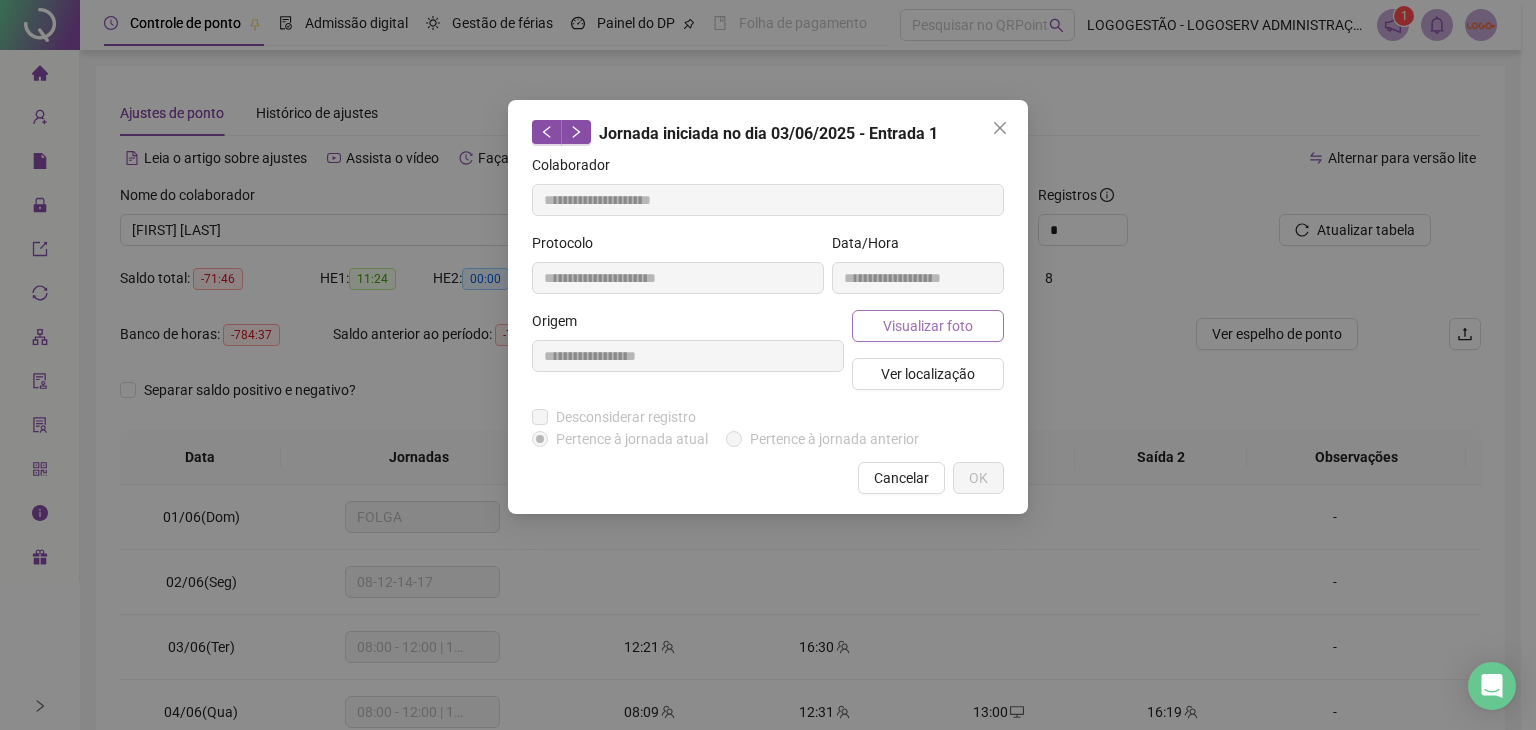 click on "Visualizar foto" at bounding box center (928, 326) 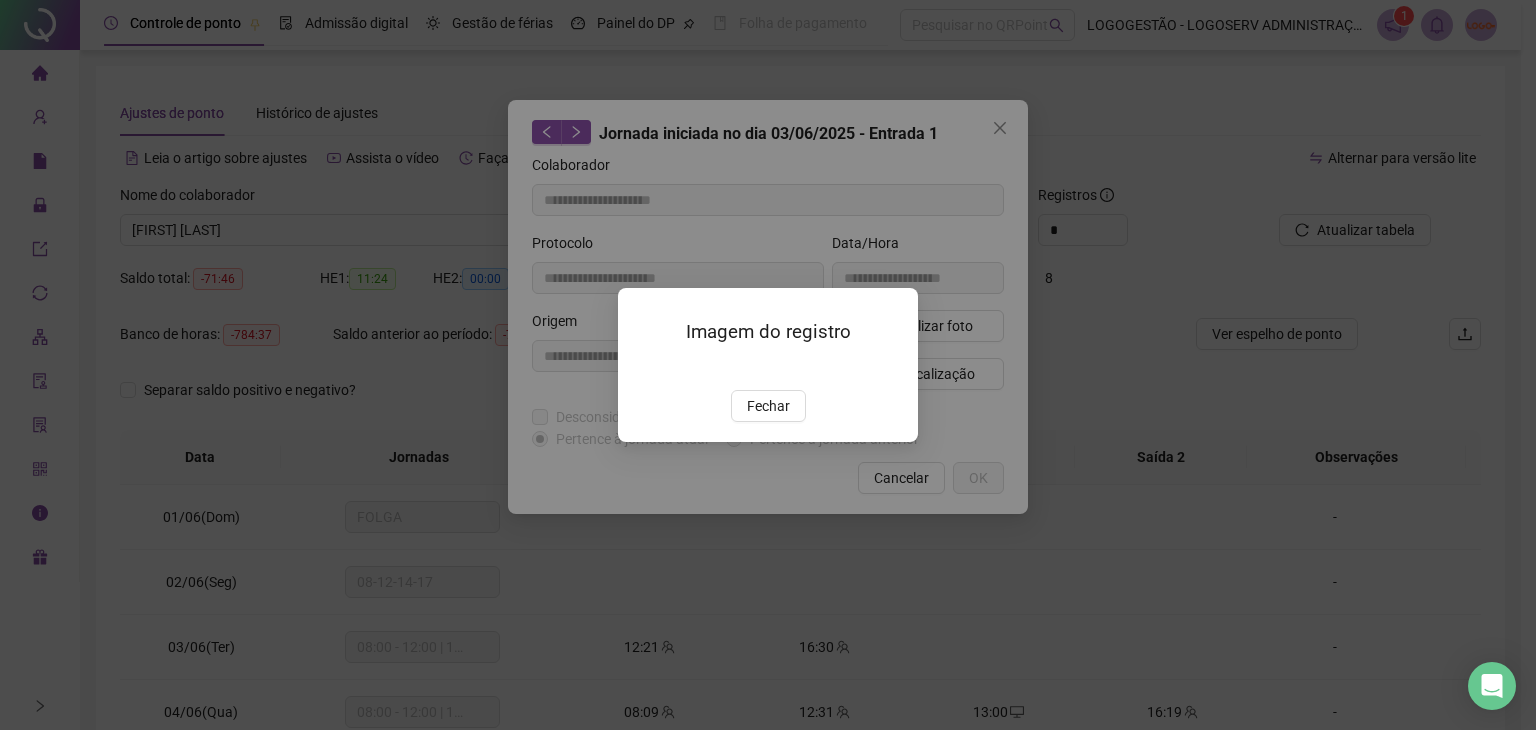 drag, startPoint x: 740, startPoint y: 416, endPoint x: 758, endPoint y: 411, distance: 18.681541 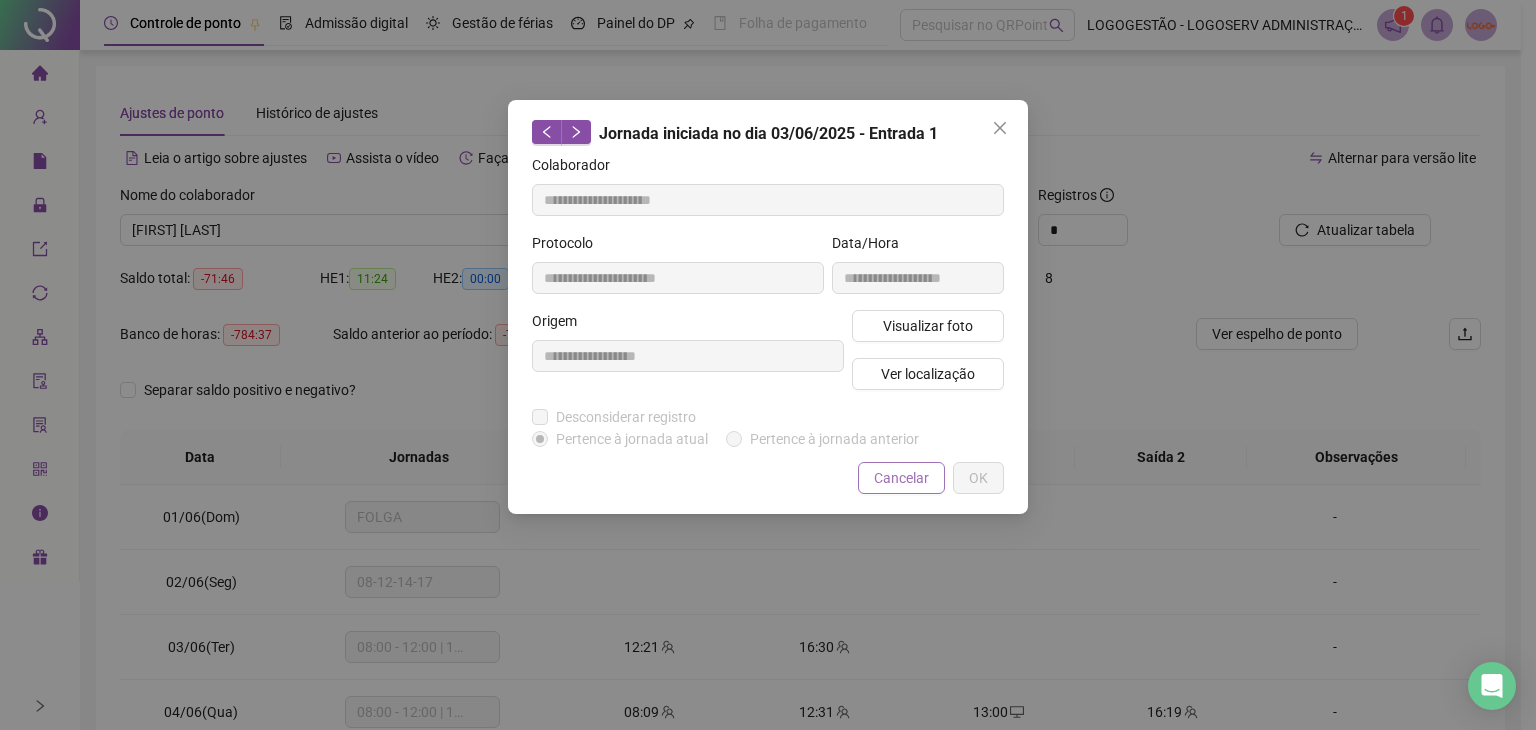 click on "Cancelar" at bounding box center [901, 478] 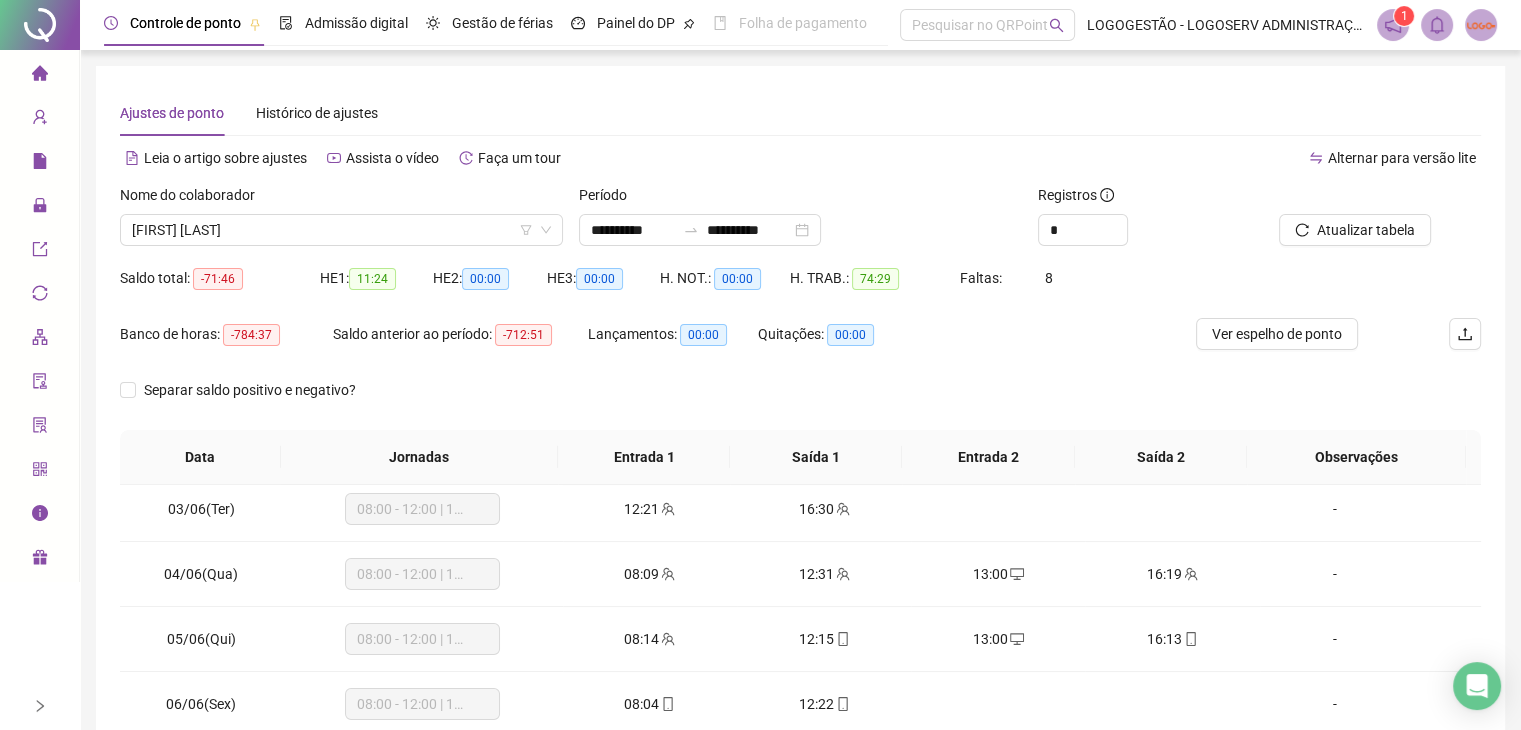 scroll, scrollTop: 300, scrollLeft: 0, axis: vertical 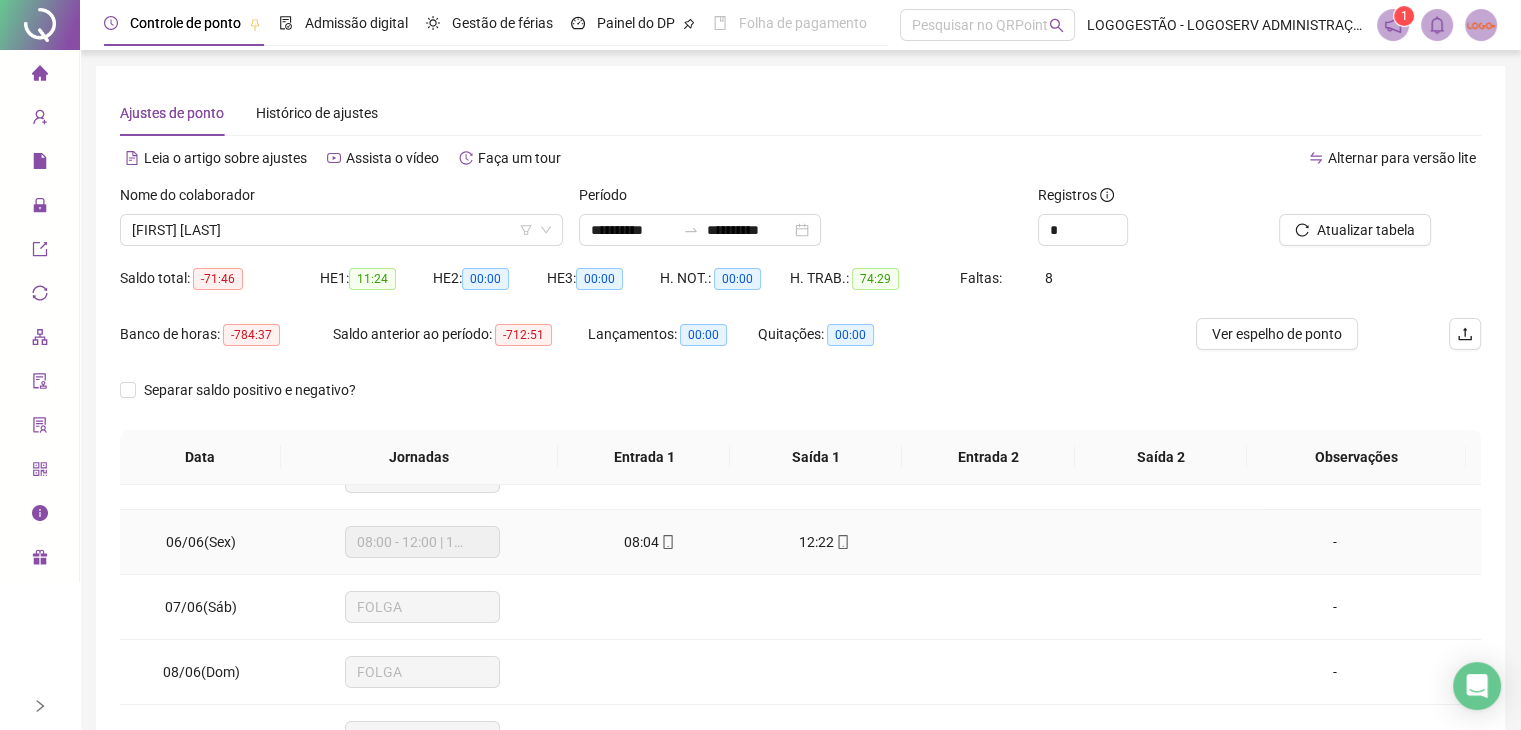 click 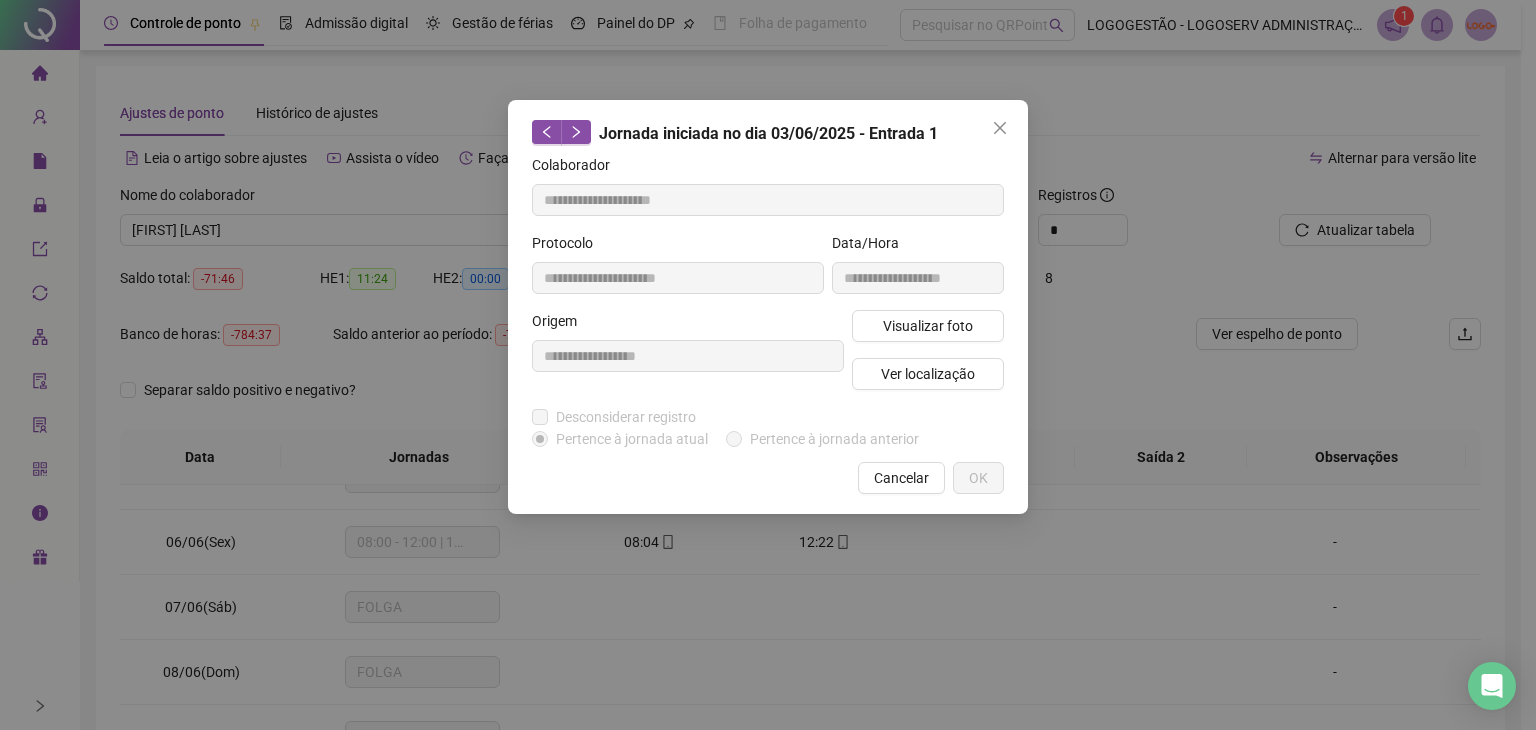 type on "**********" 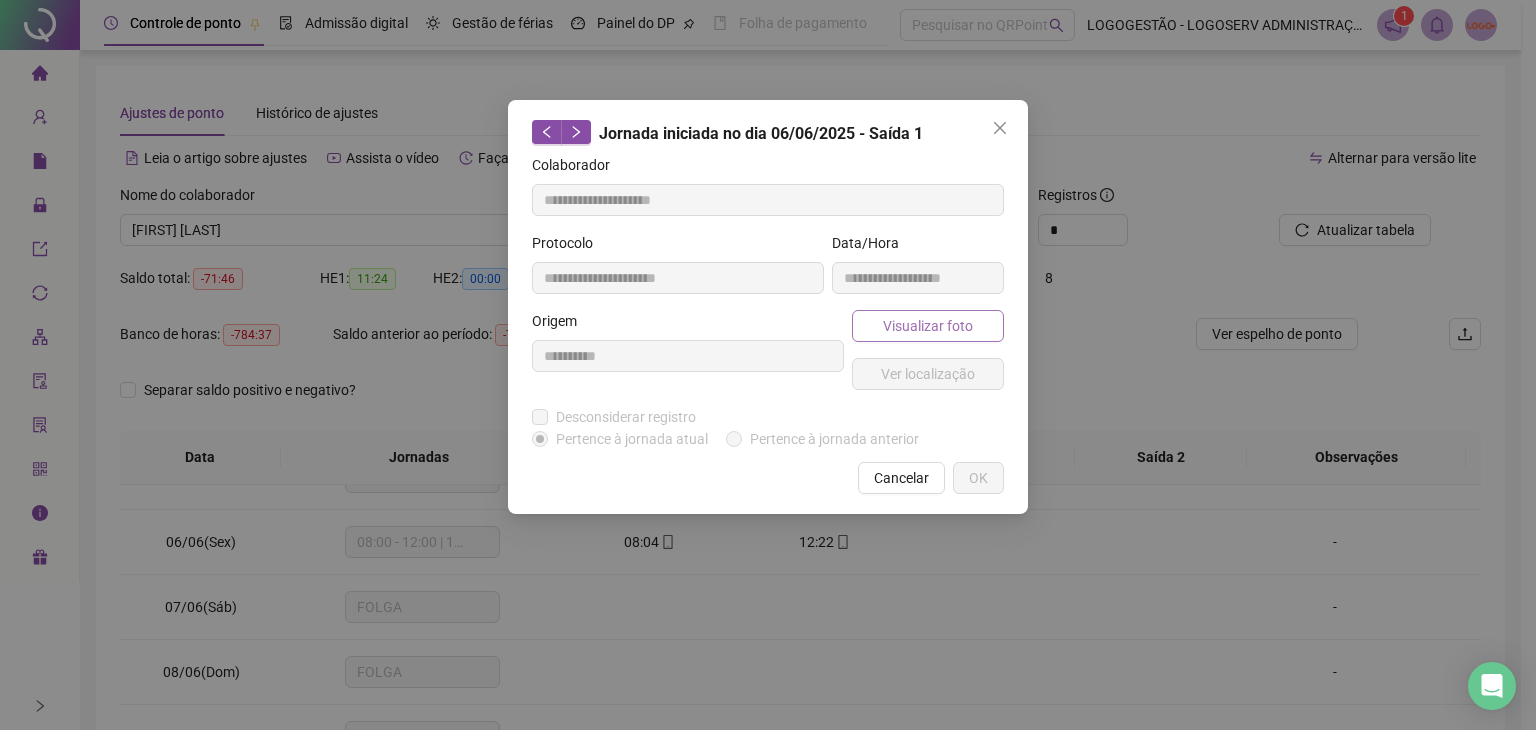 click on "Visualizar foto" at bounding box center [928, 326] 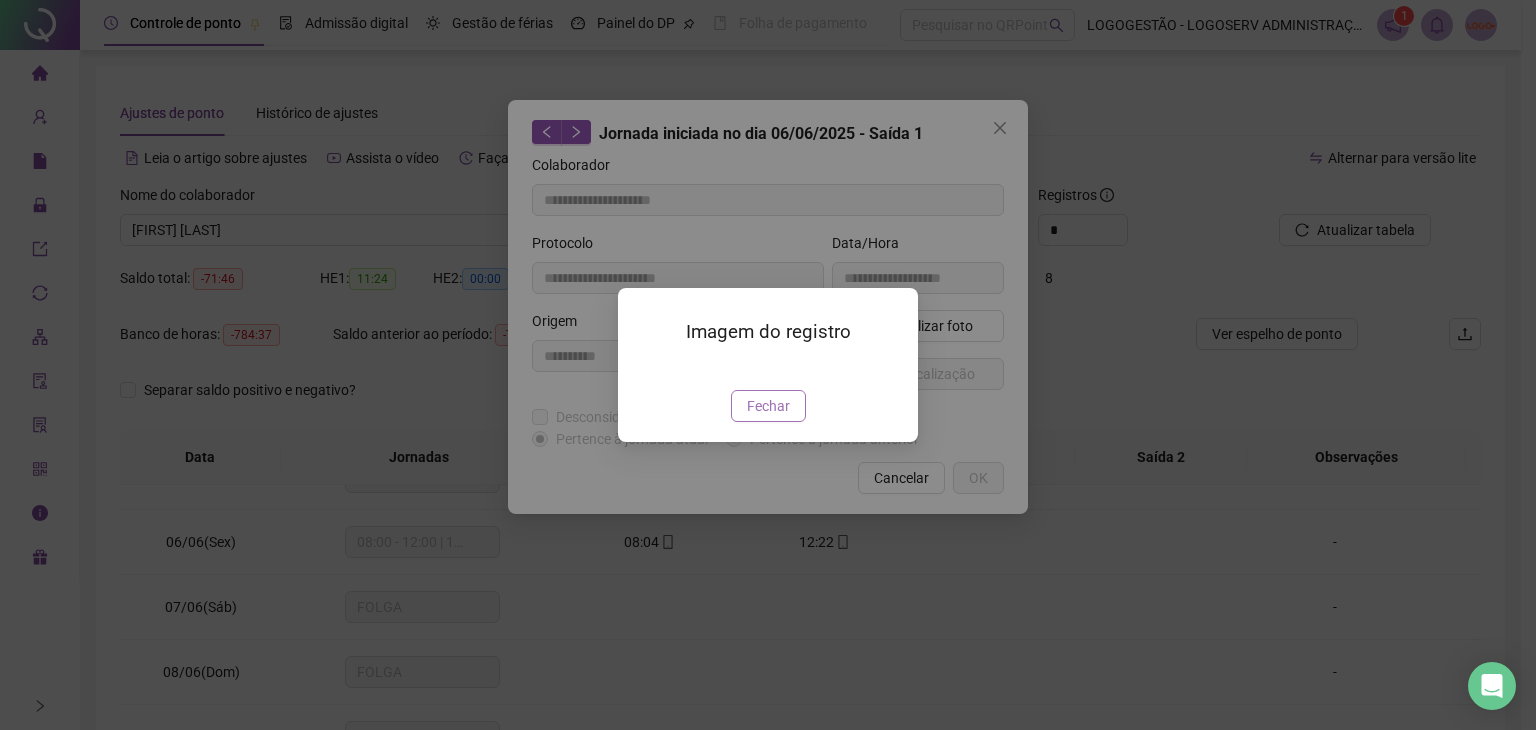 click on "Fechar" at bounding box center (768, 406) 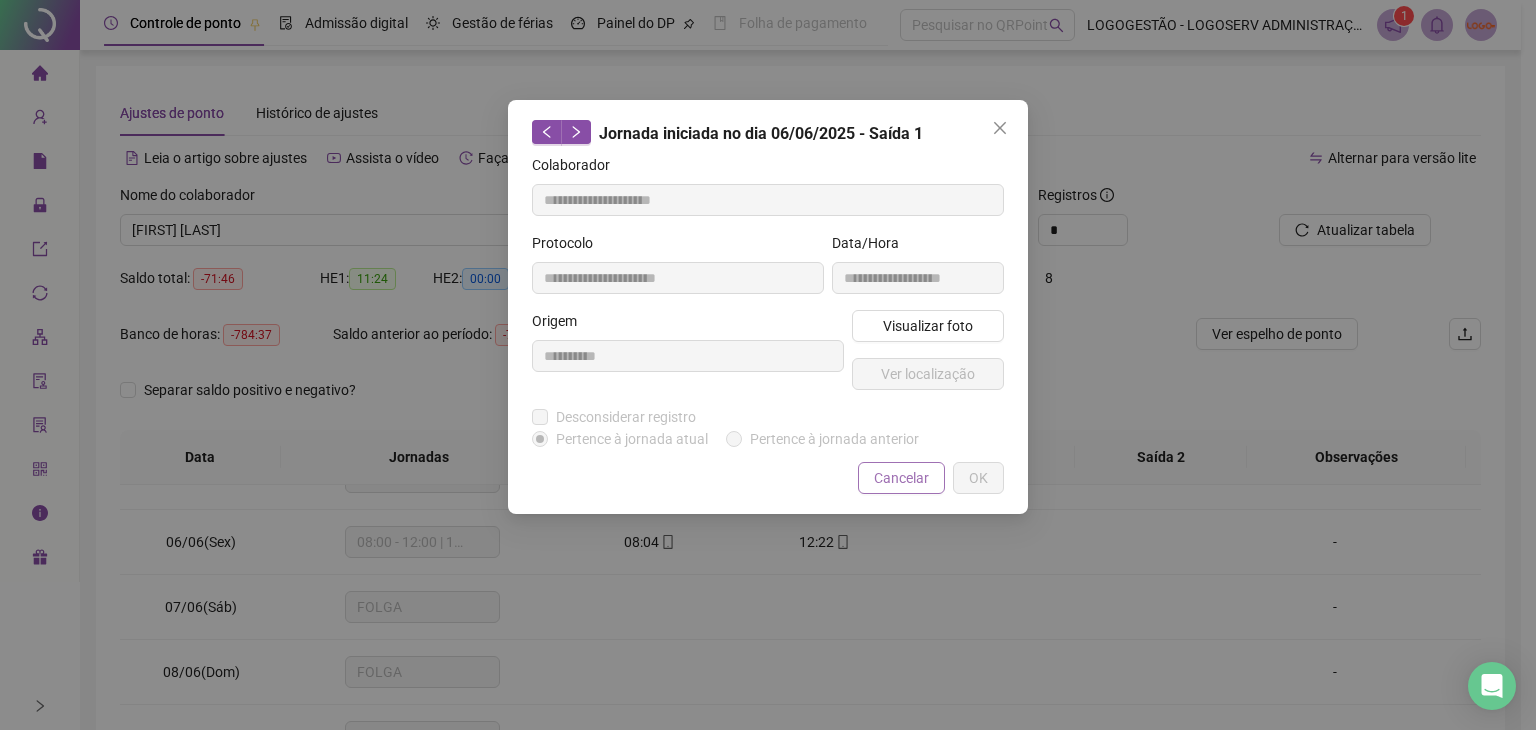 click on "Cancelar" at bounding box center (901, 478) 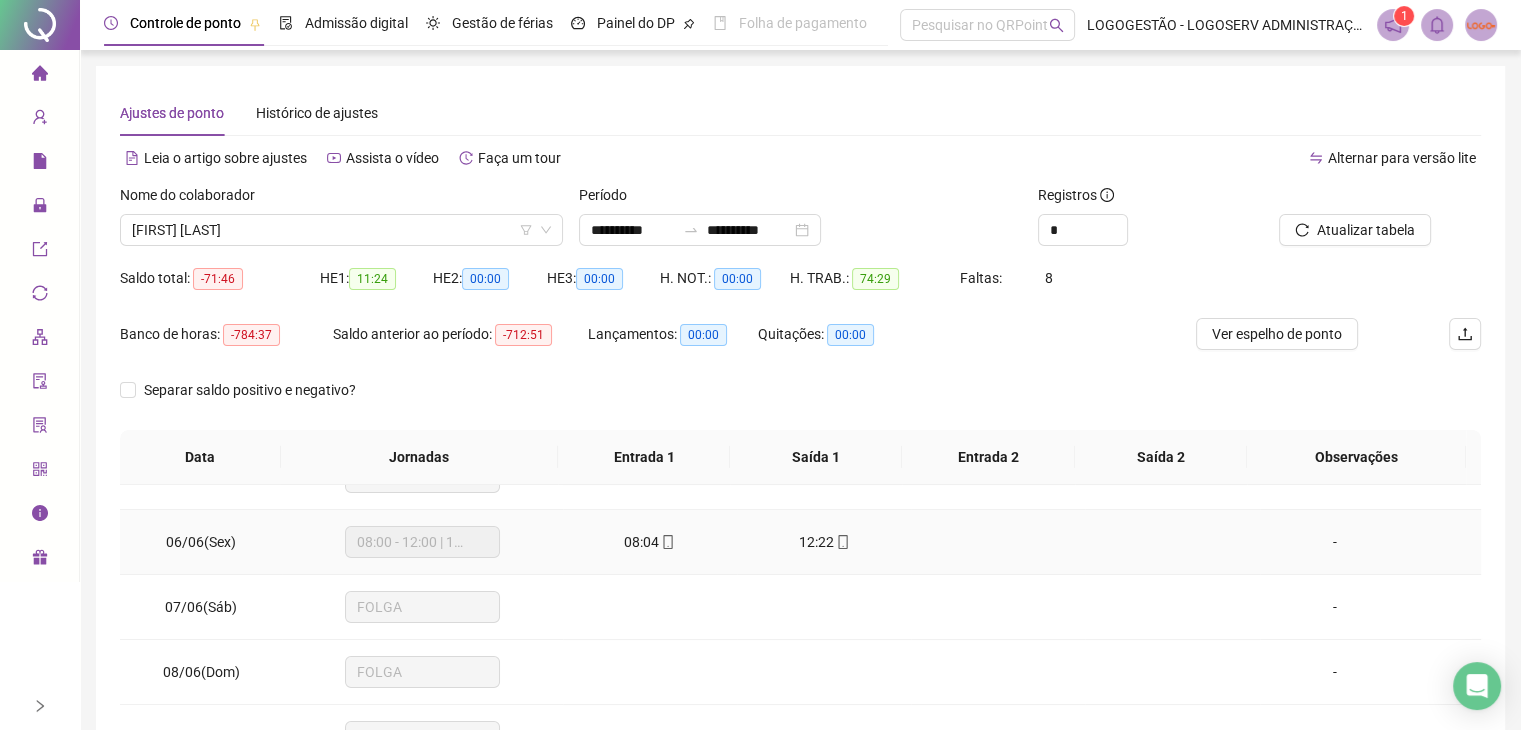 click on "08:04" at bounding box center (641, 542) 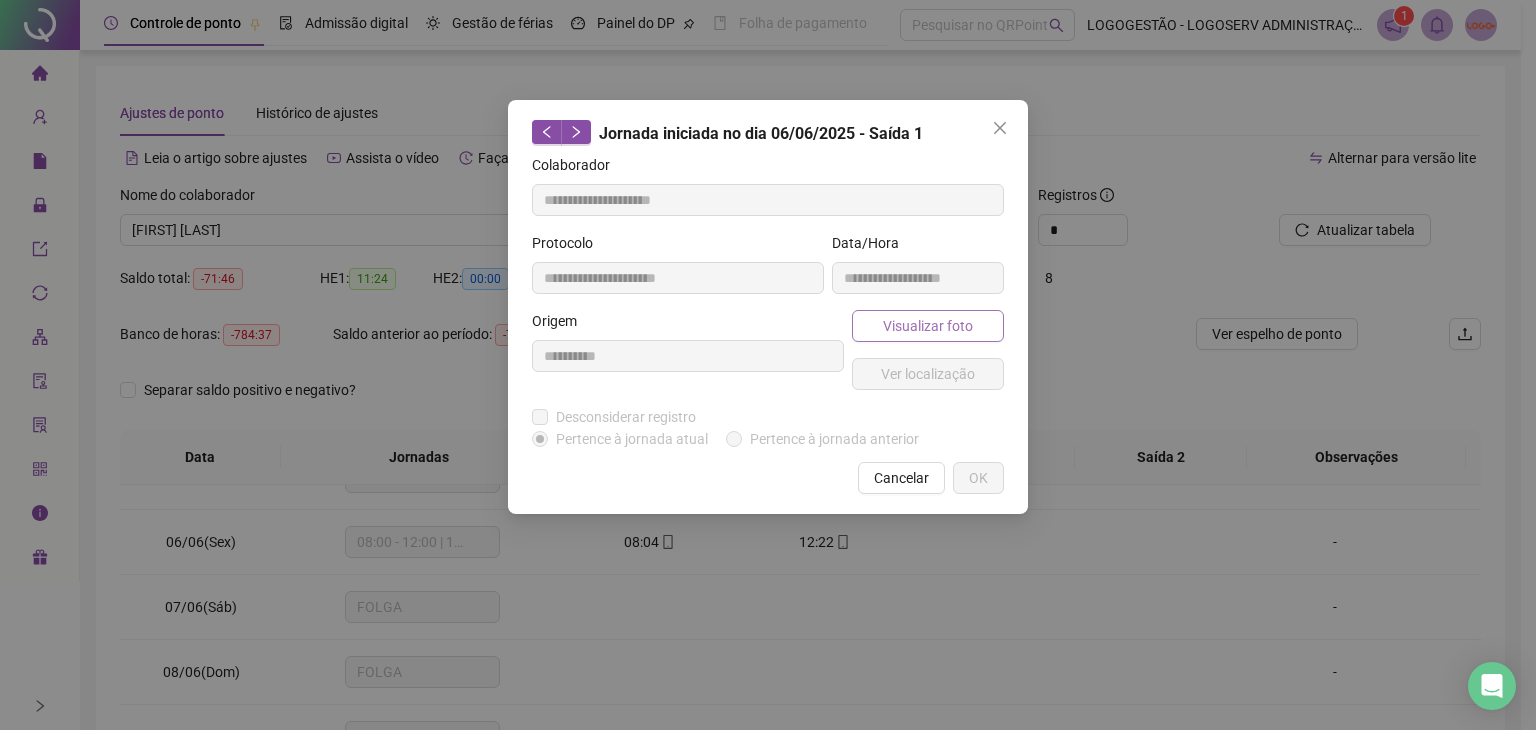 click on "Visualizar foto" at bounding box center (928, 326) 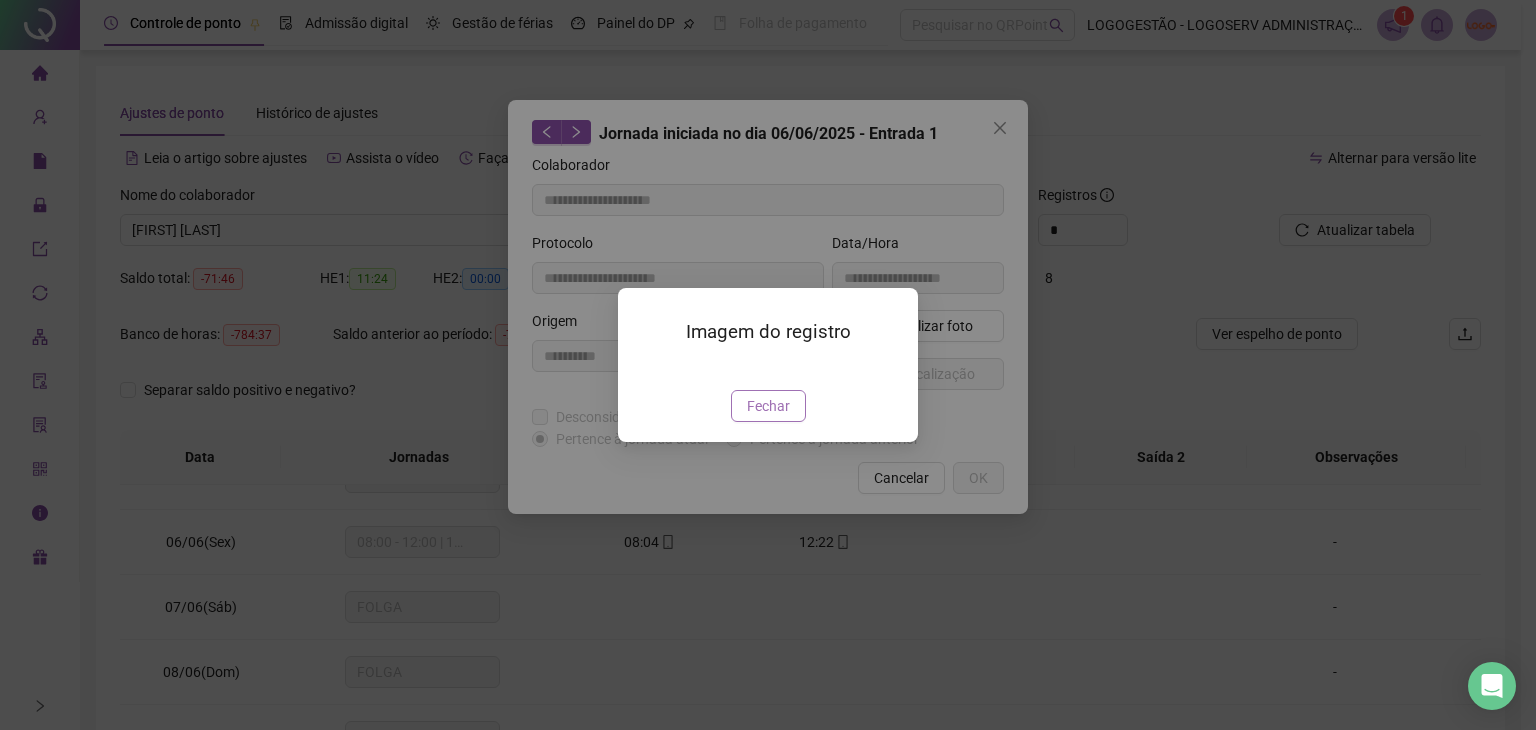 click on "Fechar" at bounding box center (768, 406) 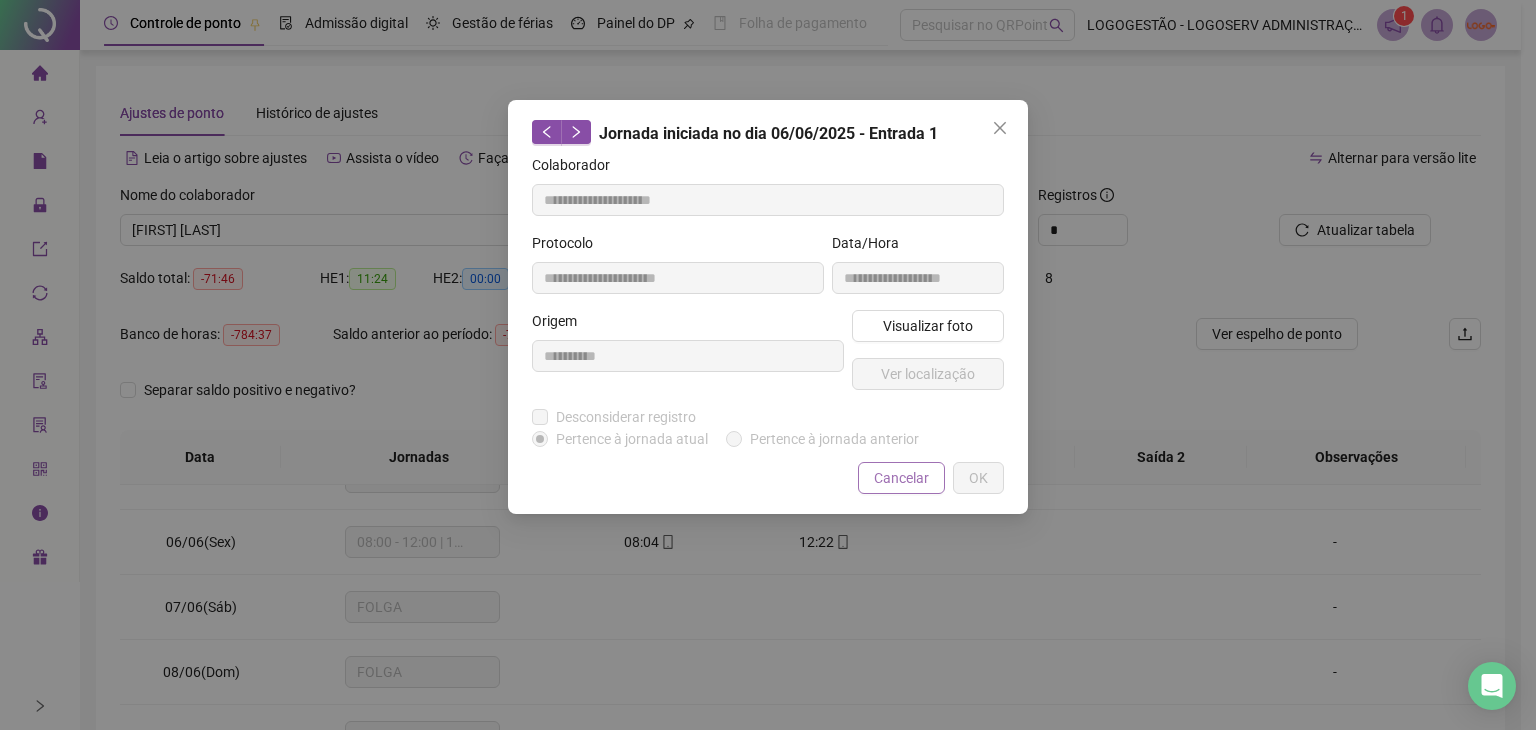 click on "Cancelar" at bounding box center (901, 478) 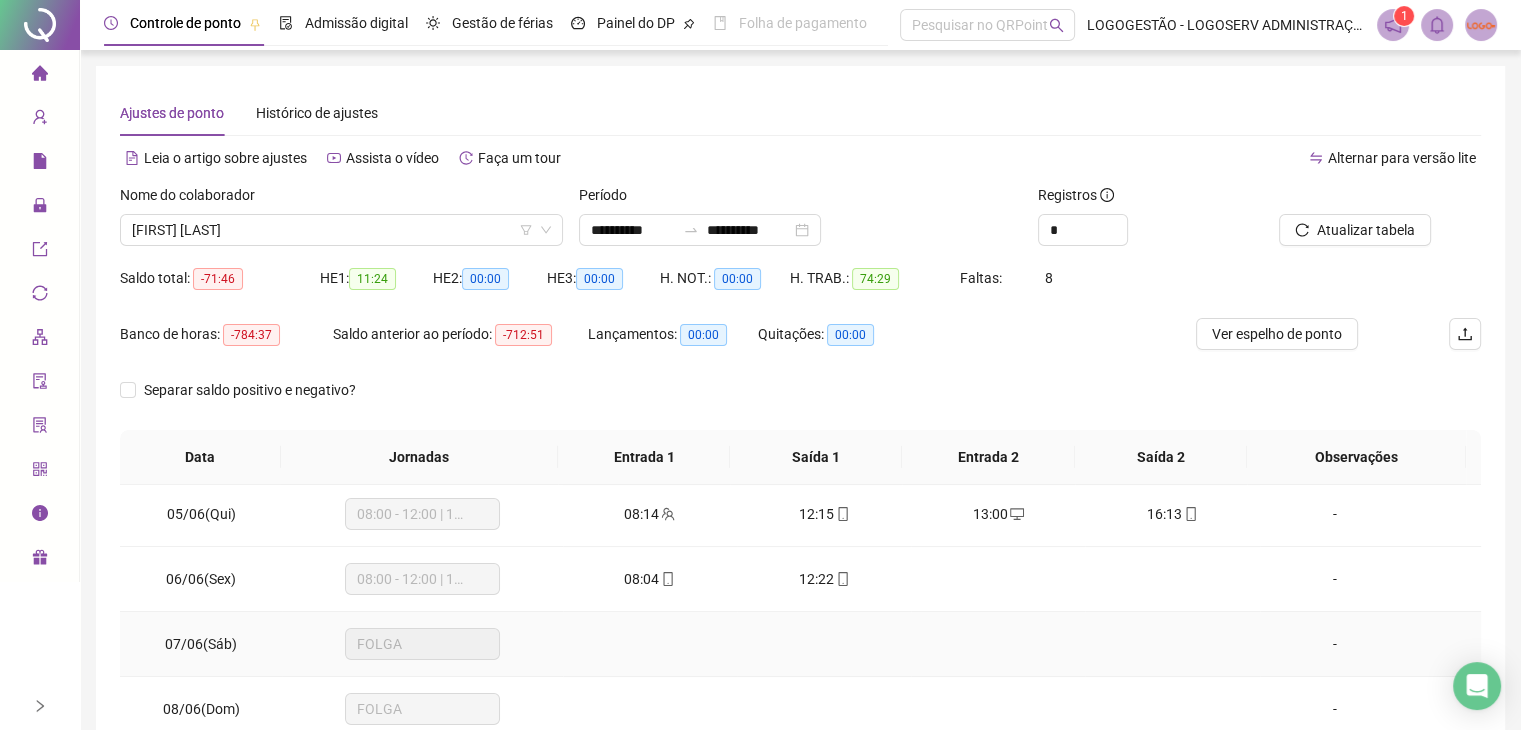 scroll, scrollTop: 200, scrollLeft: 0, axis: vertical 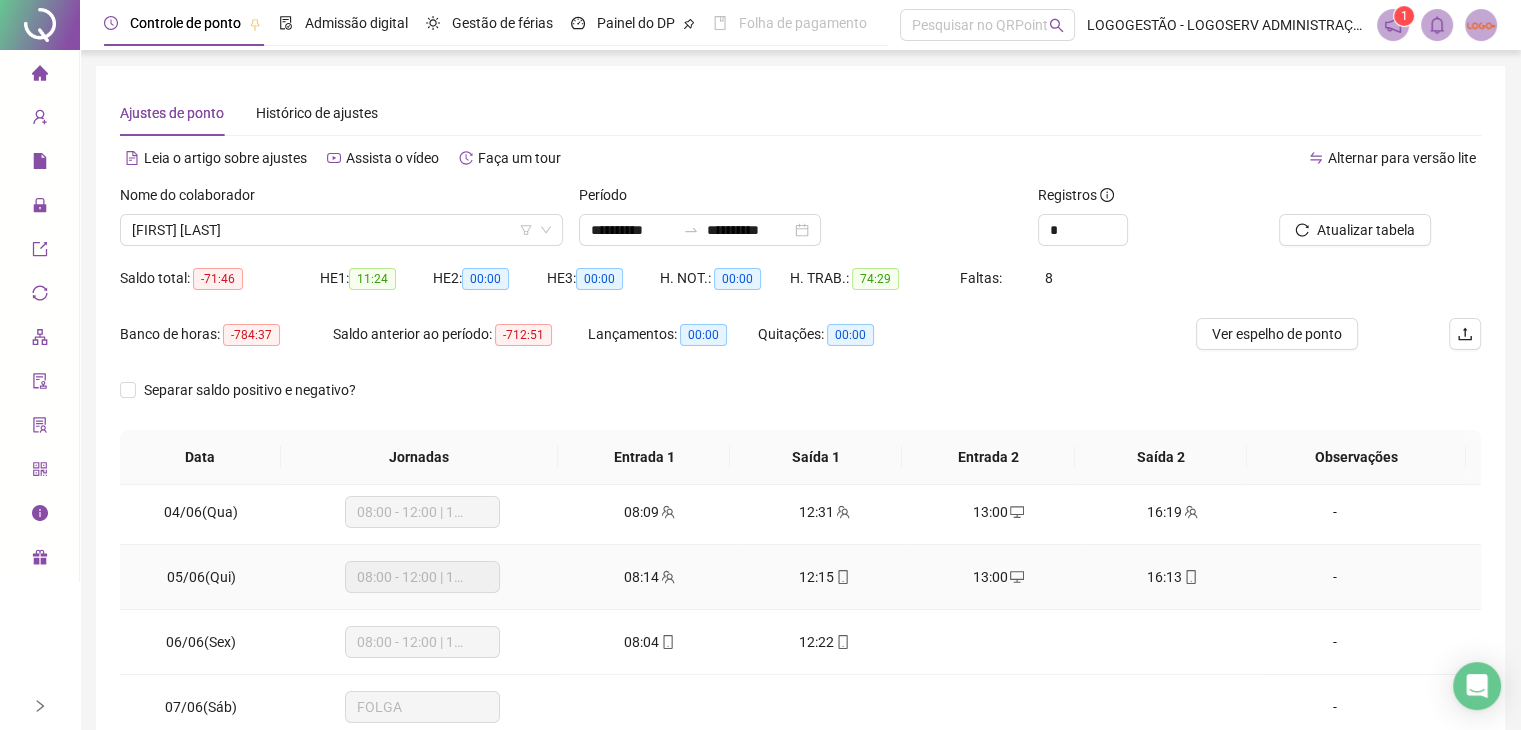 click on "08:14" at bounding box center (641, 577) 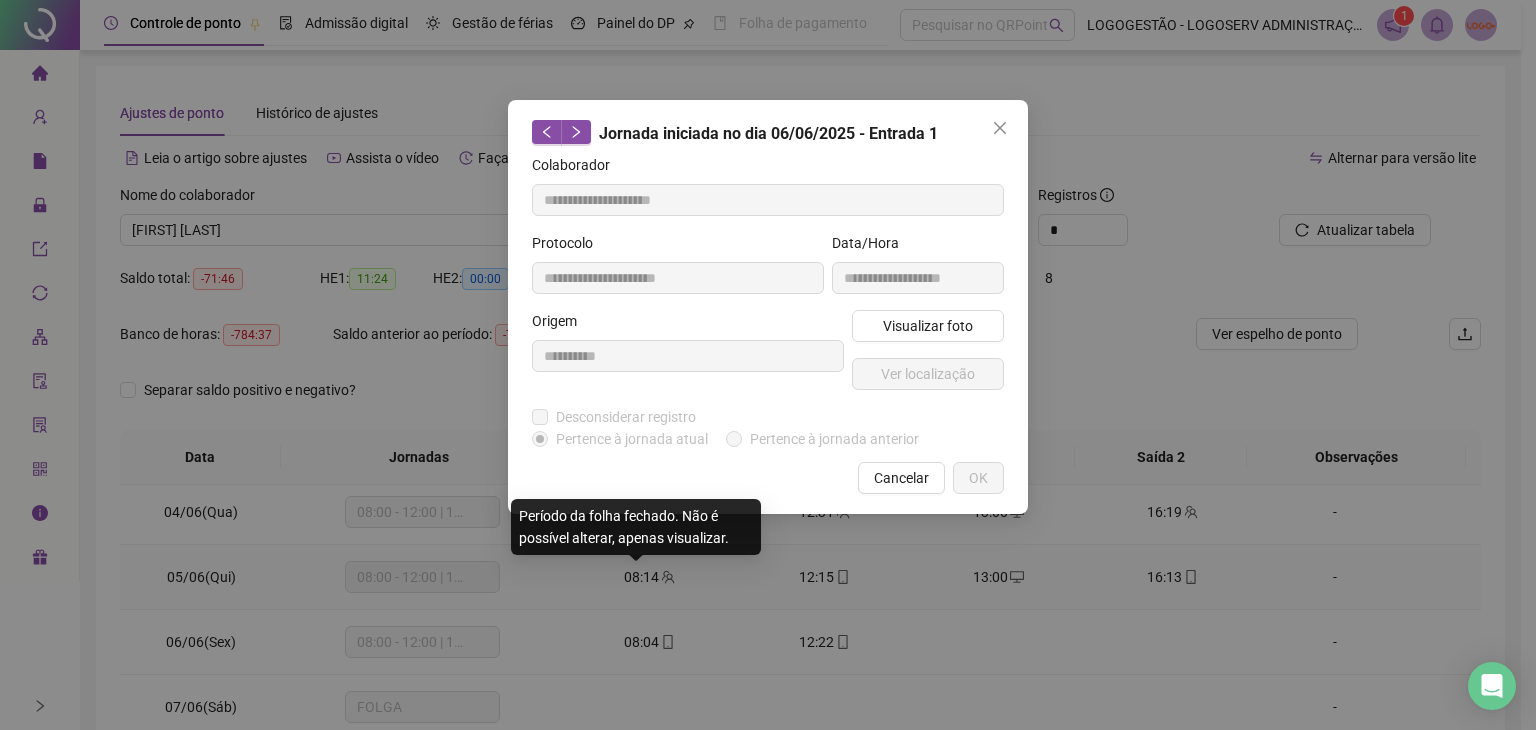 type on "**********" 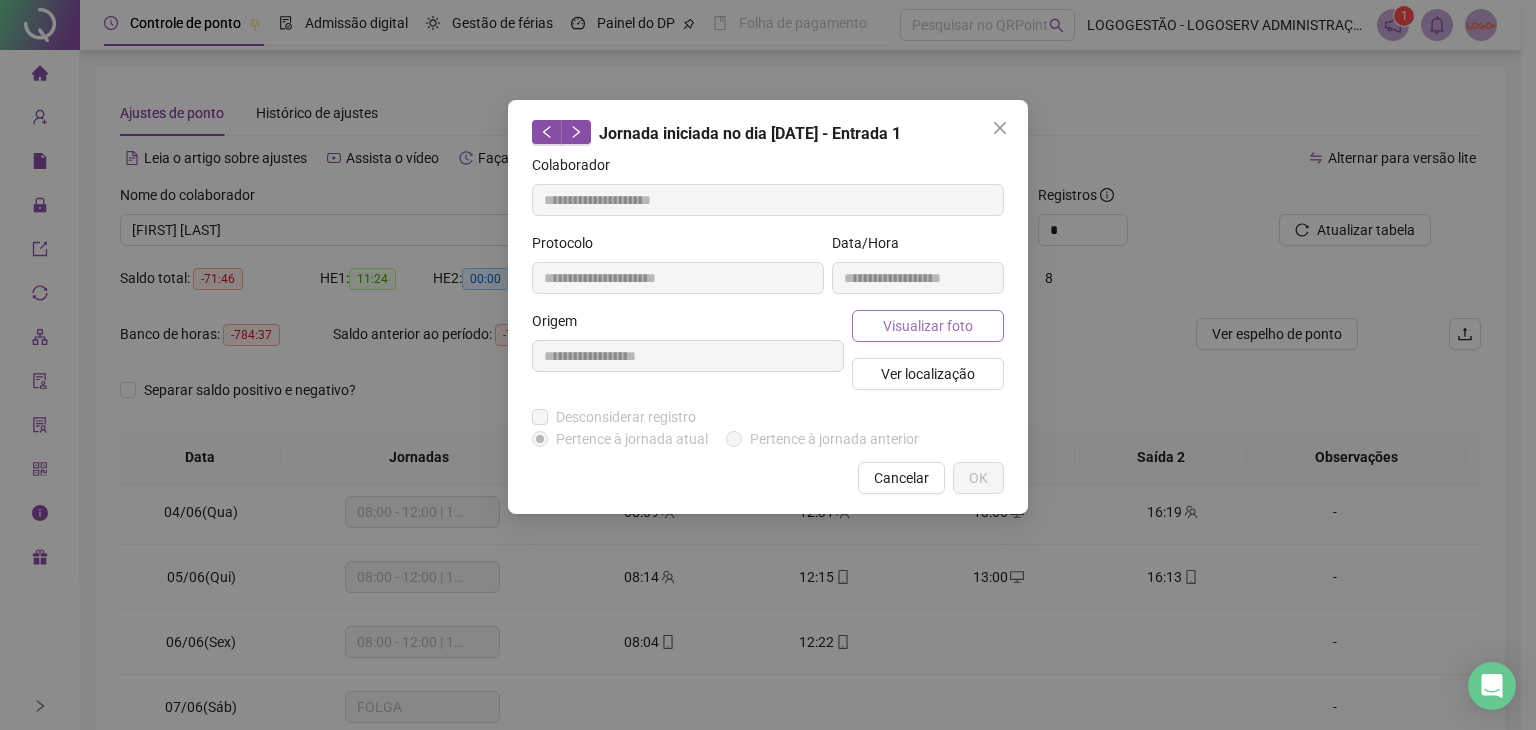 click on "Visualizar foto" at bounding box center [928, 326] 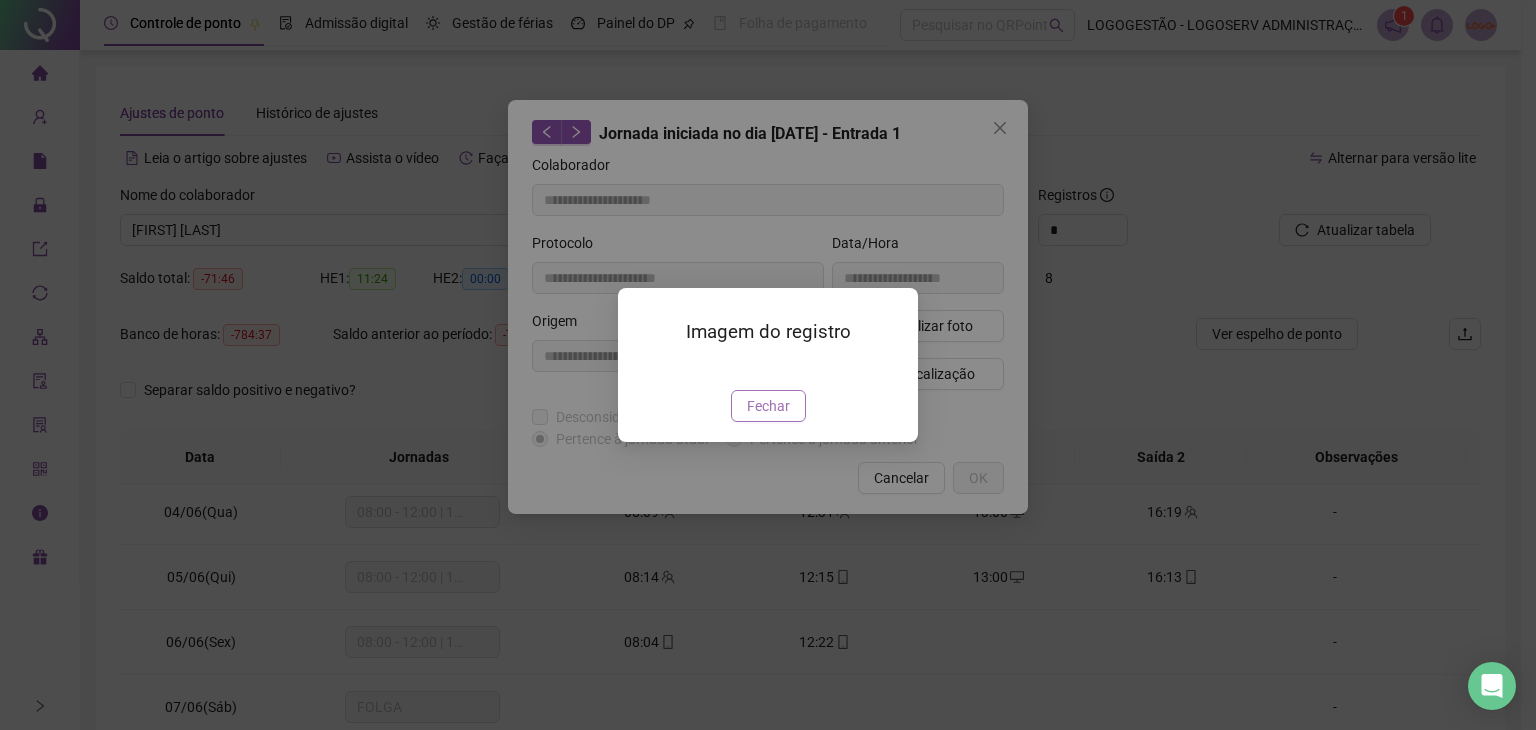 click on "Fechar" at bounding box center (768, 406) 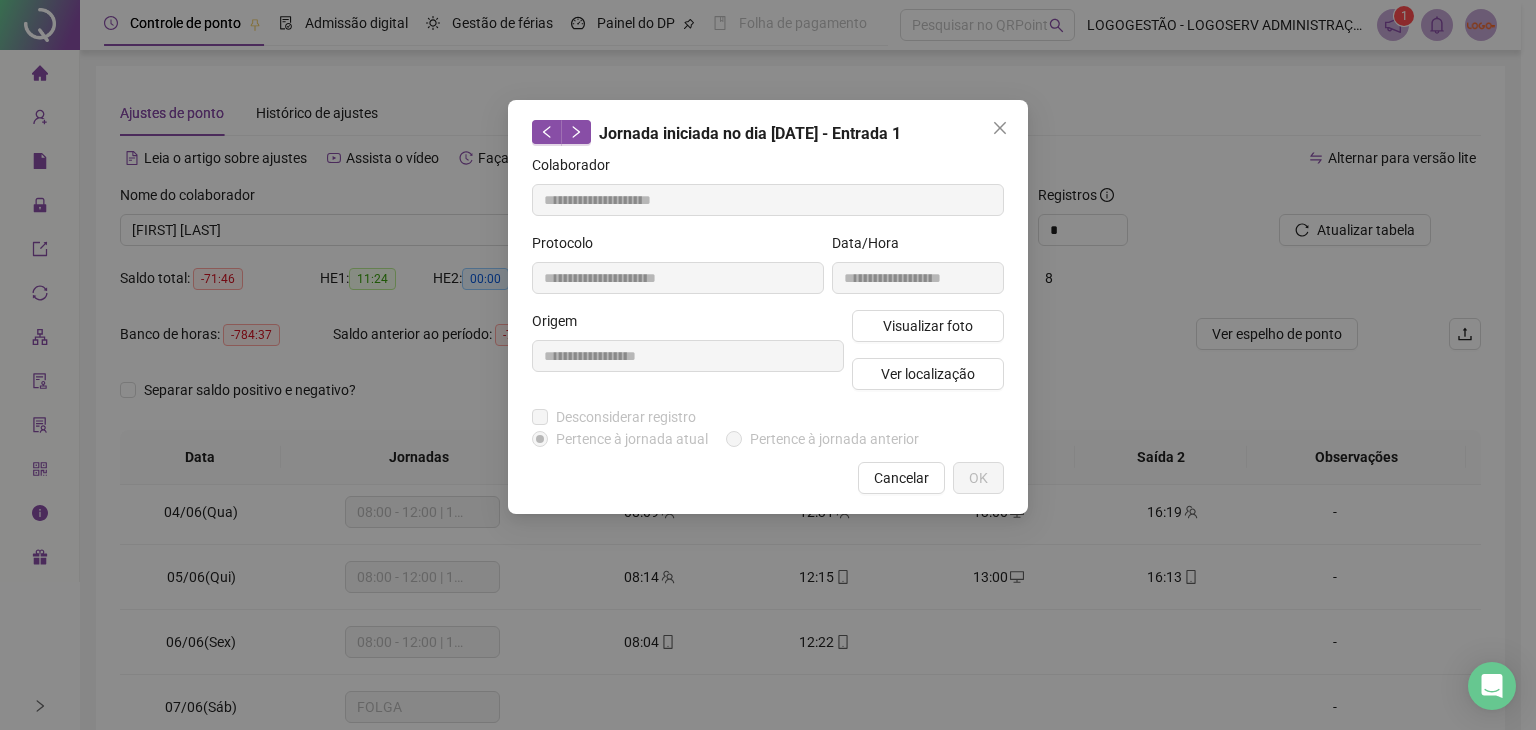 drag, startPoint x: 892, startPoint y: 472, endPoint x: 807, endPoint y: 520, distance: 97.6166 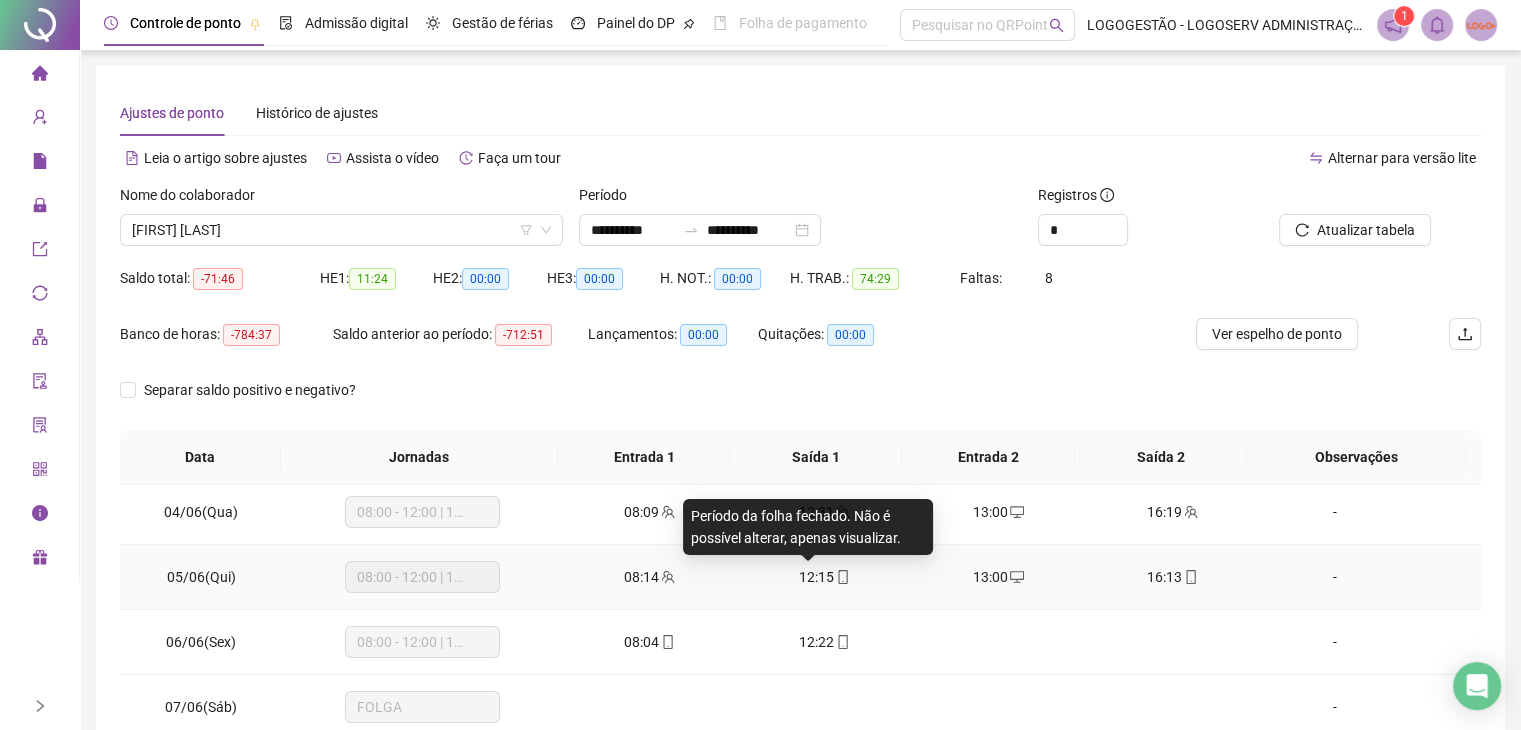 click on "12:15" at bounding box center (816, 577) 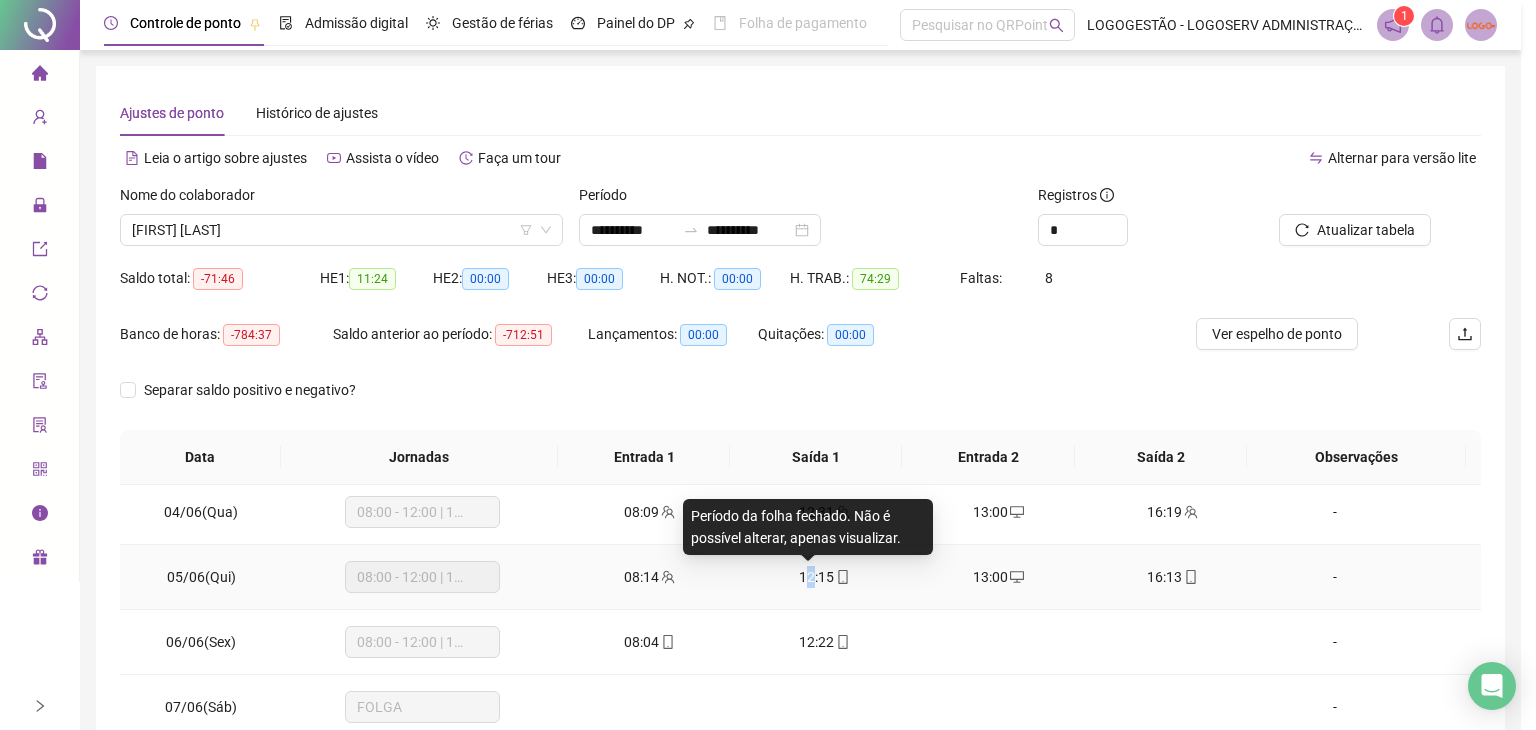 type on "**********" 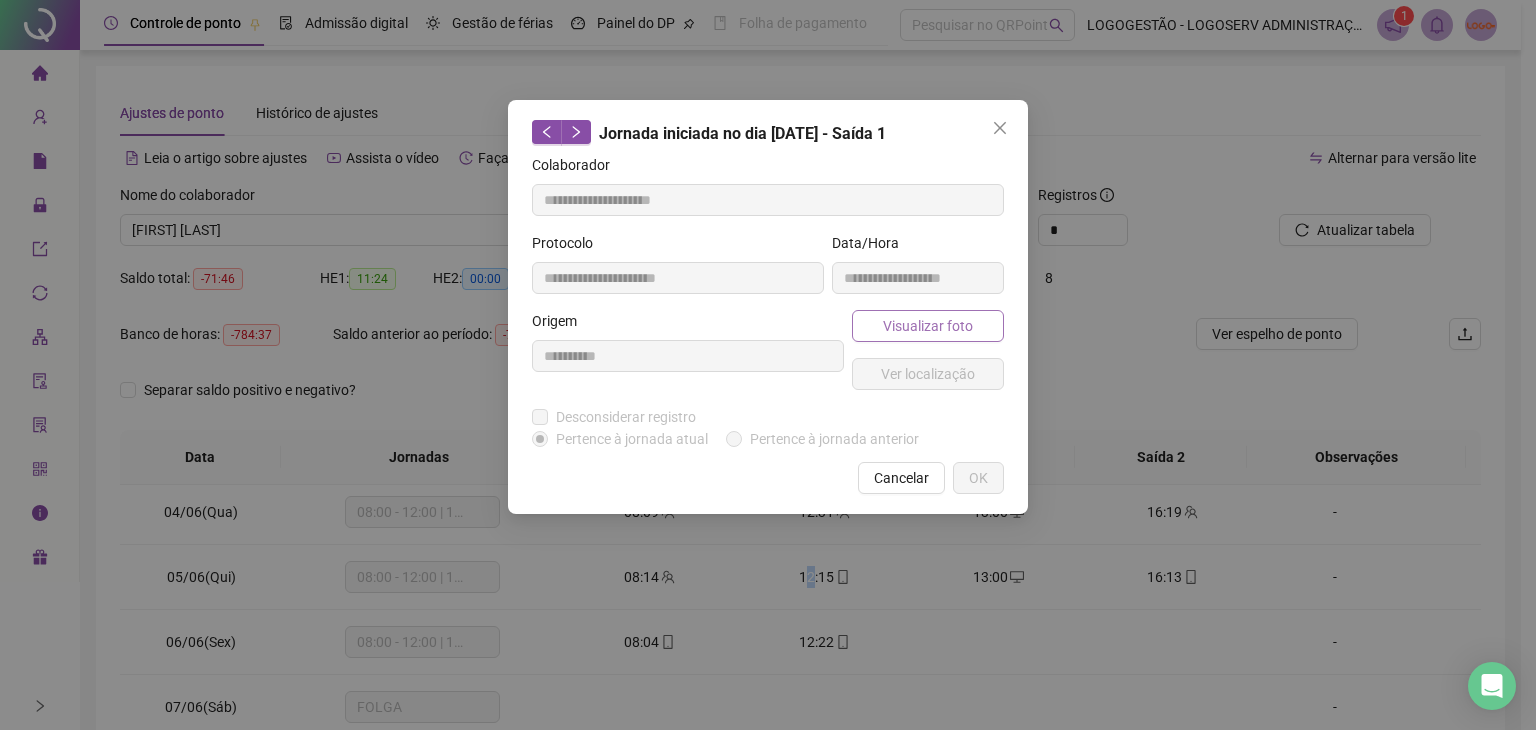 click on "Visualizar foto" at bounding box center (928, 326) 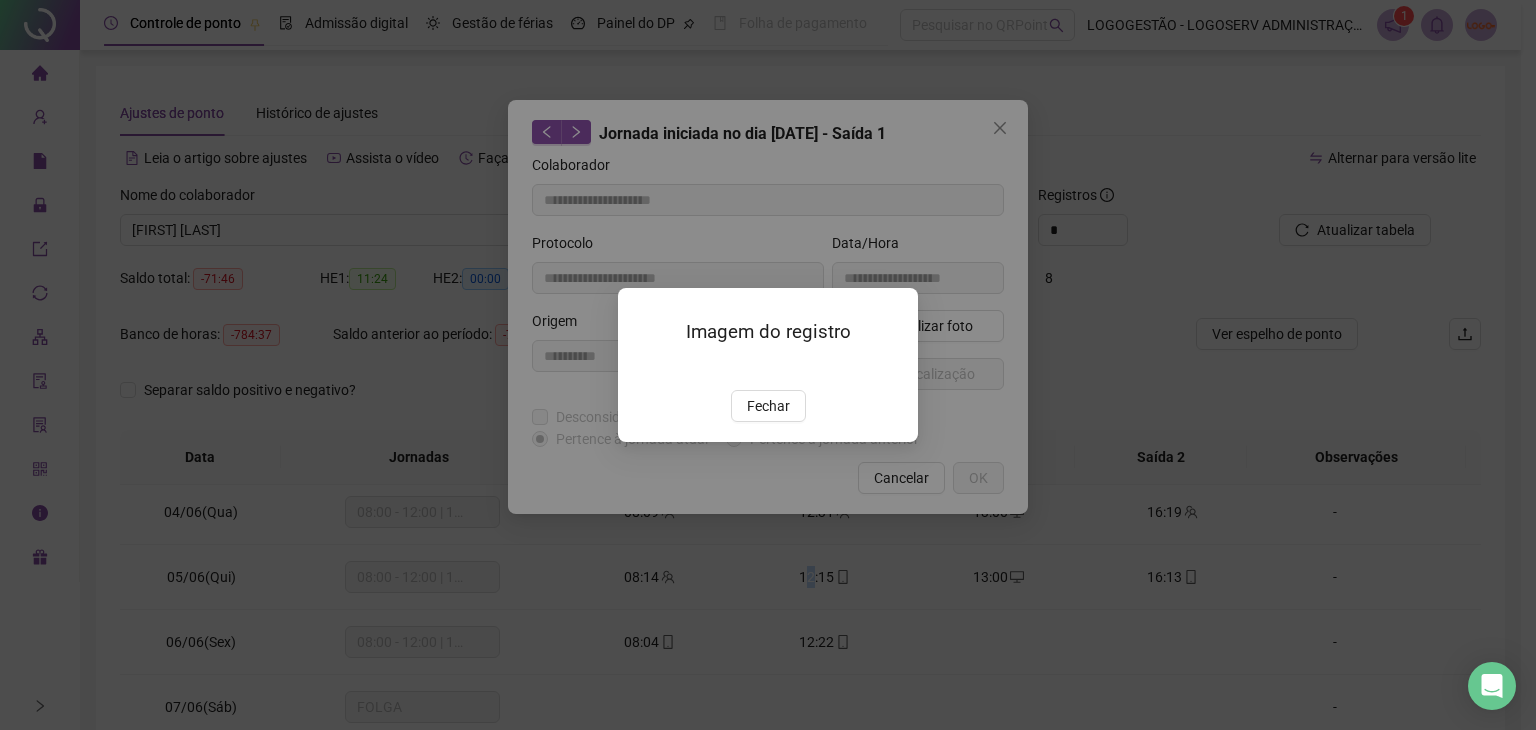 drag, startPoint x: 768, startPoint y: 519, endPoint x: 821, endPoint y: 502, distance: 55.65968 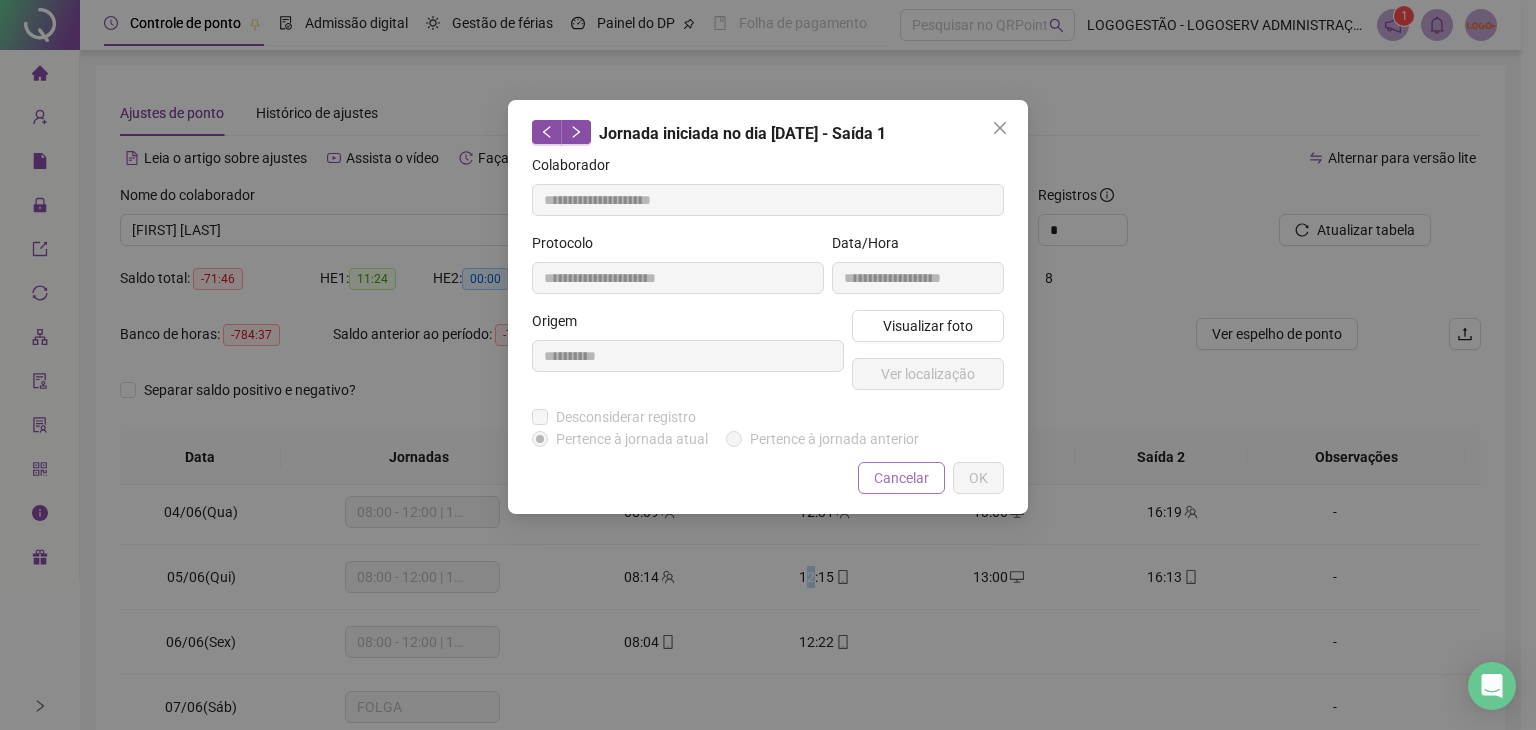 click on "Cancelar" at bounding box center (901, 478) 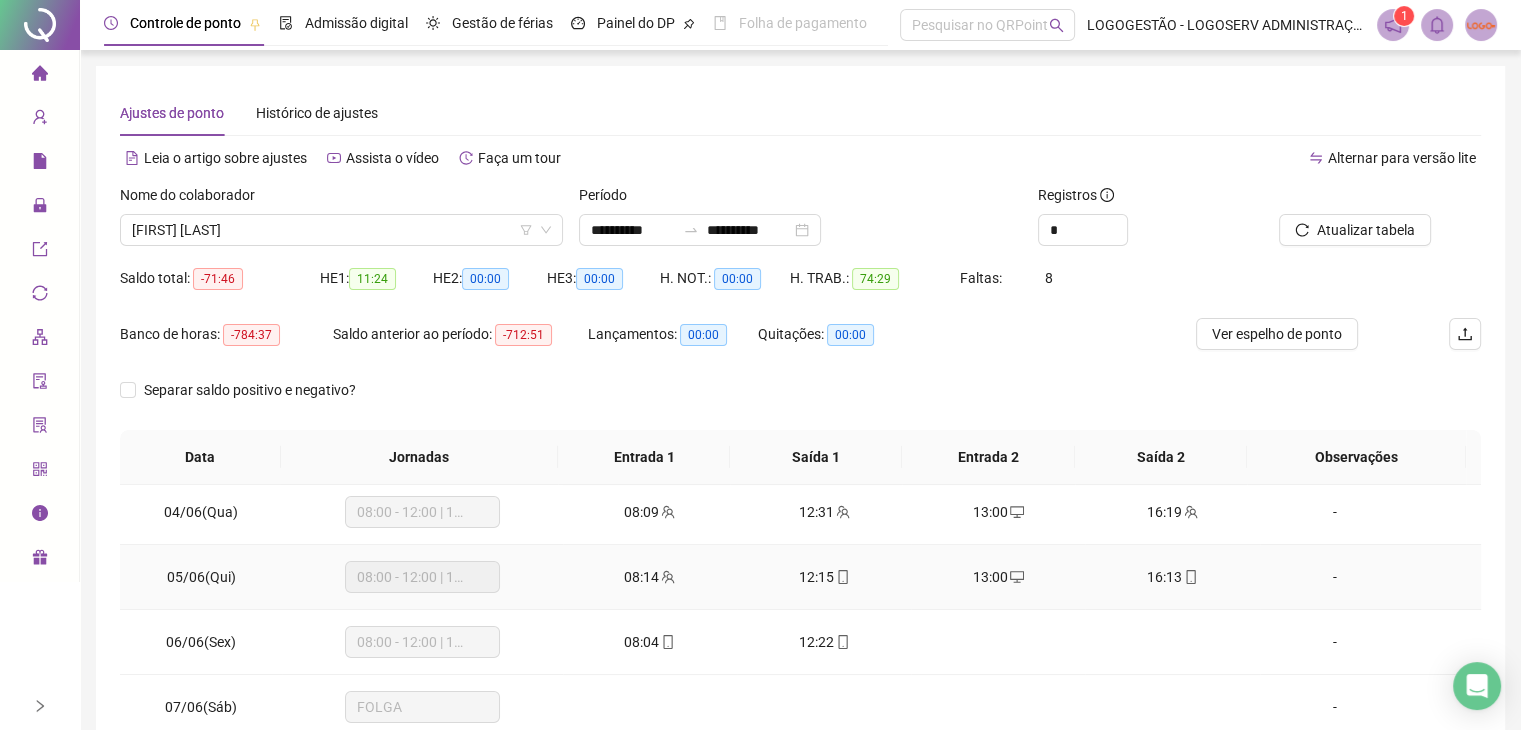 click on "16:13" at bounding box center (1172, 577) 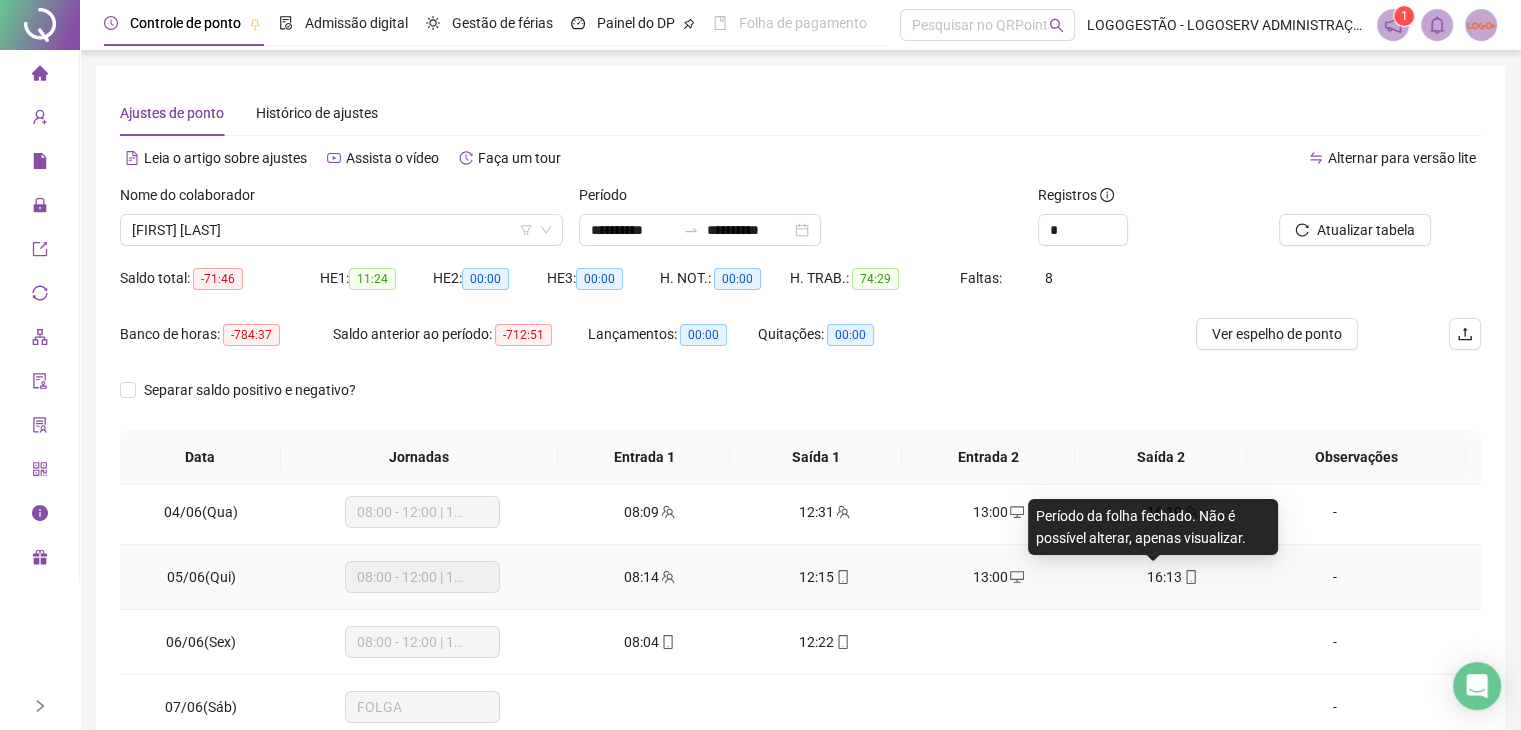 click on "16:13" at bounding box center (1164, 577) 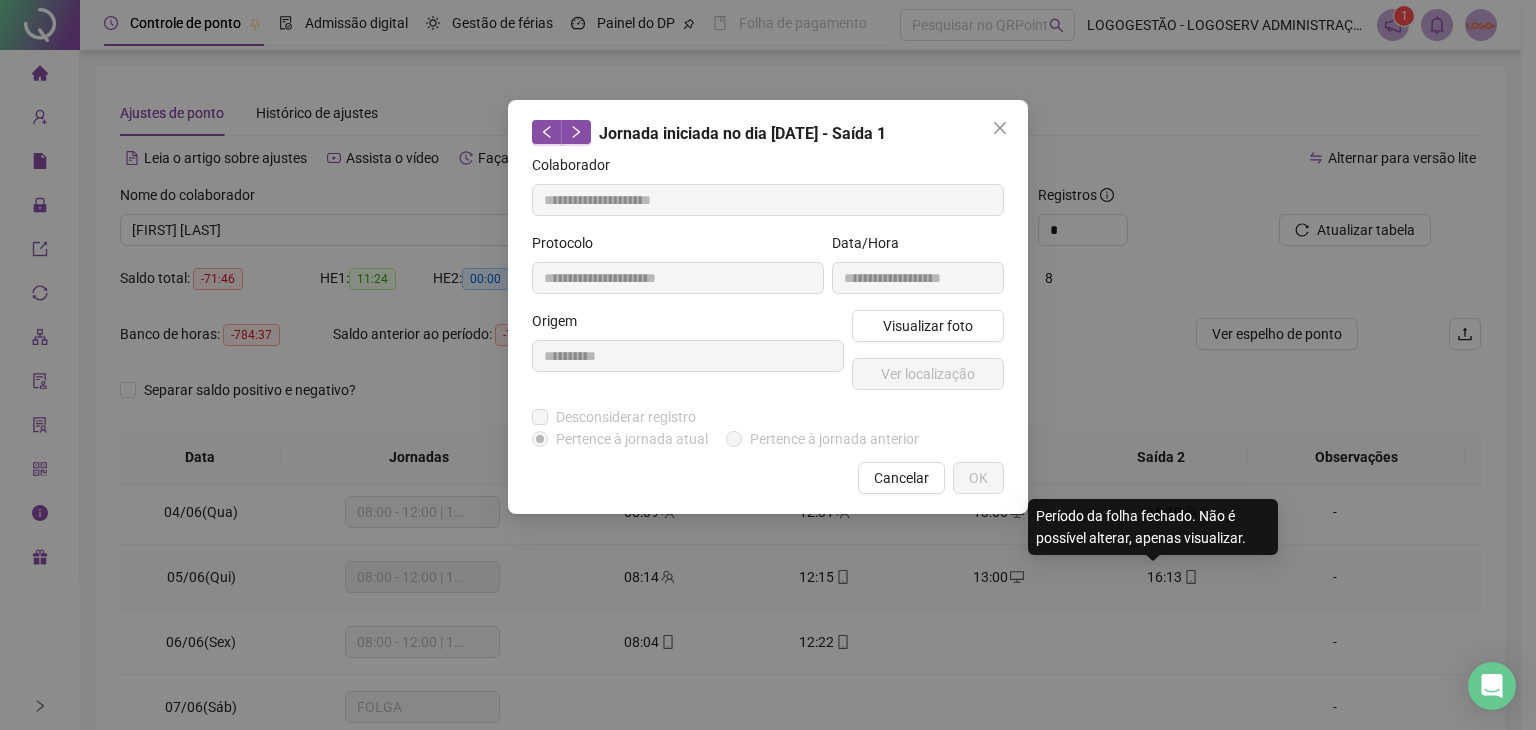 type on "**********" 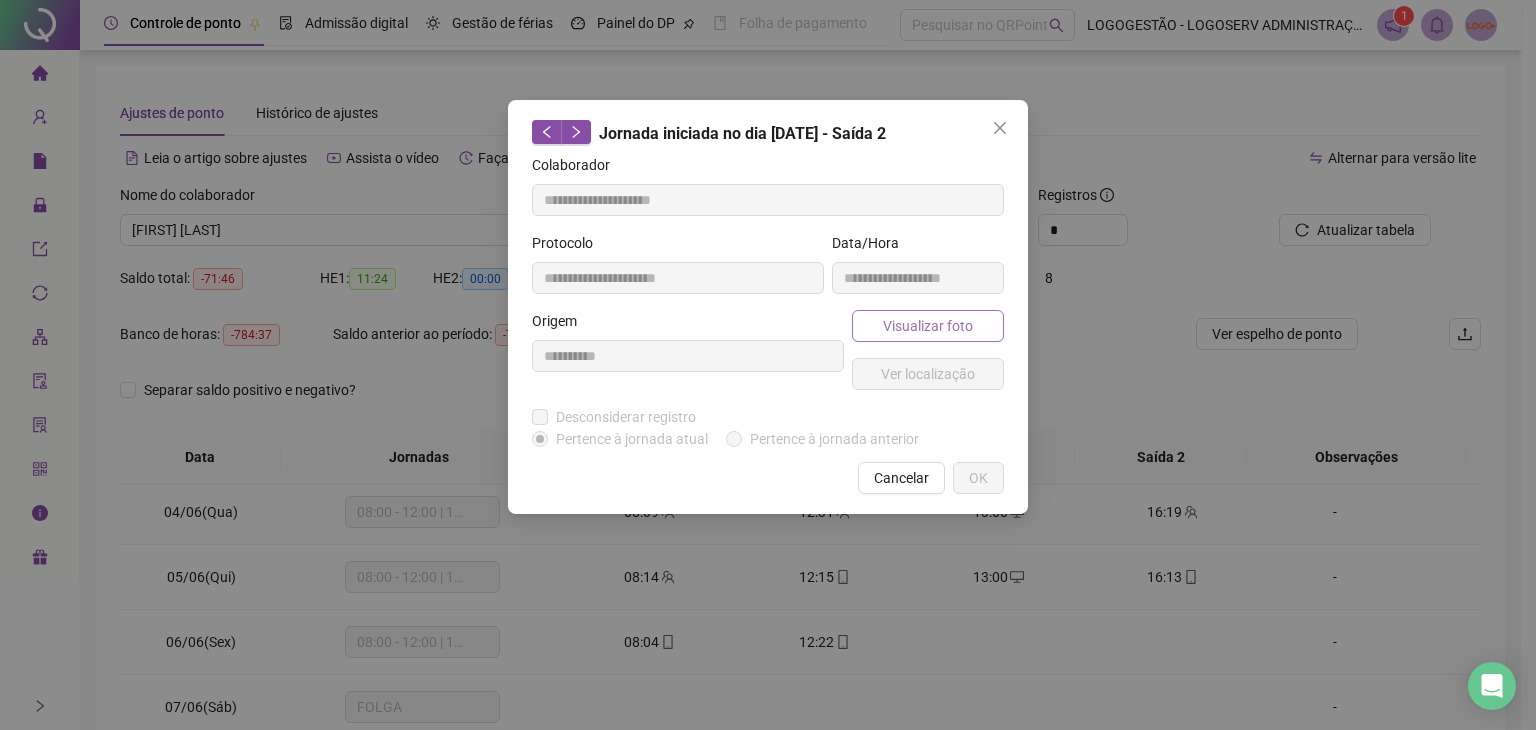 click on "Visualizar foto" at bounding box center [928, 326] 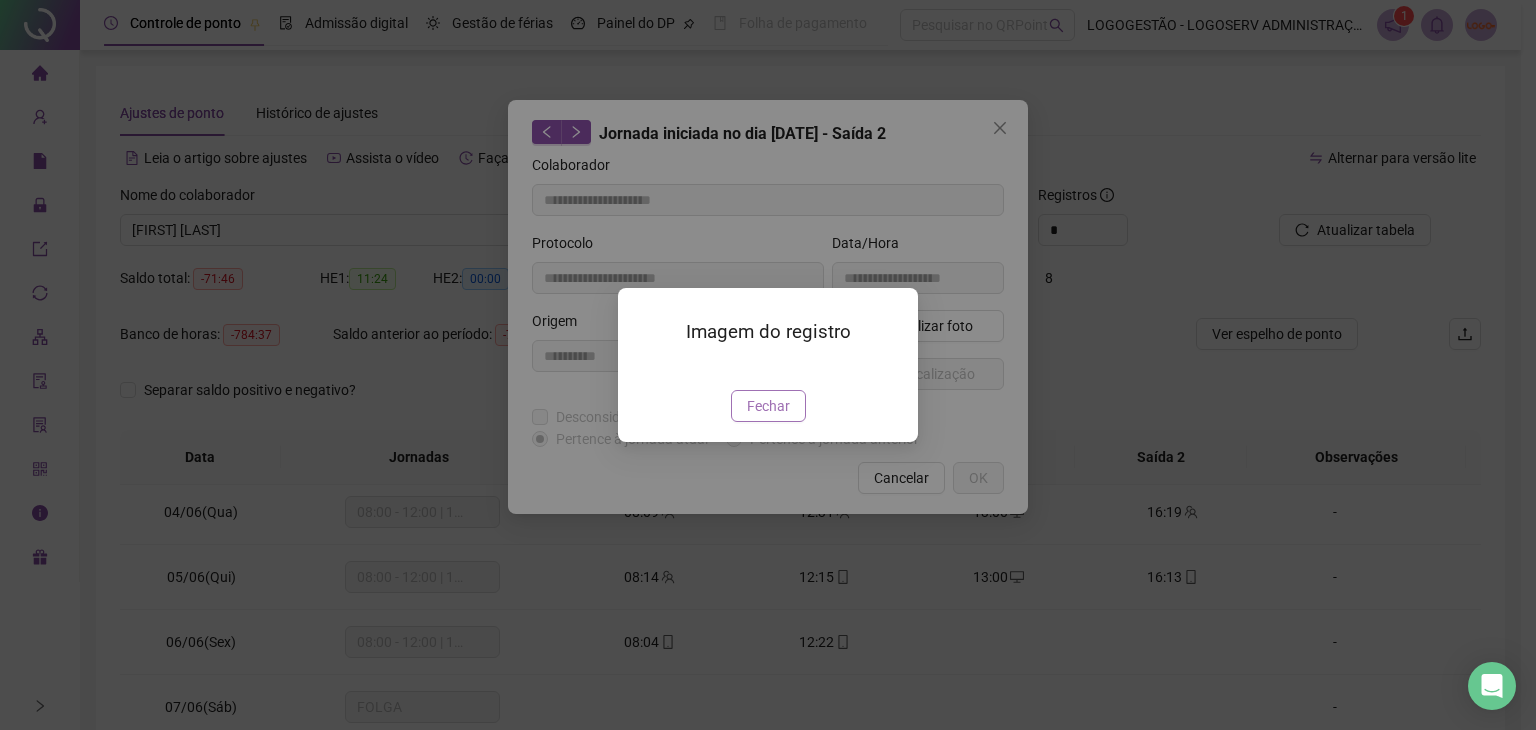 click on "Fechar" at bounding box center [768, 406] 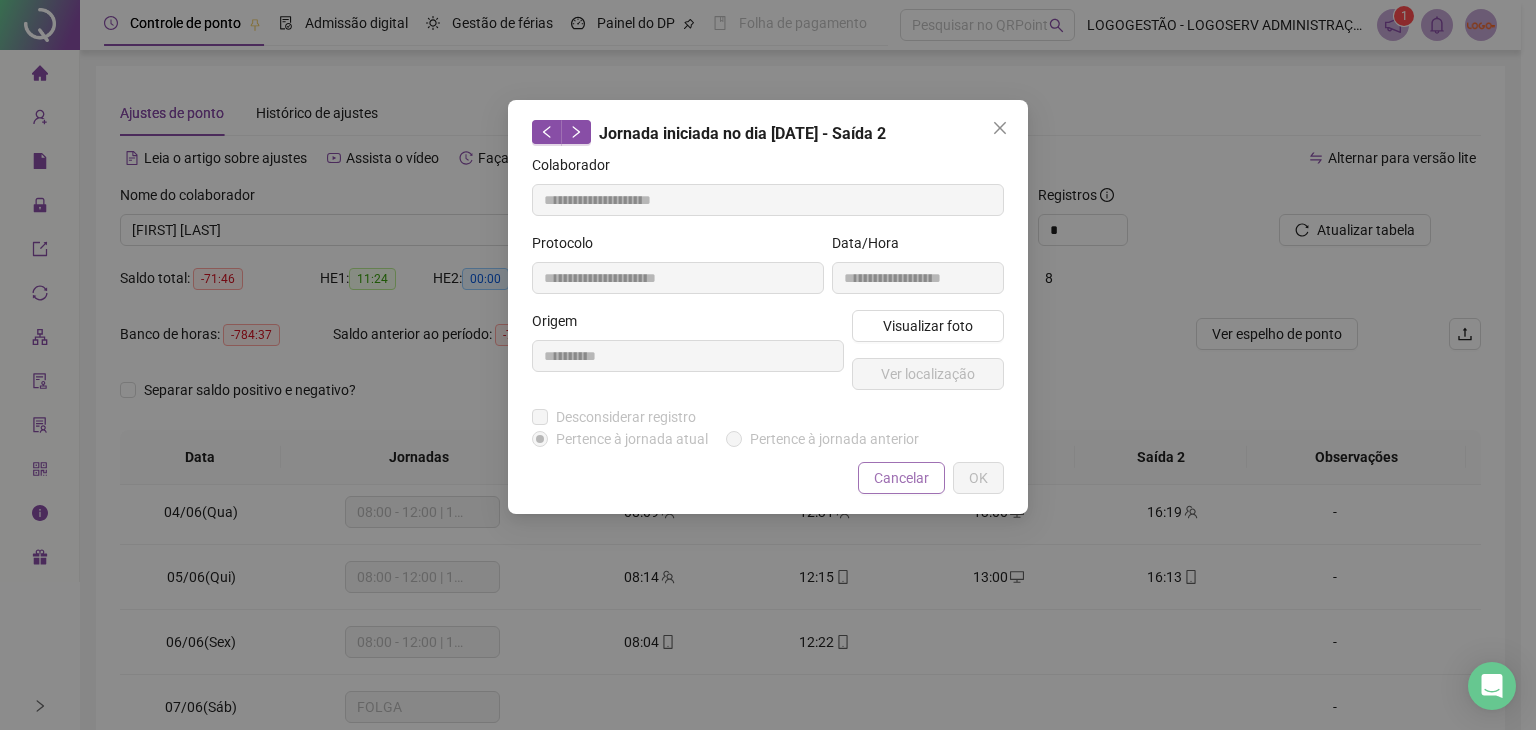 click on "Cancelar" at bounding box center (901, 478) 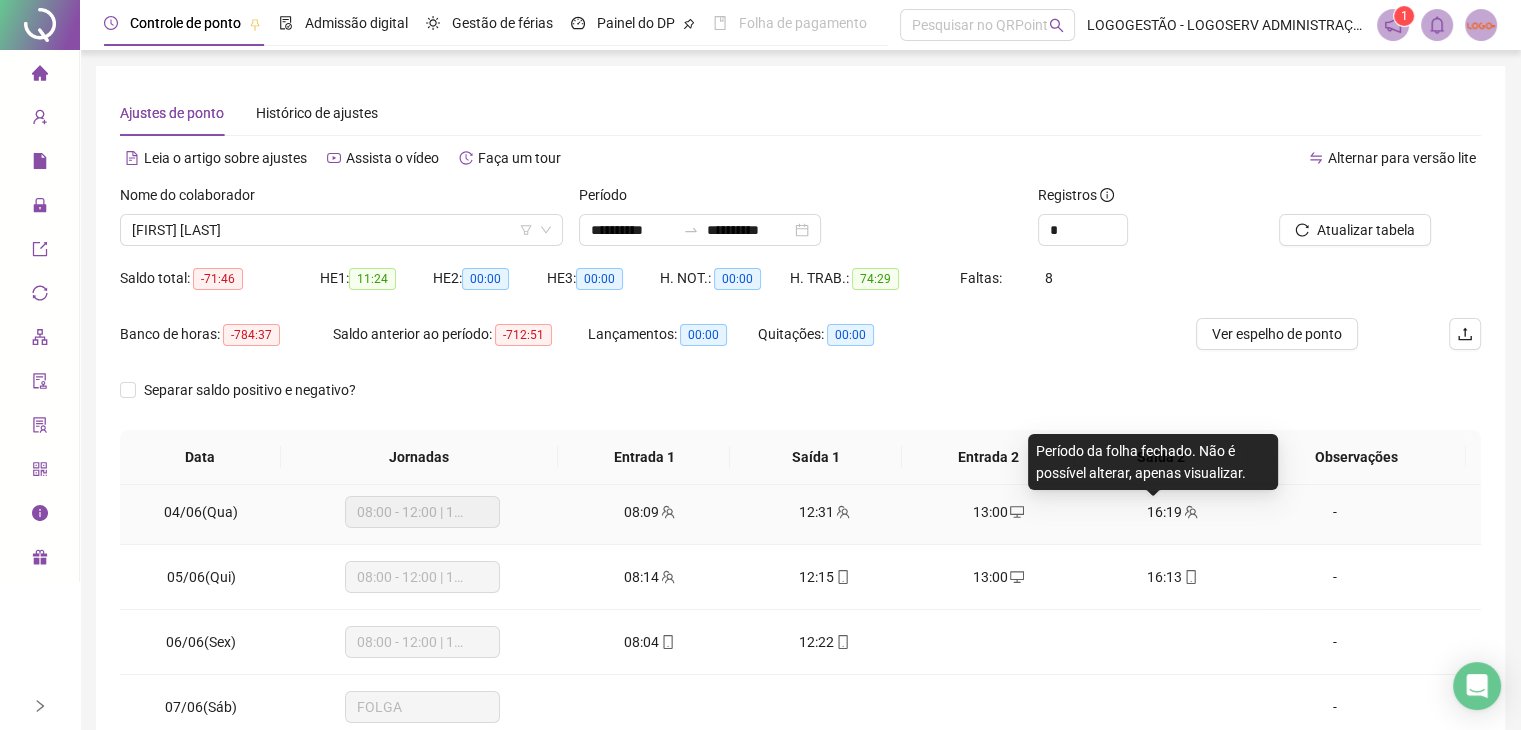 click on "16:19" at bounding box center (1164, 512) 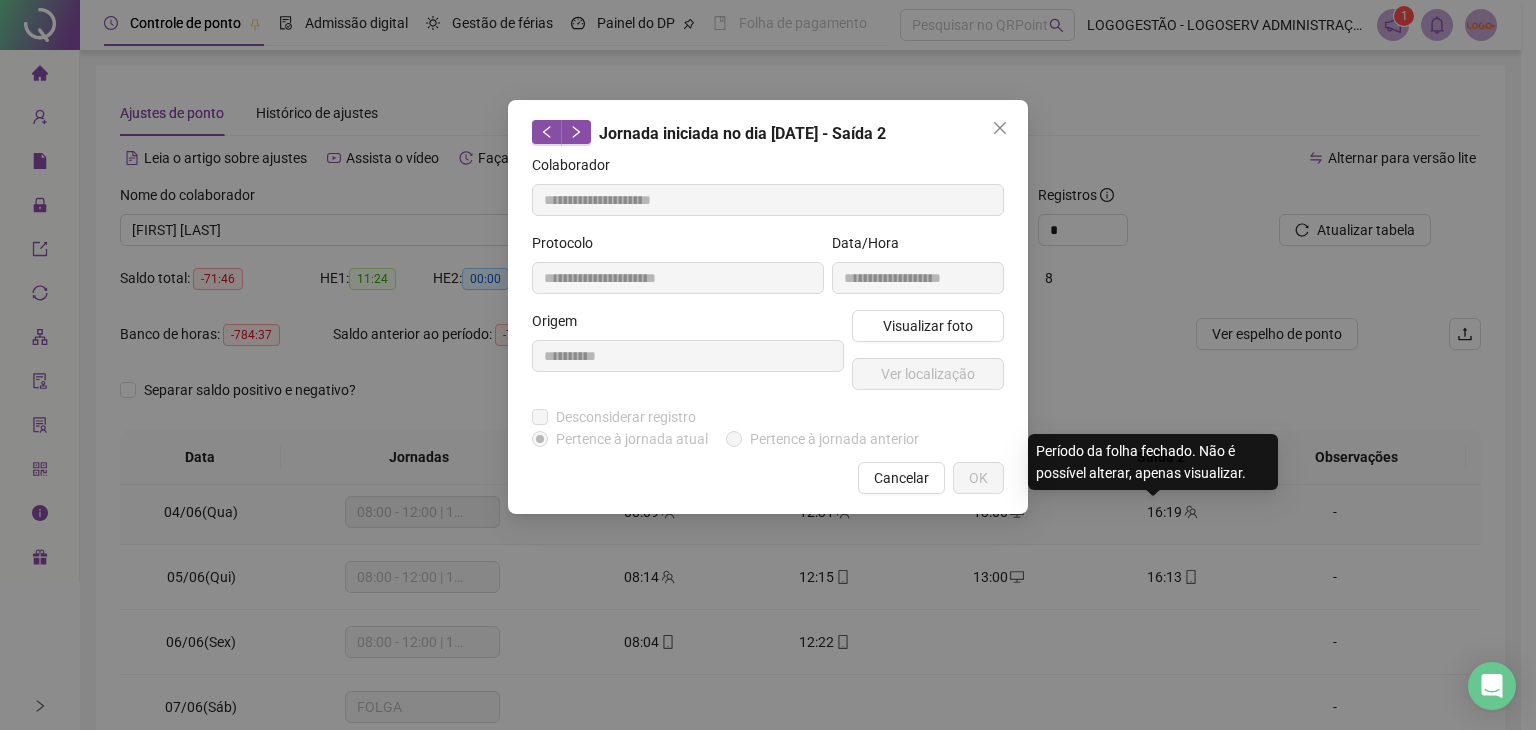 type on "**********" 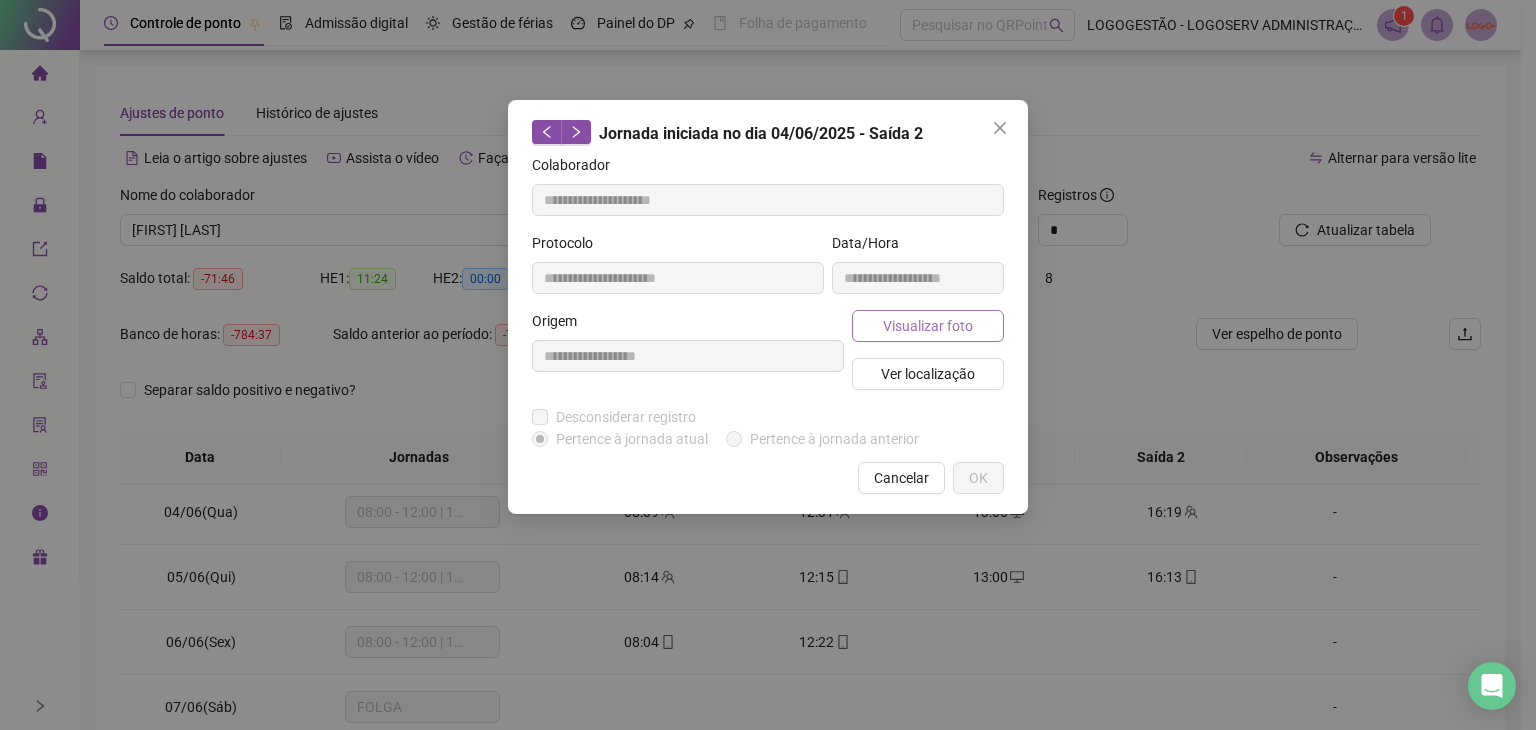 click on "Visualizar foto" at bounding box center (928, 326) 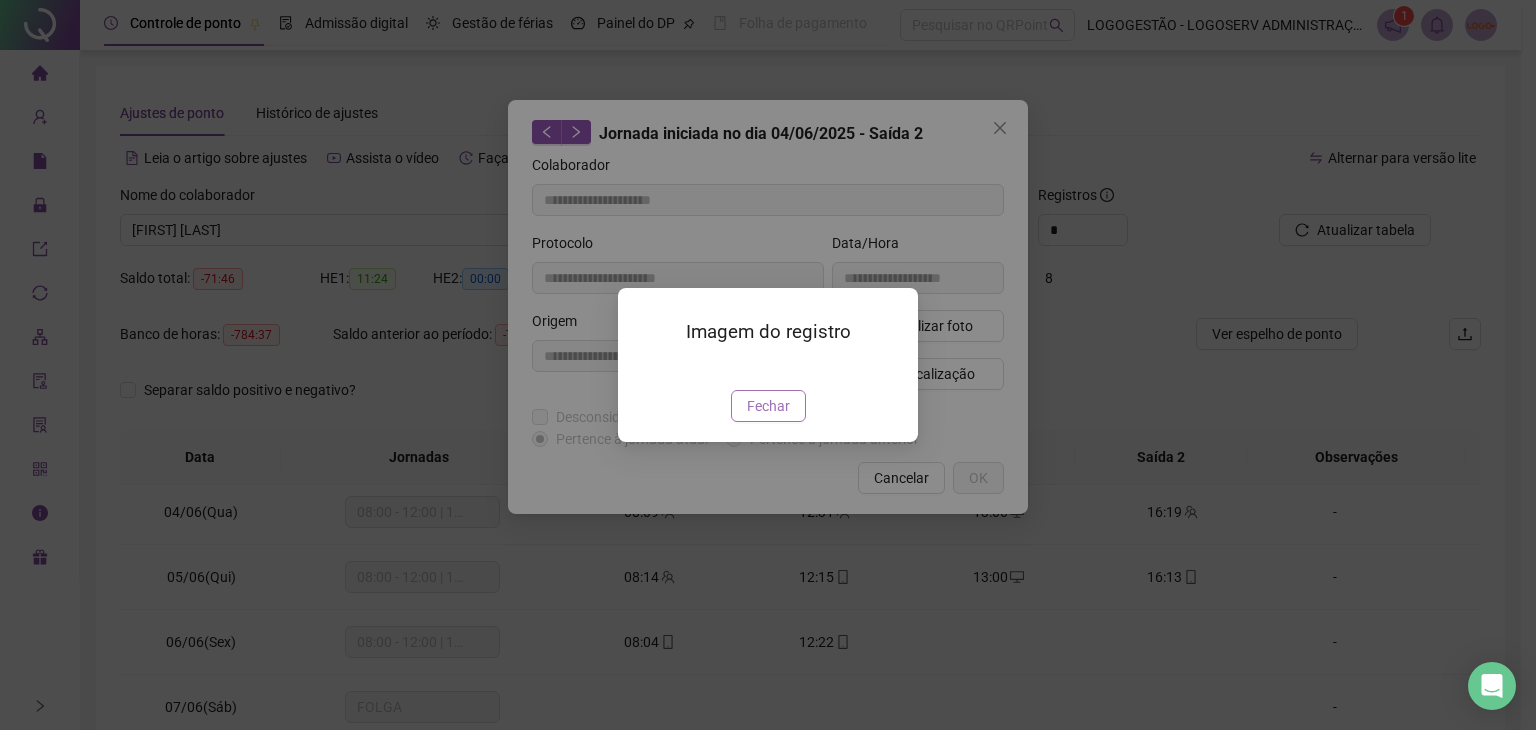 click on "Fechar" at bounding box center [768, 406] 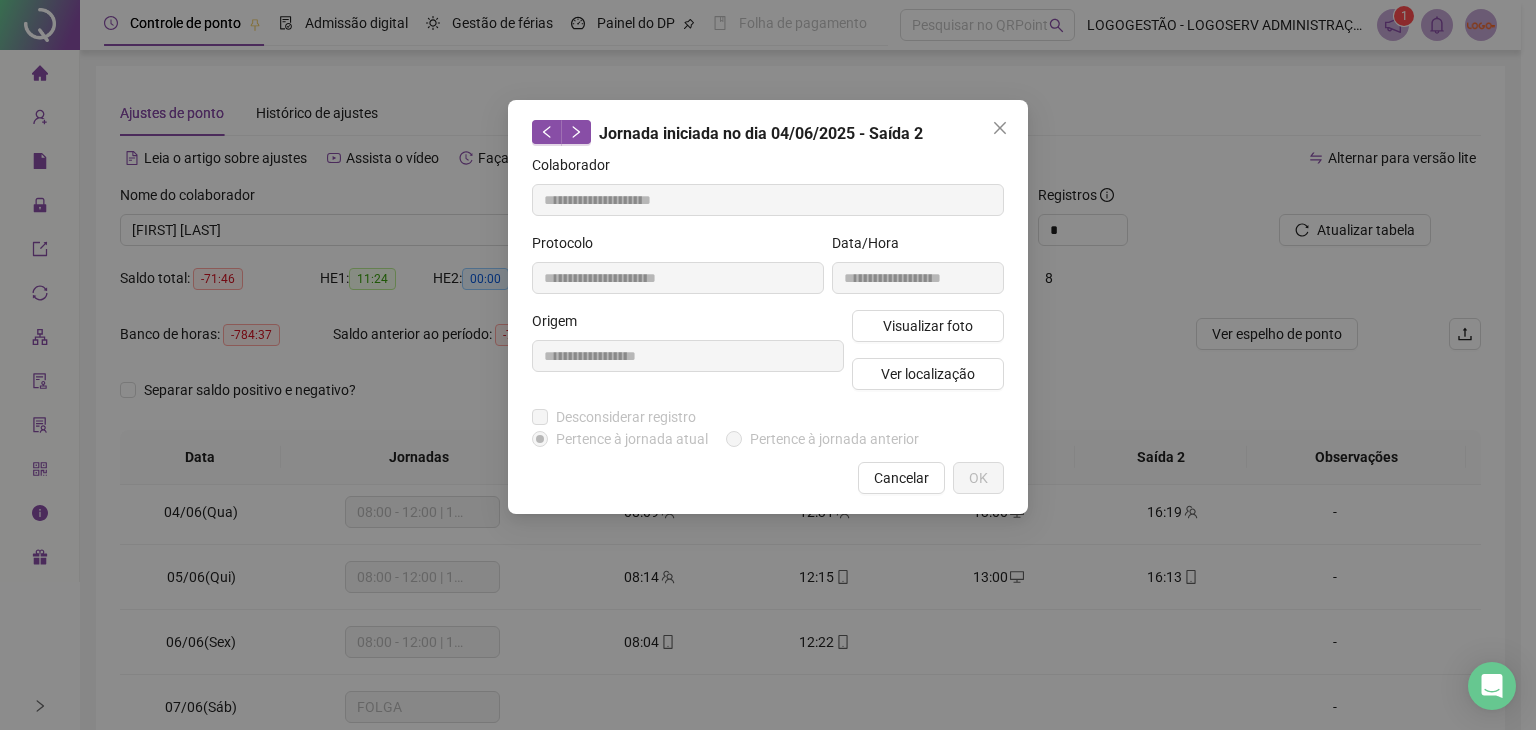 drag, startPoint x: 892, startPoint y: 480, endPoint x: 777, endPoint y: 501, distance: 116.901665 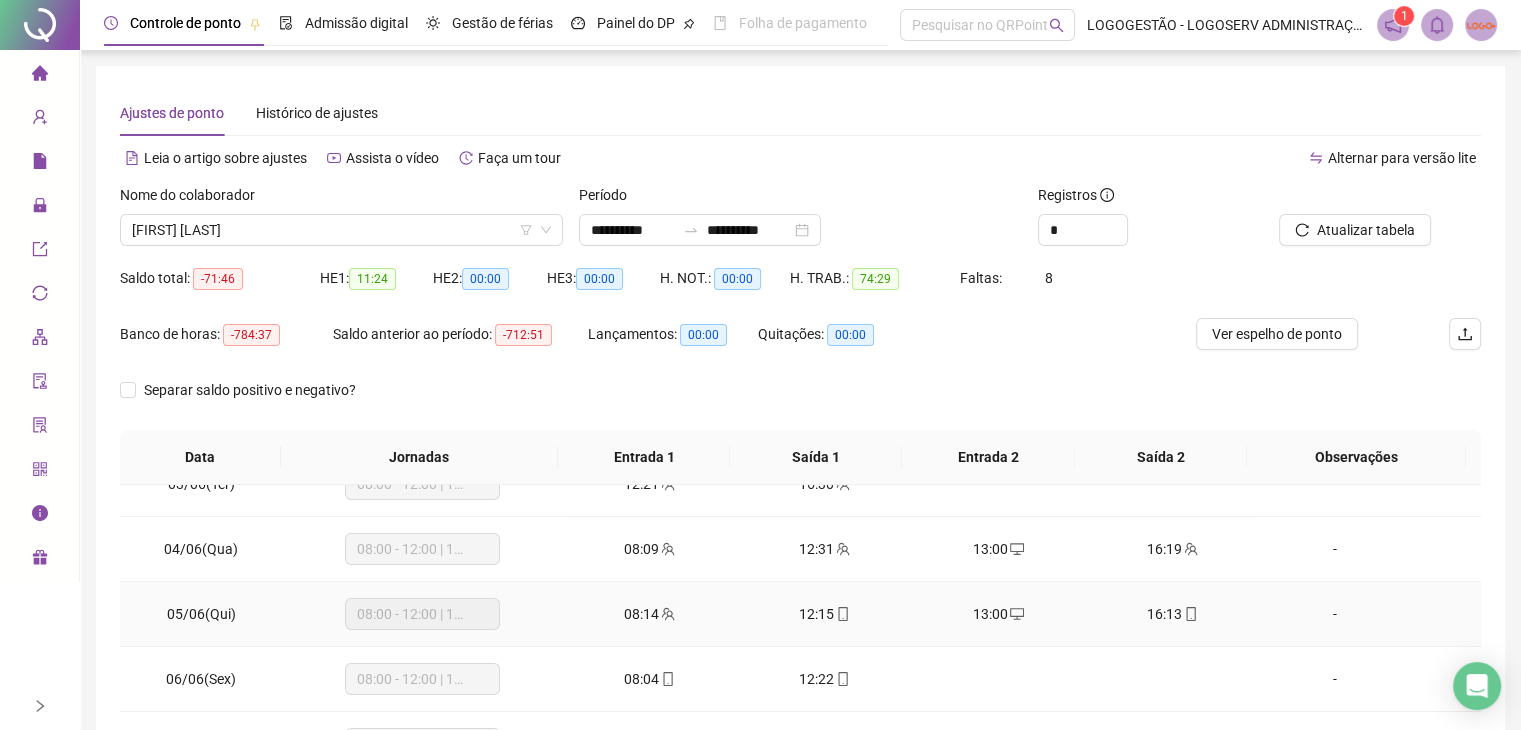 scroll, scrollTop: 100, scrollLeft: 0, axis: vertical 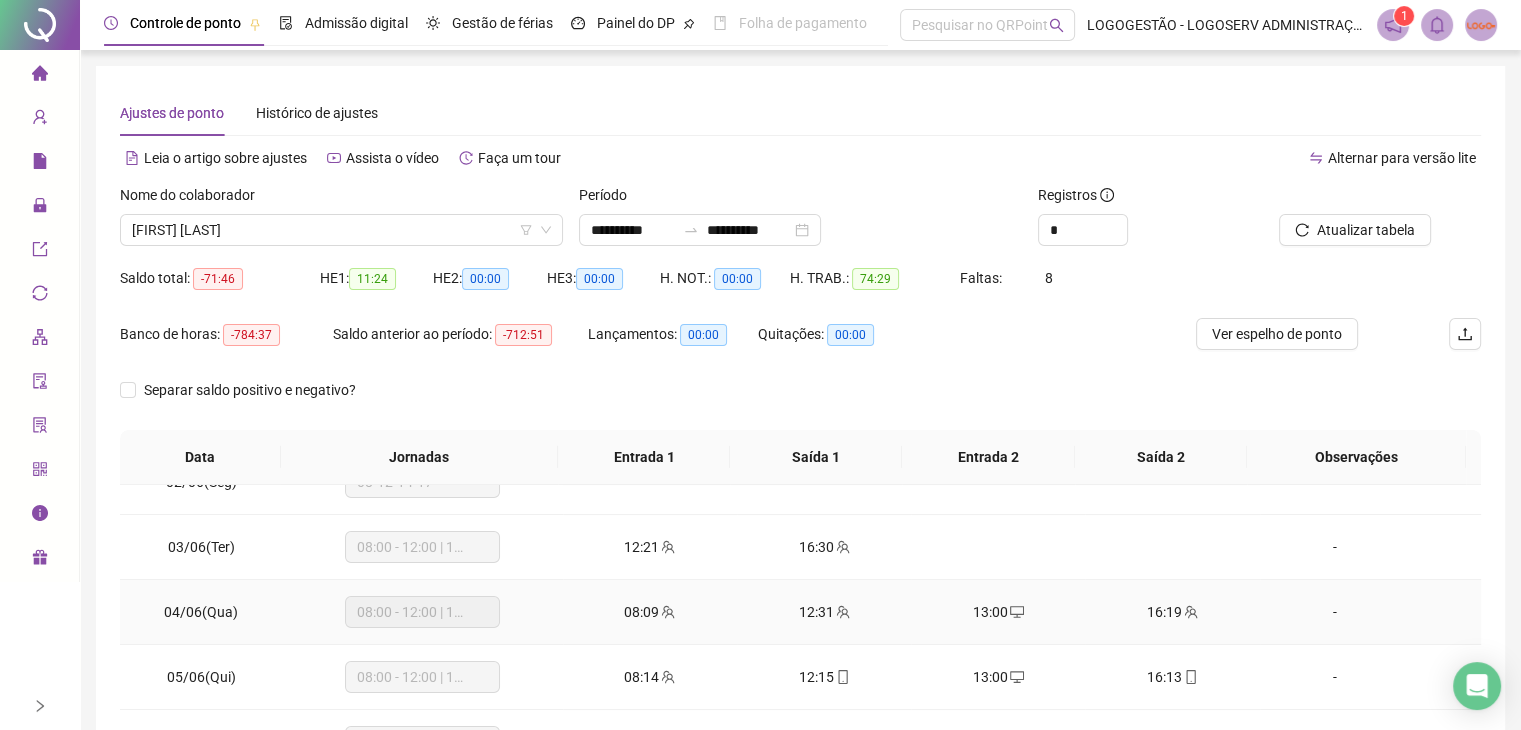 click on "08:09" at bounding box center (650, 612) 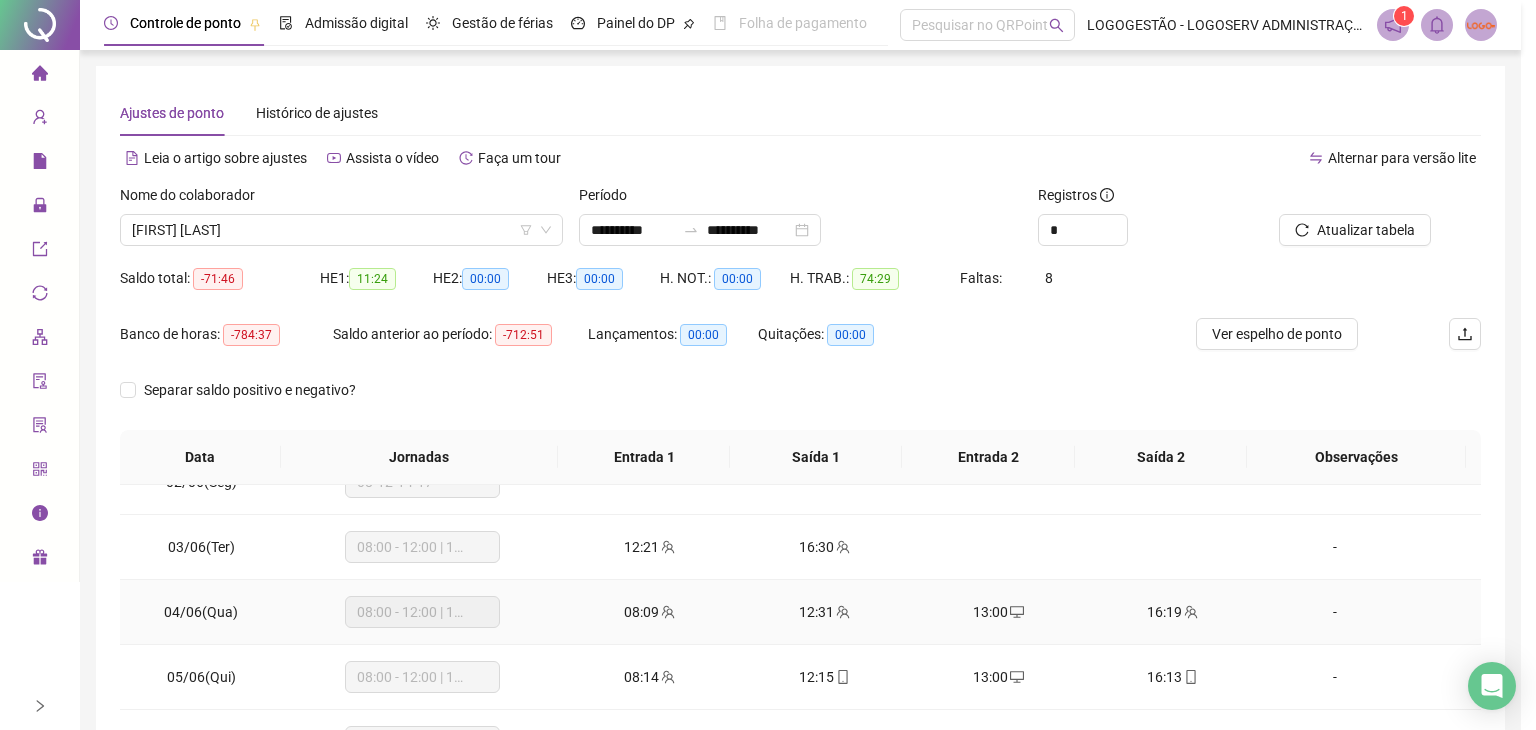 type on "**********" 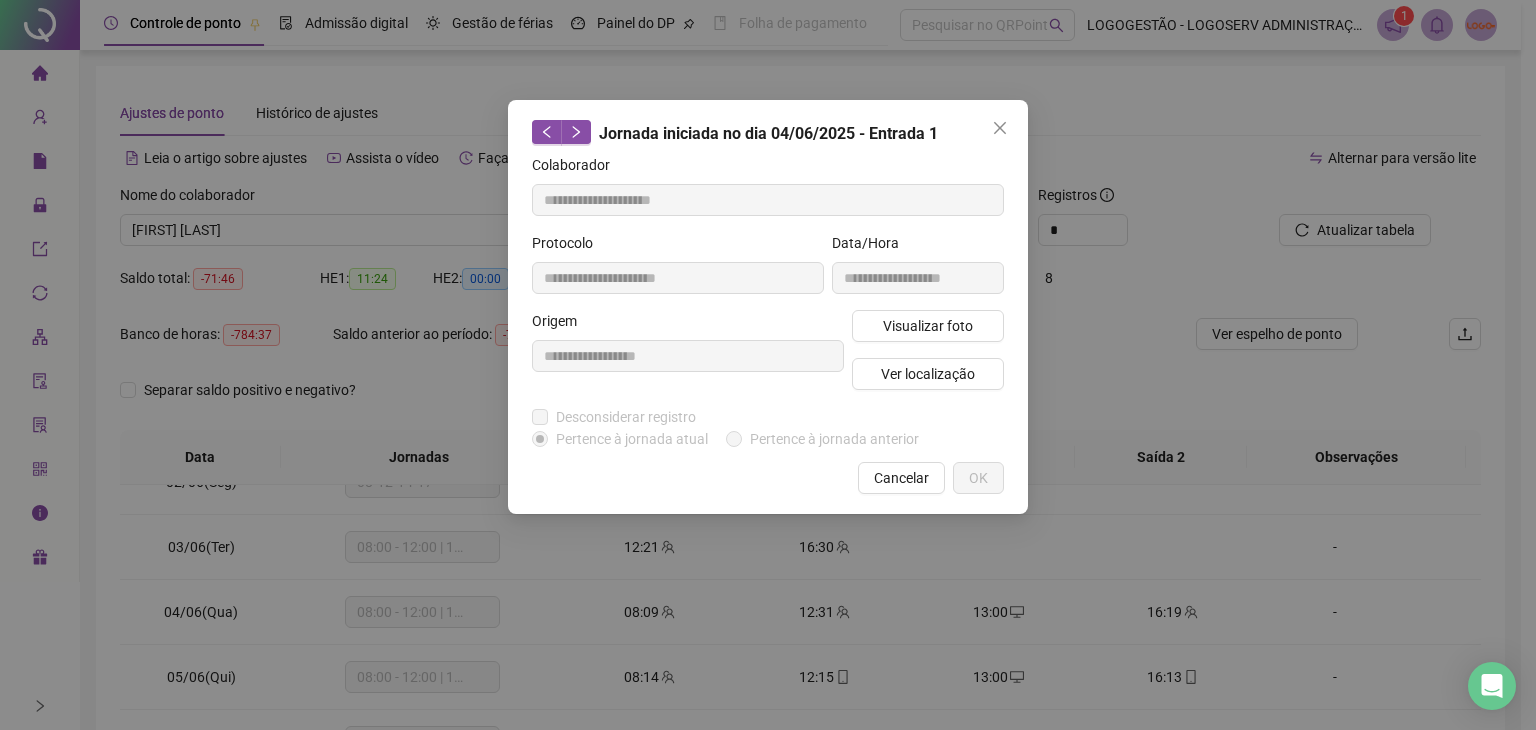 drag, startPoint x: 641, startPoint y: 605, endPoint x: 755, endPoint y: 512, distance: 147.12239 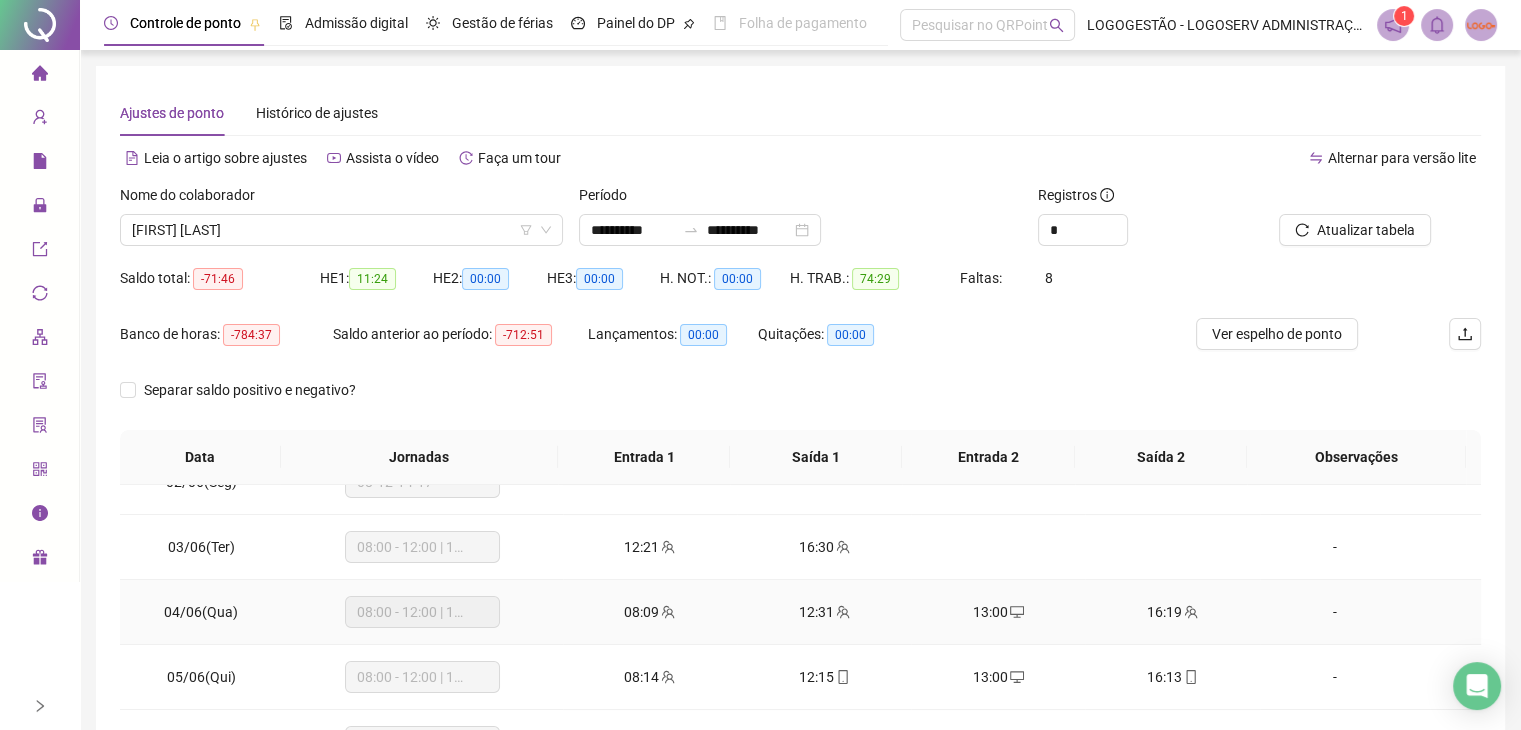 click on "08:09" at bounding box center [650, 612] 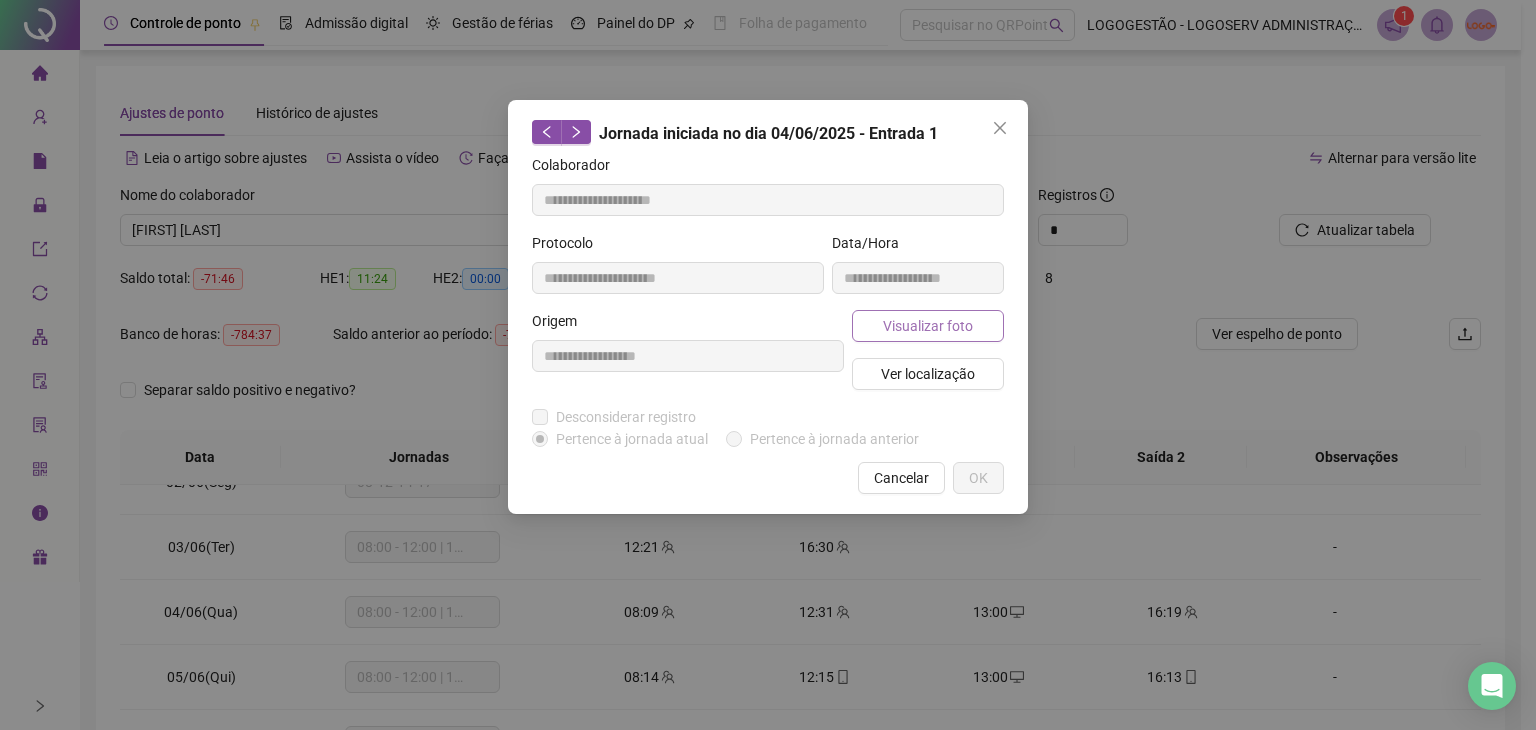 click on "Visualizar foto" at bounding box center [928, 326] 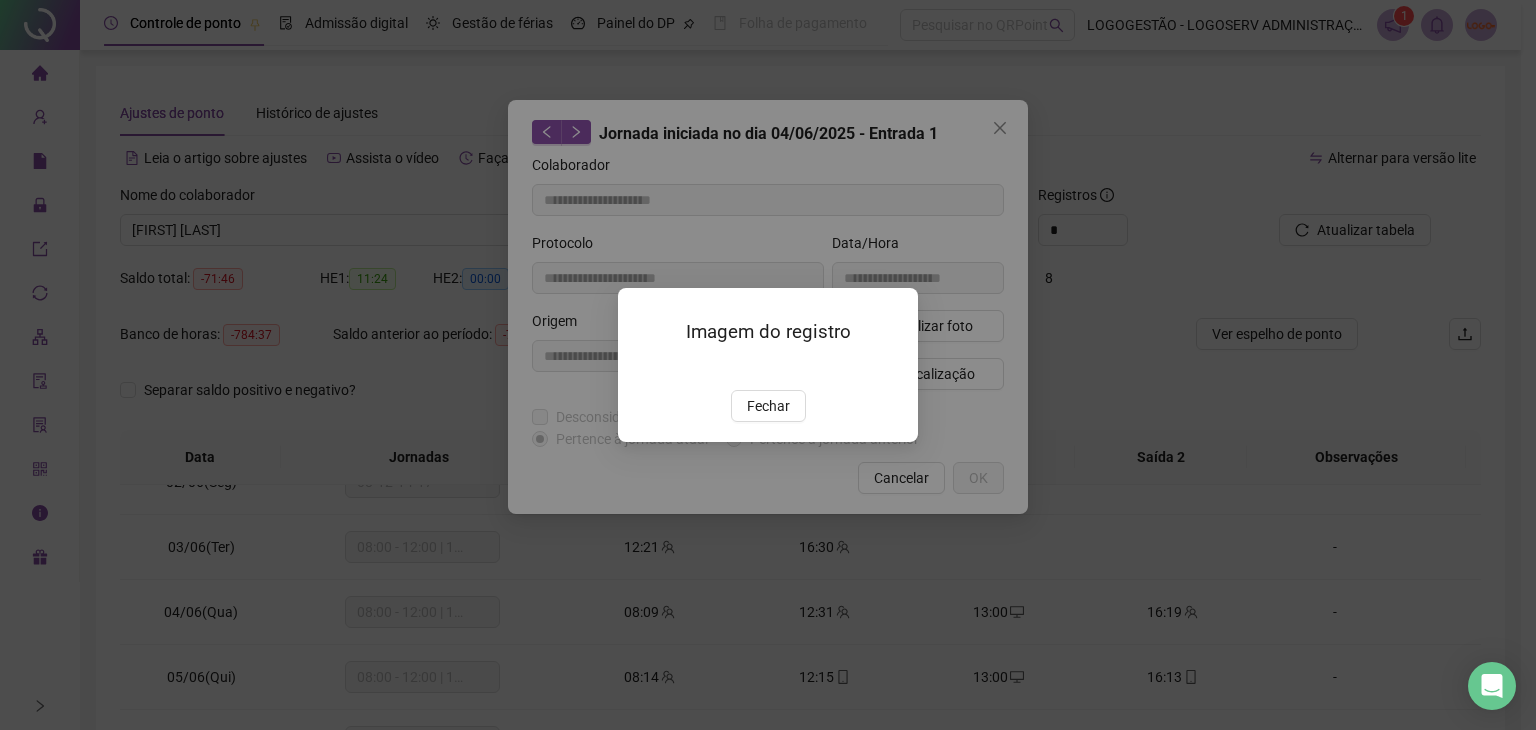 drag, startPoint x: 778, startPoint y: 486, endPoint x: 855, endPoint y: 458, distance: 81.9329 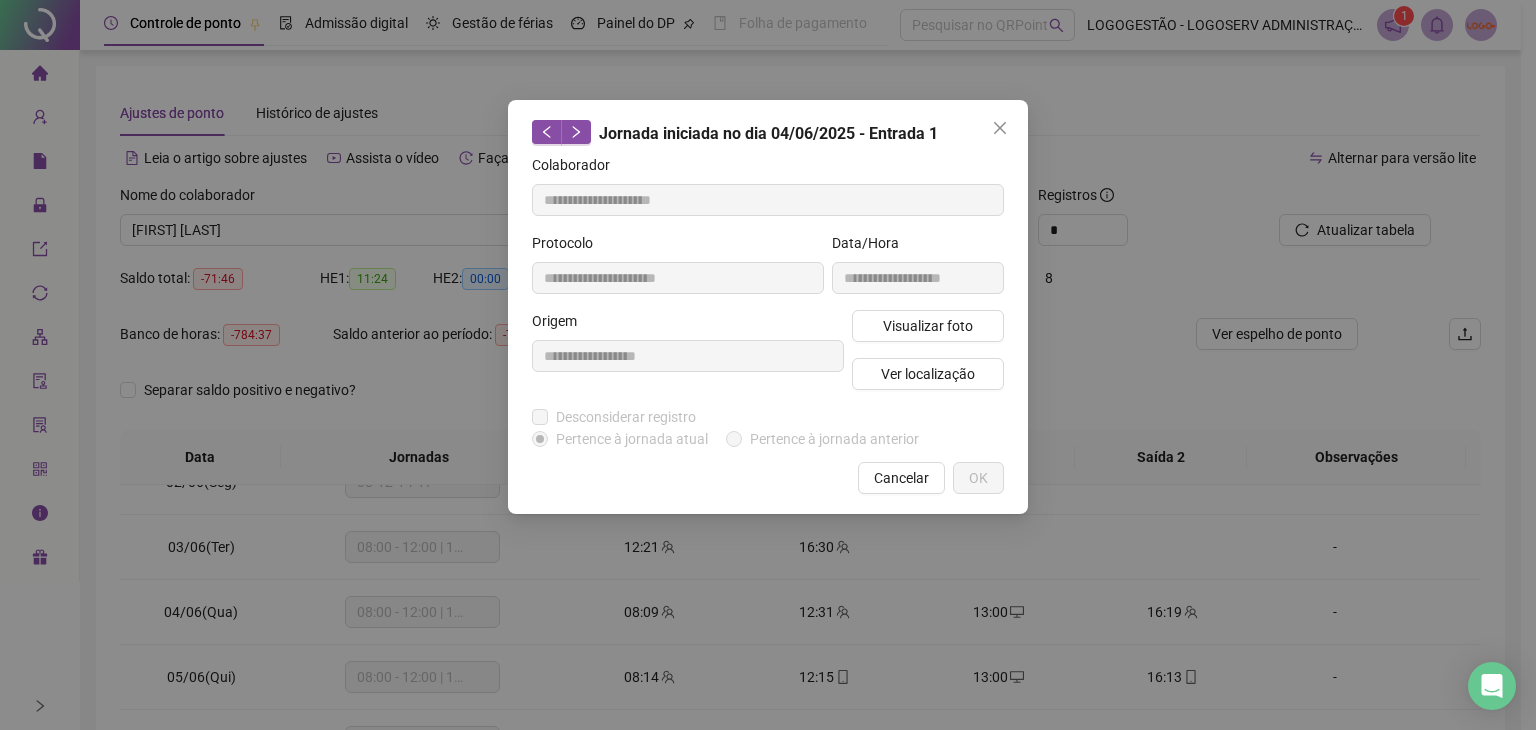 drag, startPoint x: 893, startPoint y: 466, endPoint x: 792, endPoint y: 524, distance: 116.46888 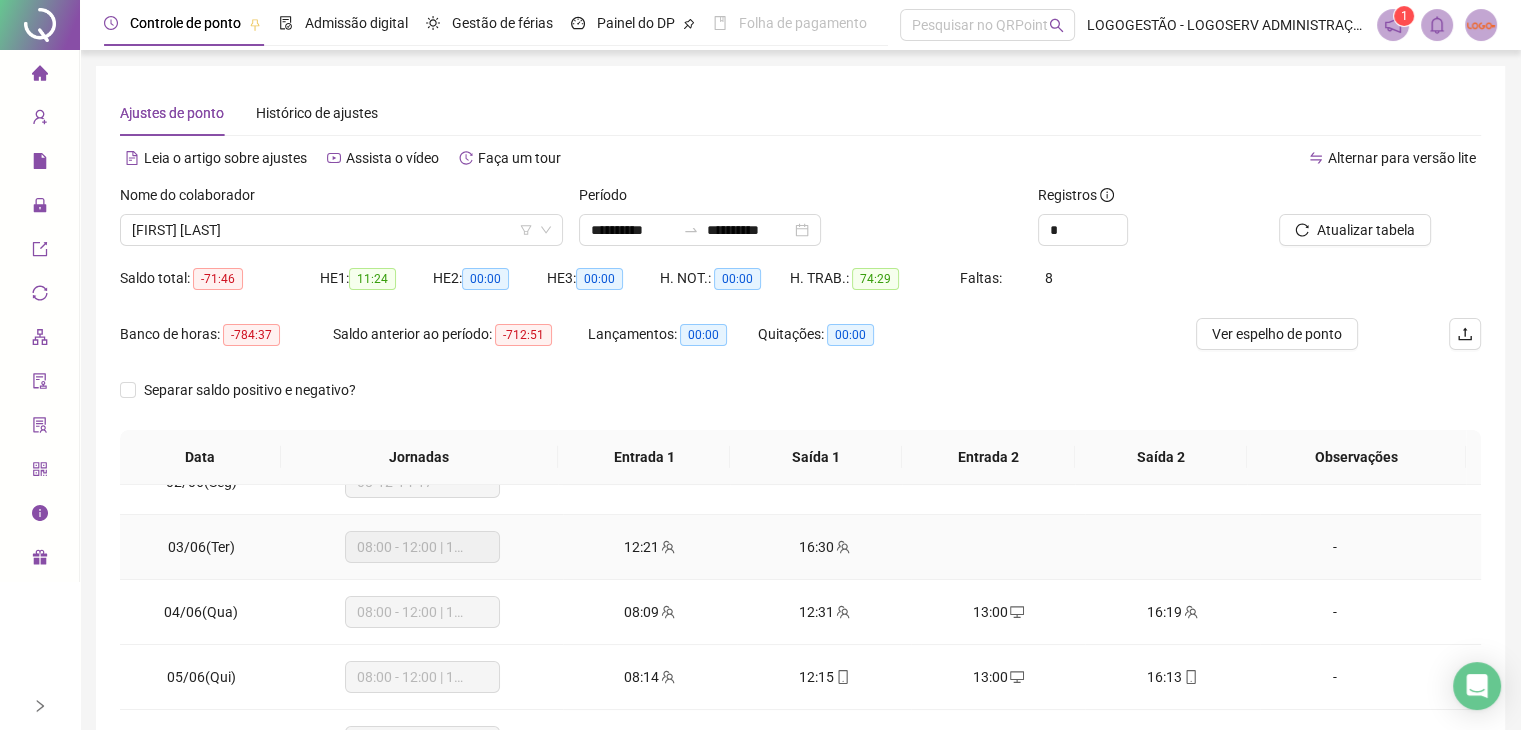 click on "16:30" at bounding box center [816, 547] 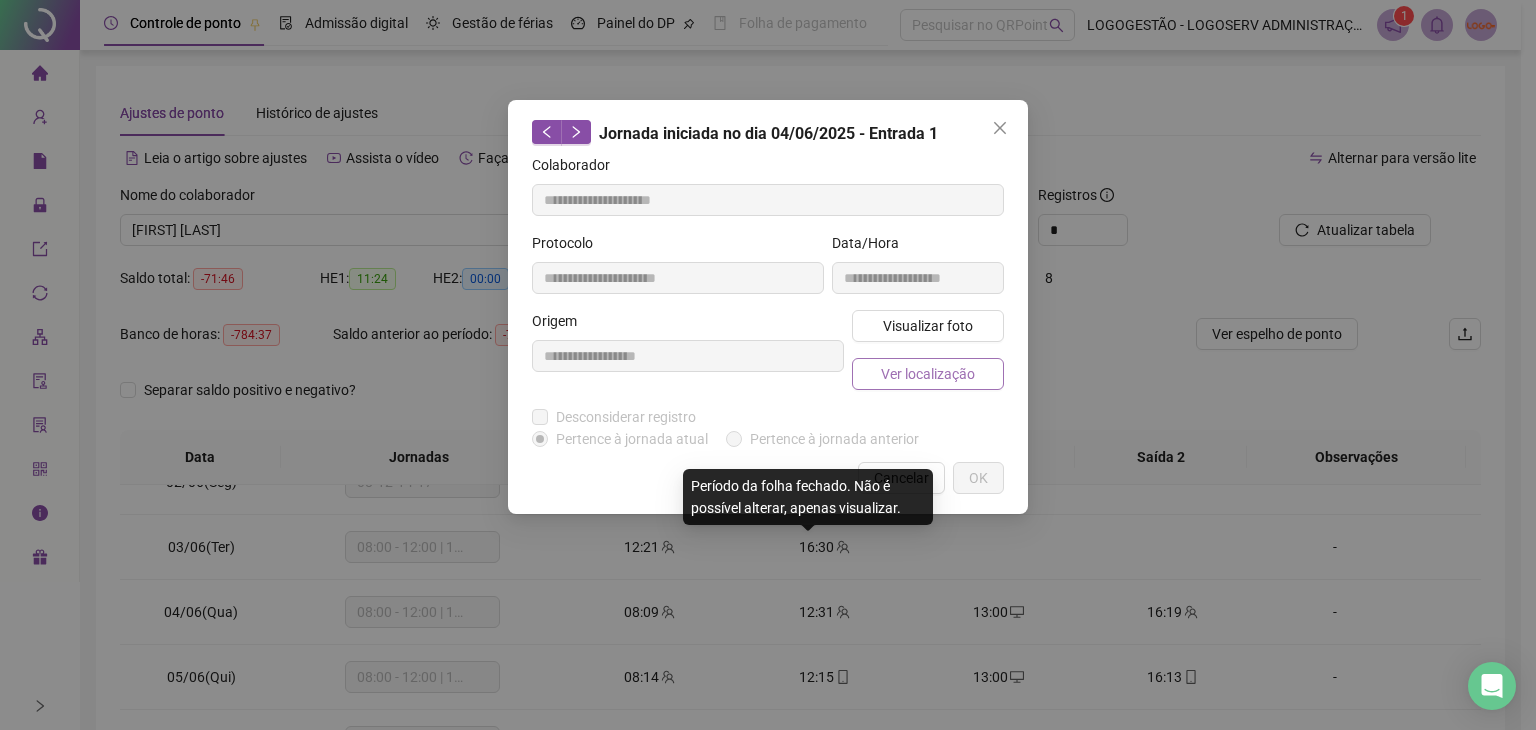 type on "**********" 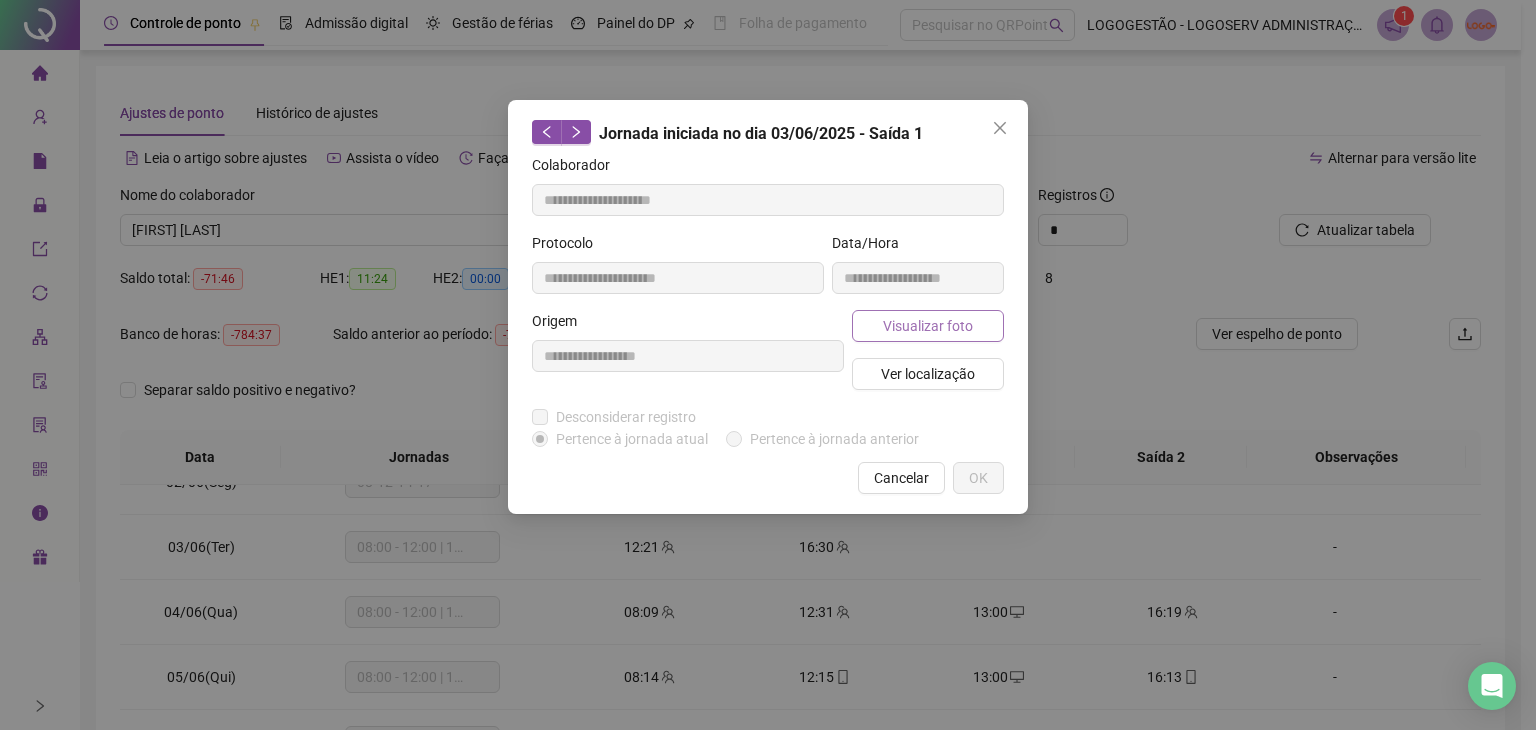 click on "Visualizar foto" at bounding box center [928, 326] 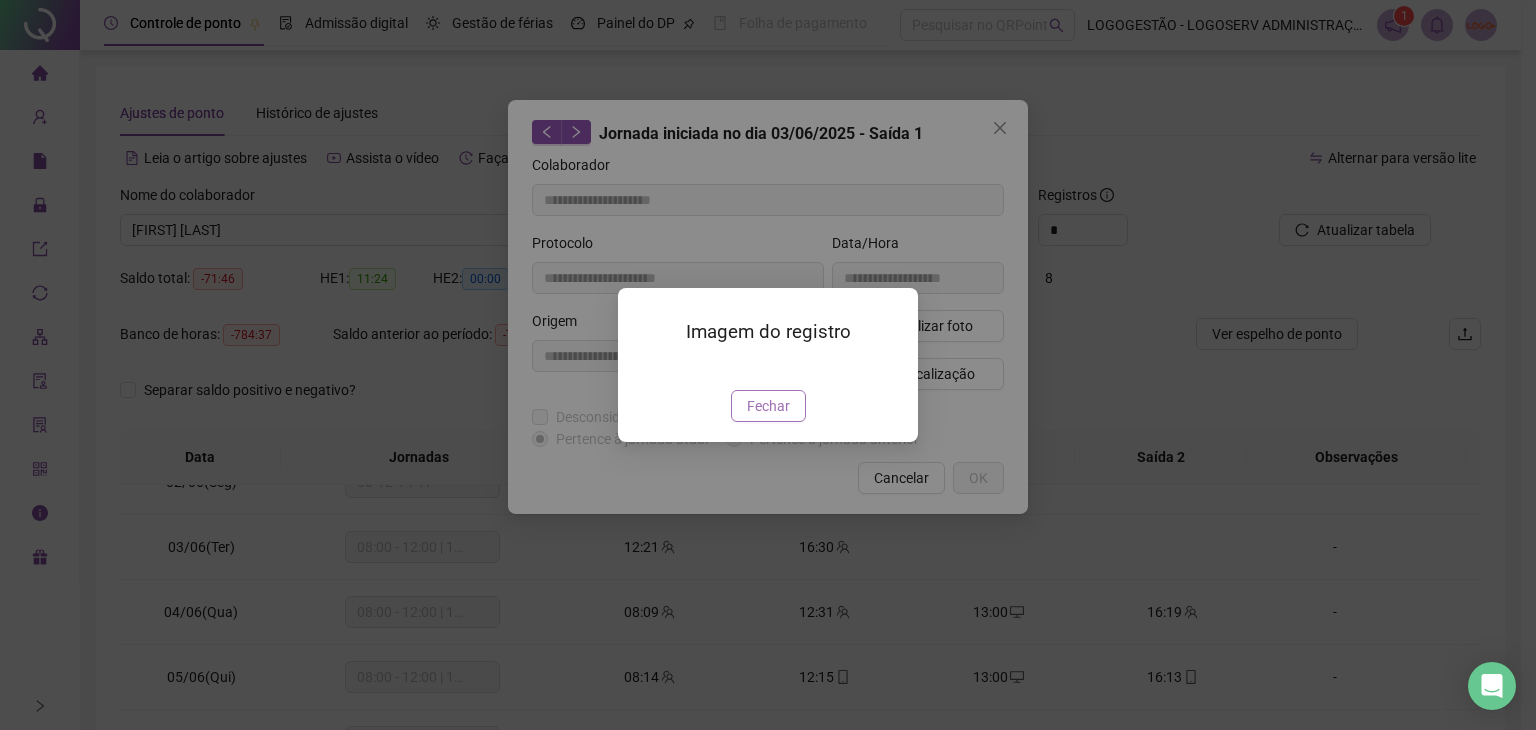 click on "Fechar" at bounding box center [768, 406] 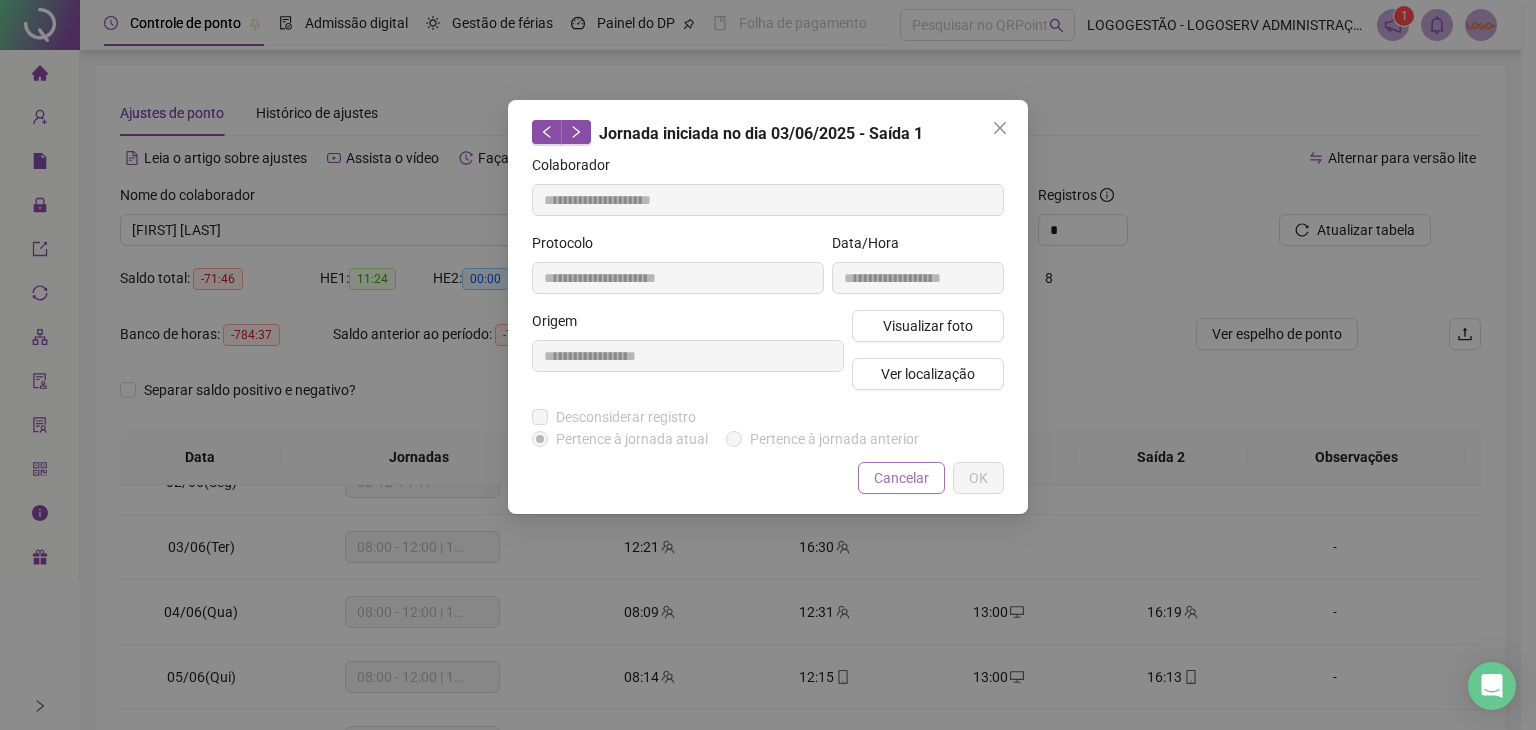 click on "Cancelar" at bounding box center (901, 478) 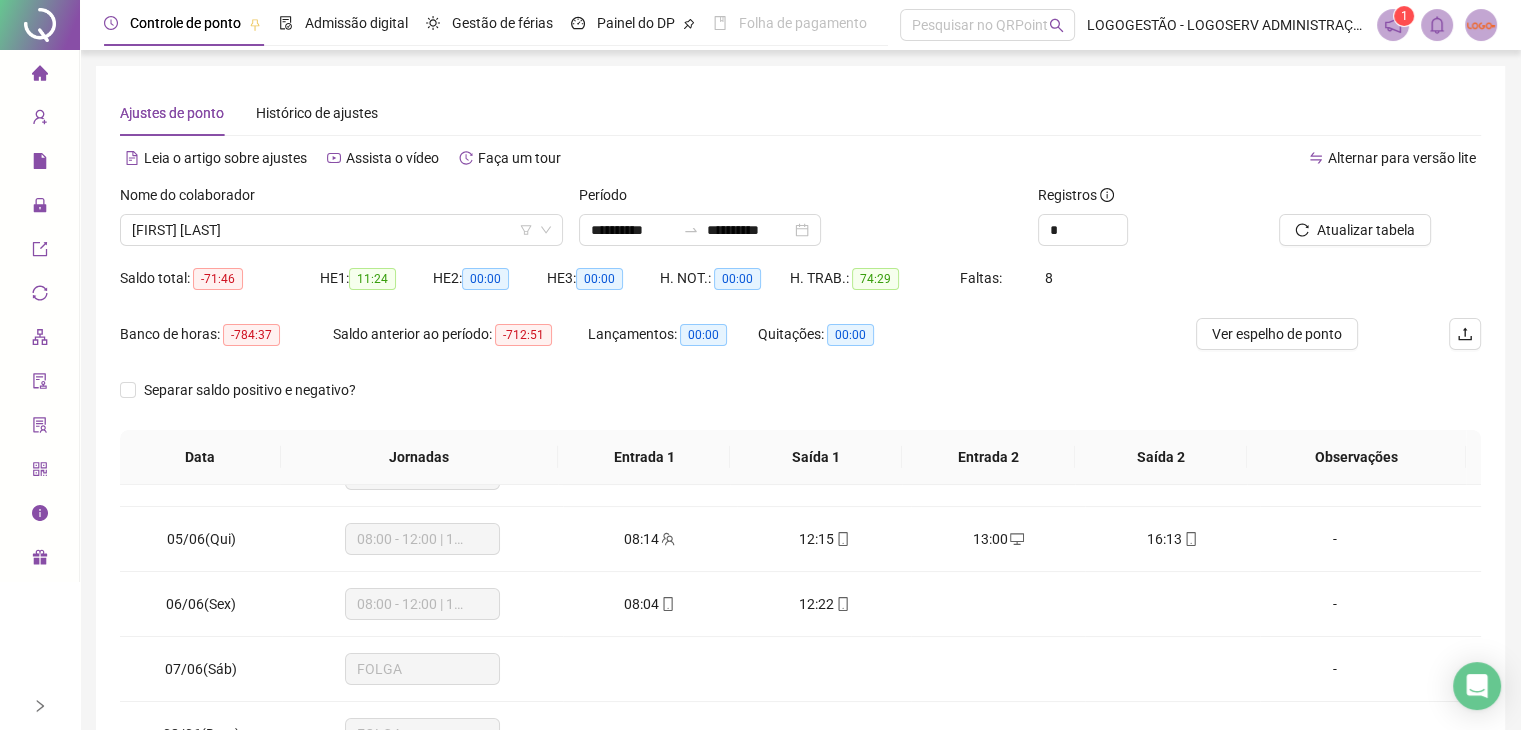 scroll, scrollTop: 600, scrollLeft: 0, axis: vertical 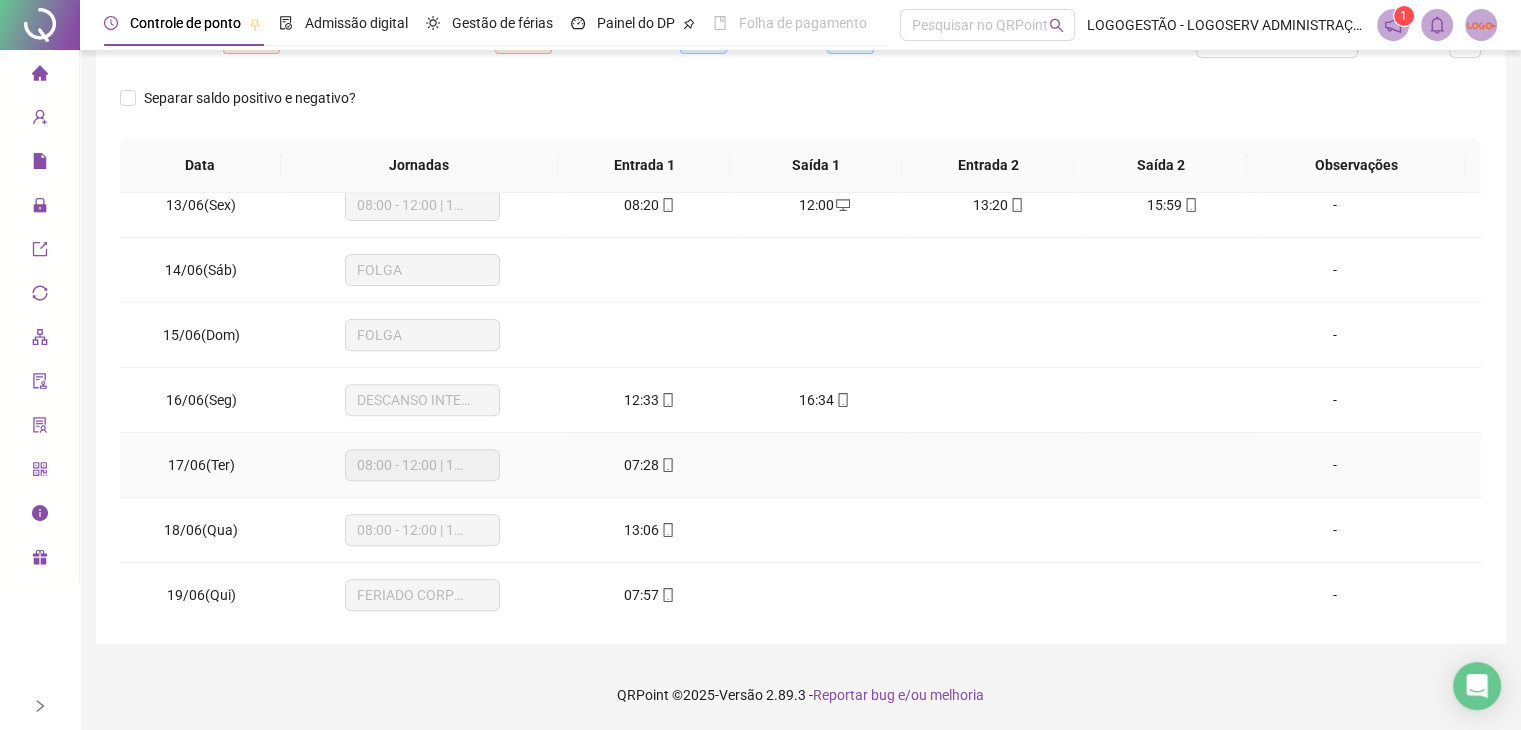 click on "07:28" at bounding box center (641, 465) 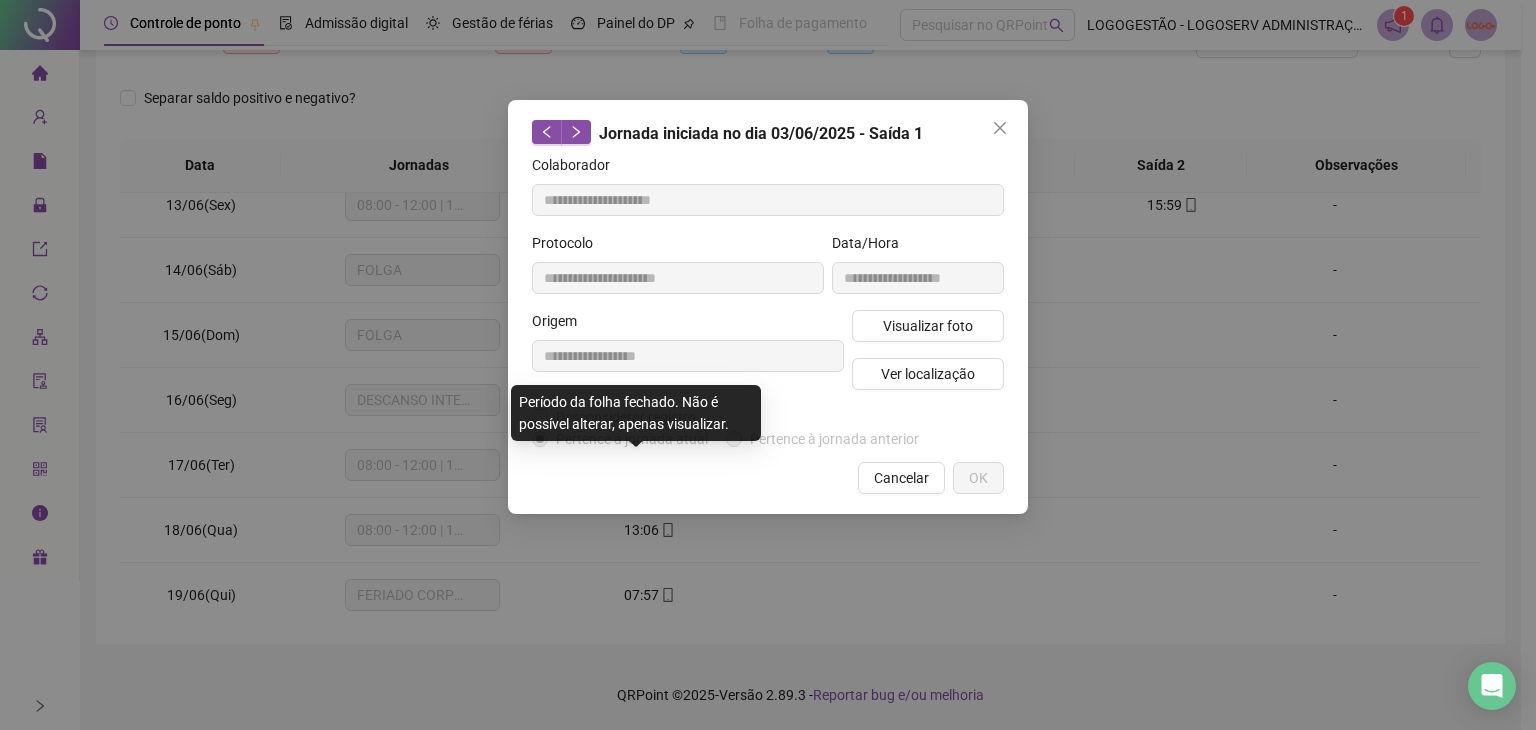type on "**********" 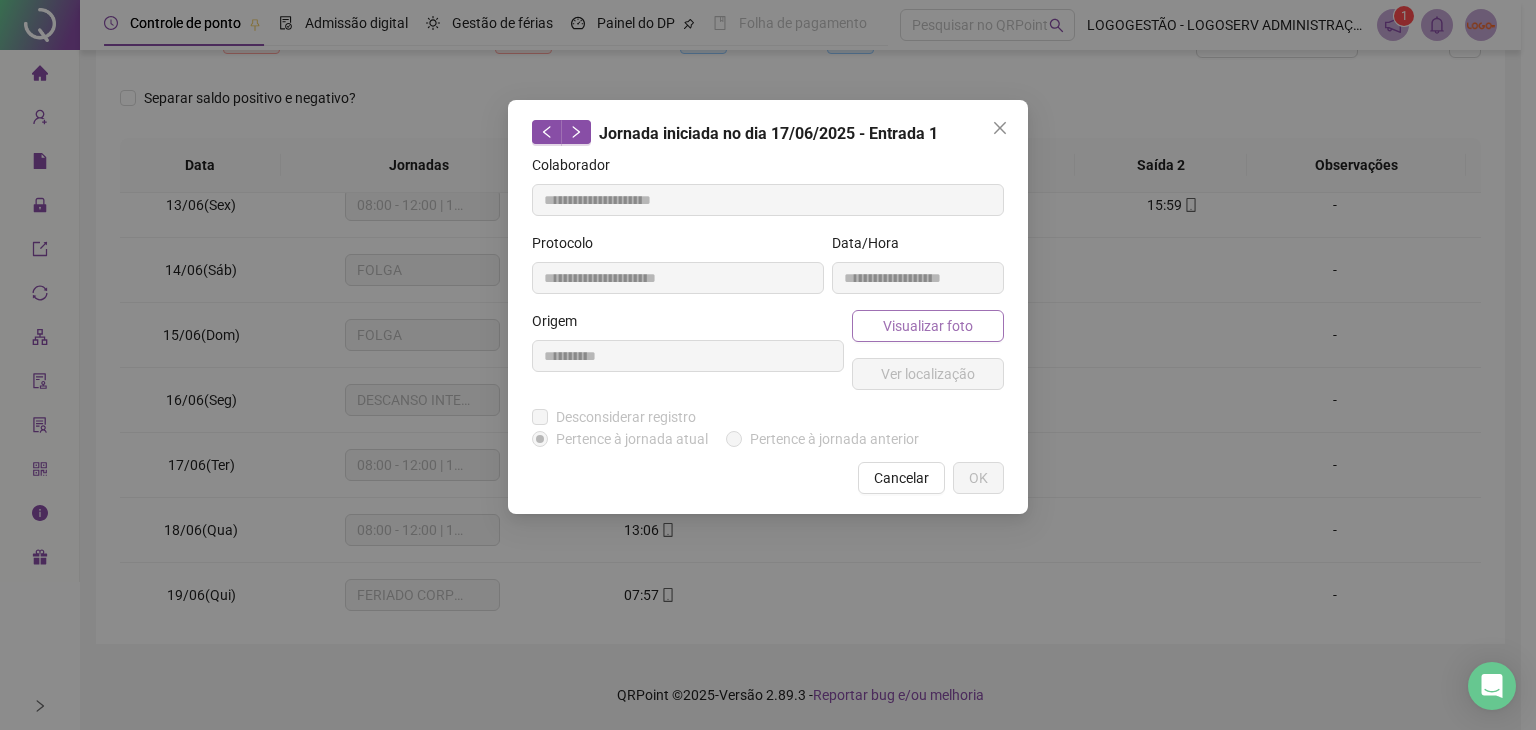 click on "Visualizar foto" at bounding box center [928, 326] 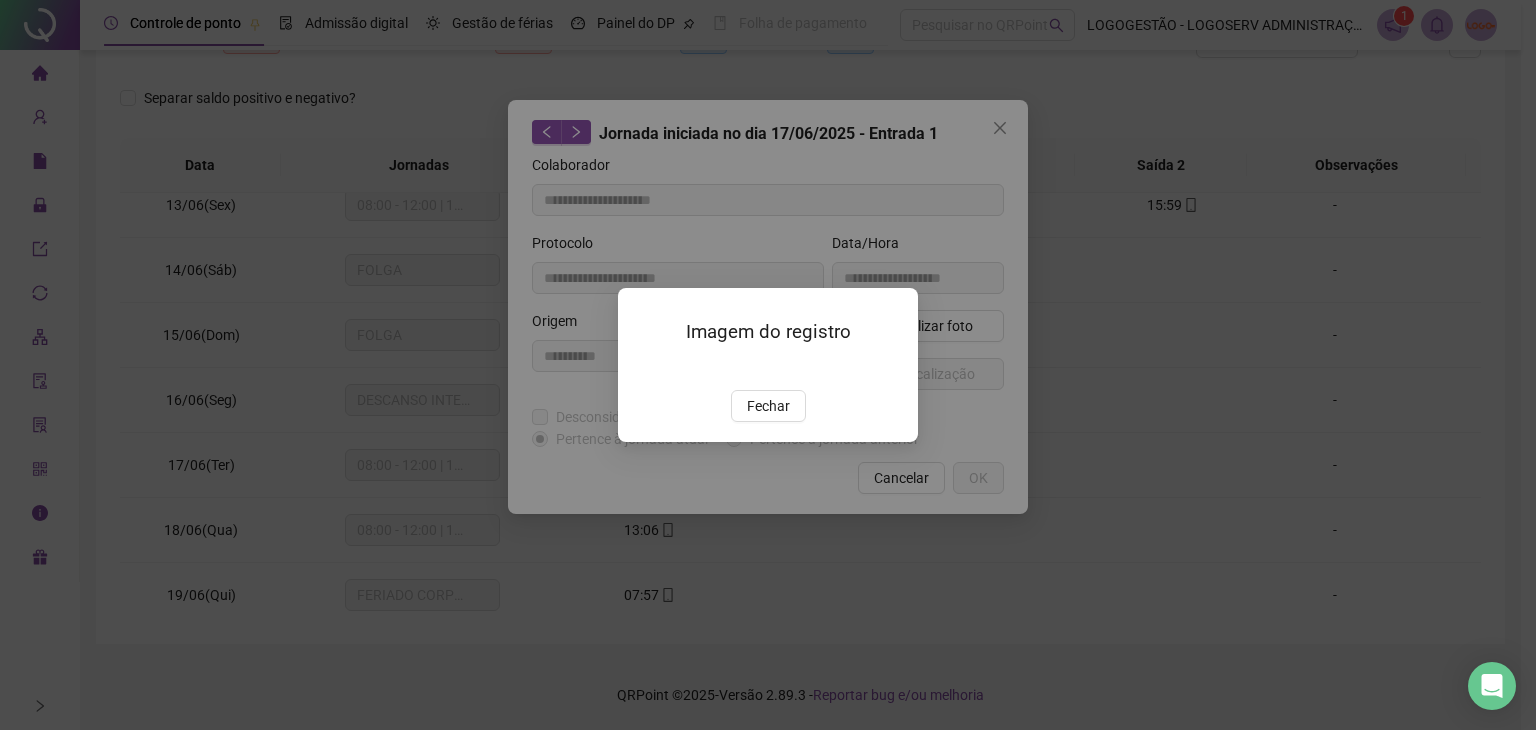 drag, startPoint x: 776, startPoint y: 513, endPoint x: 786, endPoint y: 510, distance: 10.440307 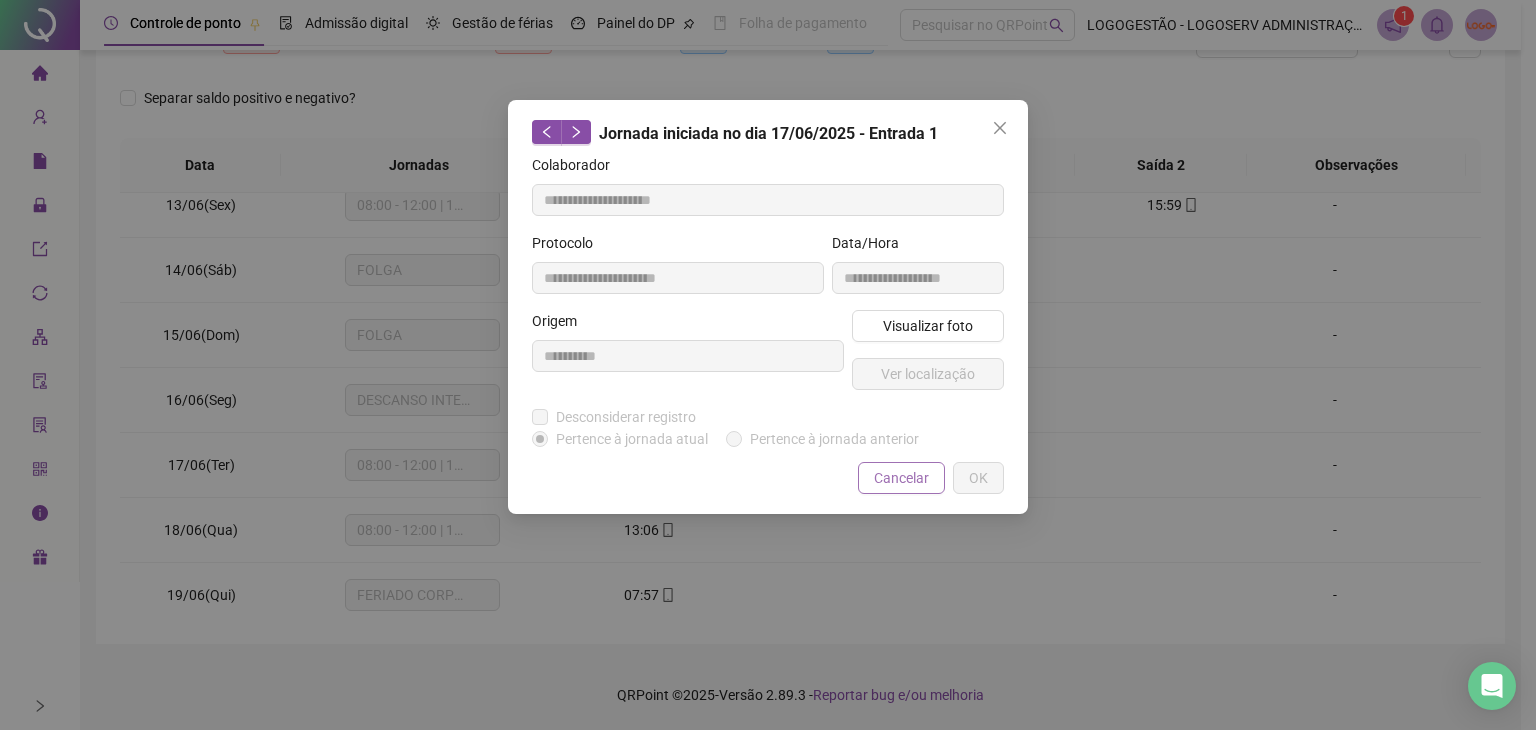 click on "Cancelar" at bounding box center (901, 478) 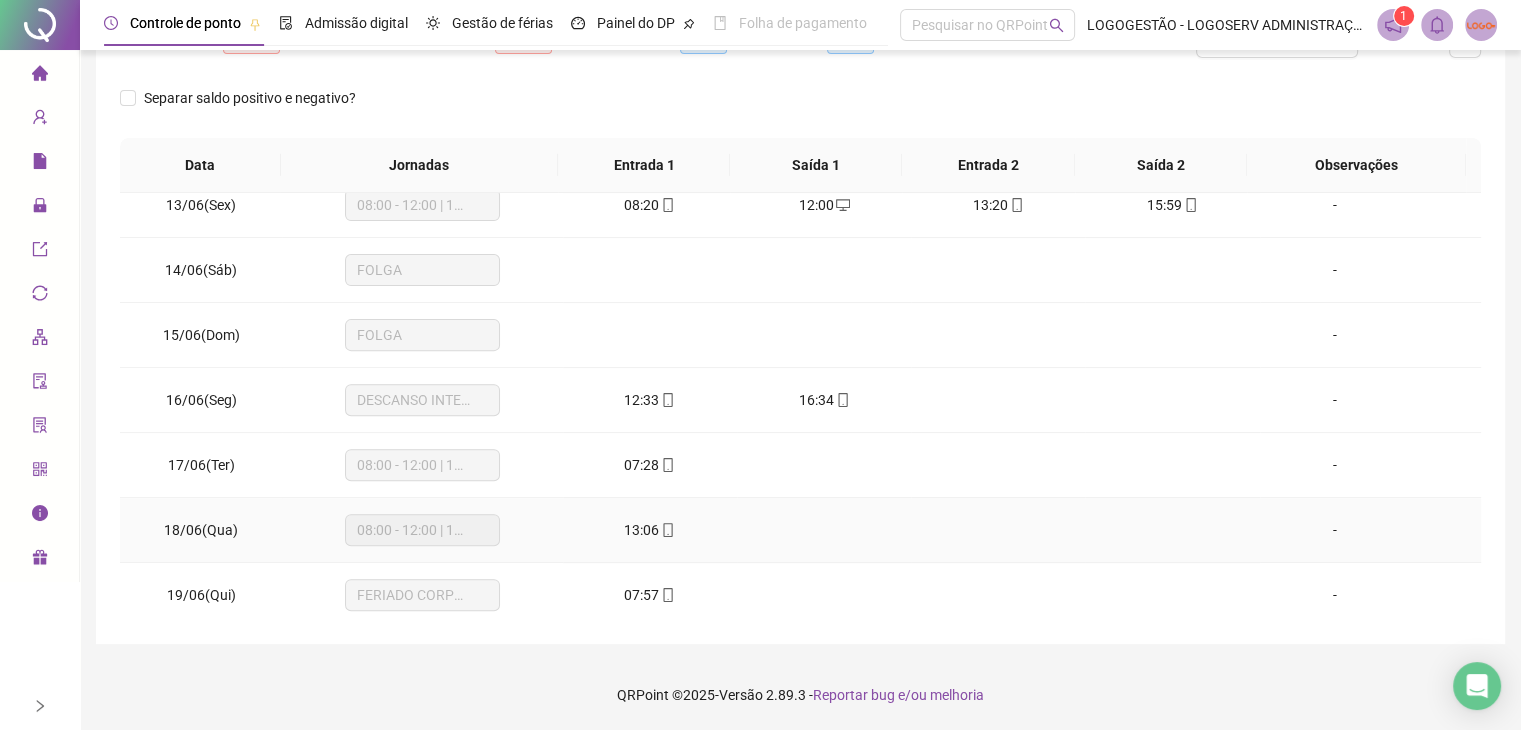 click on "13:06" at bounding box center [641, 530] 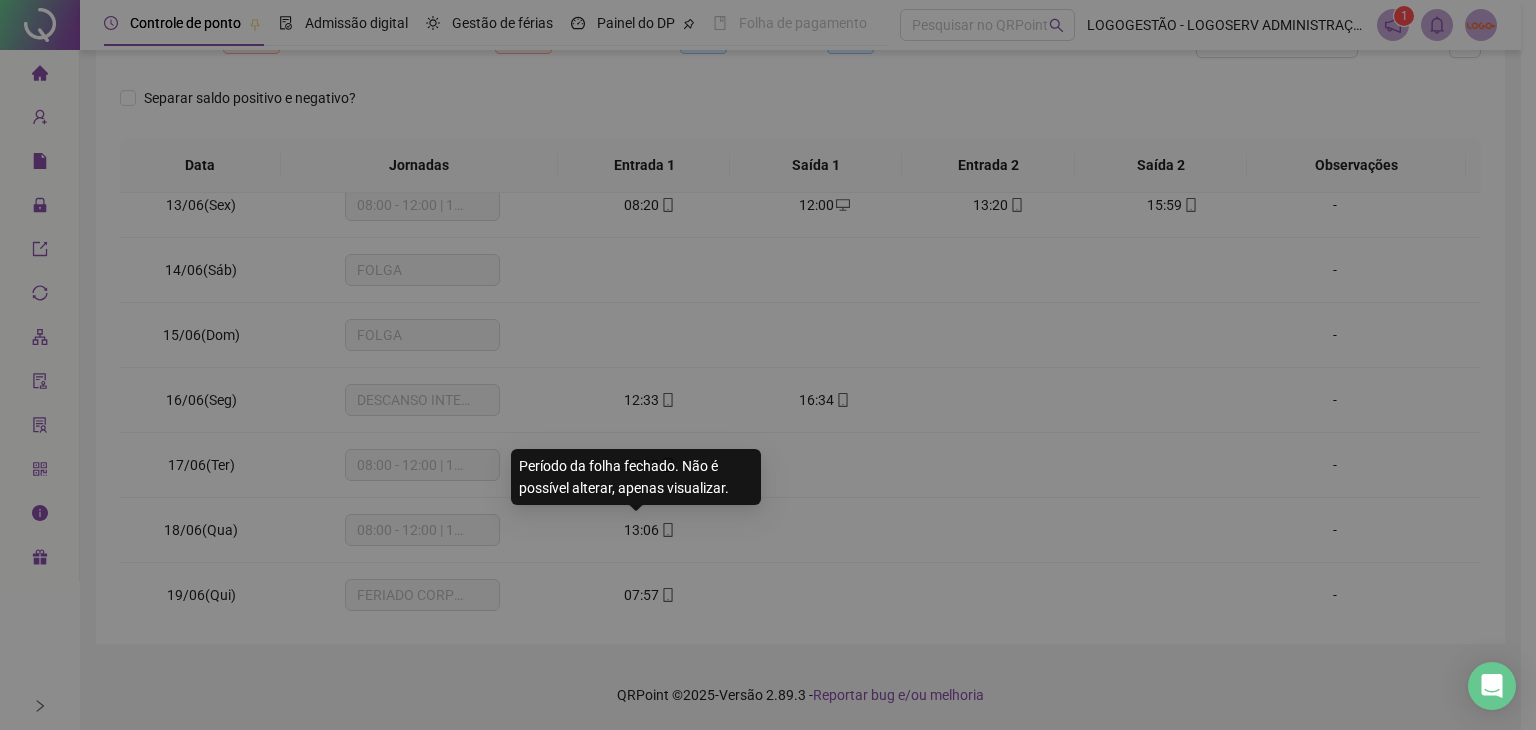 type on "**********" 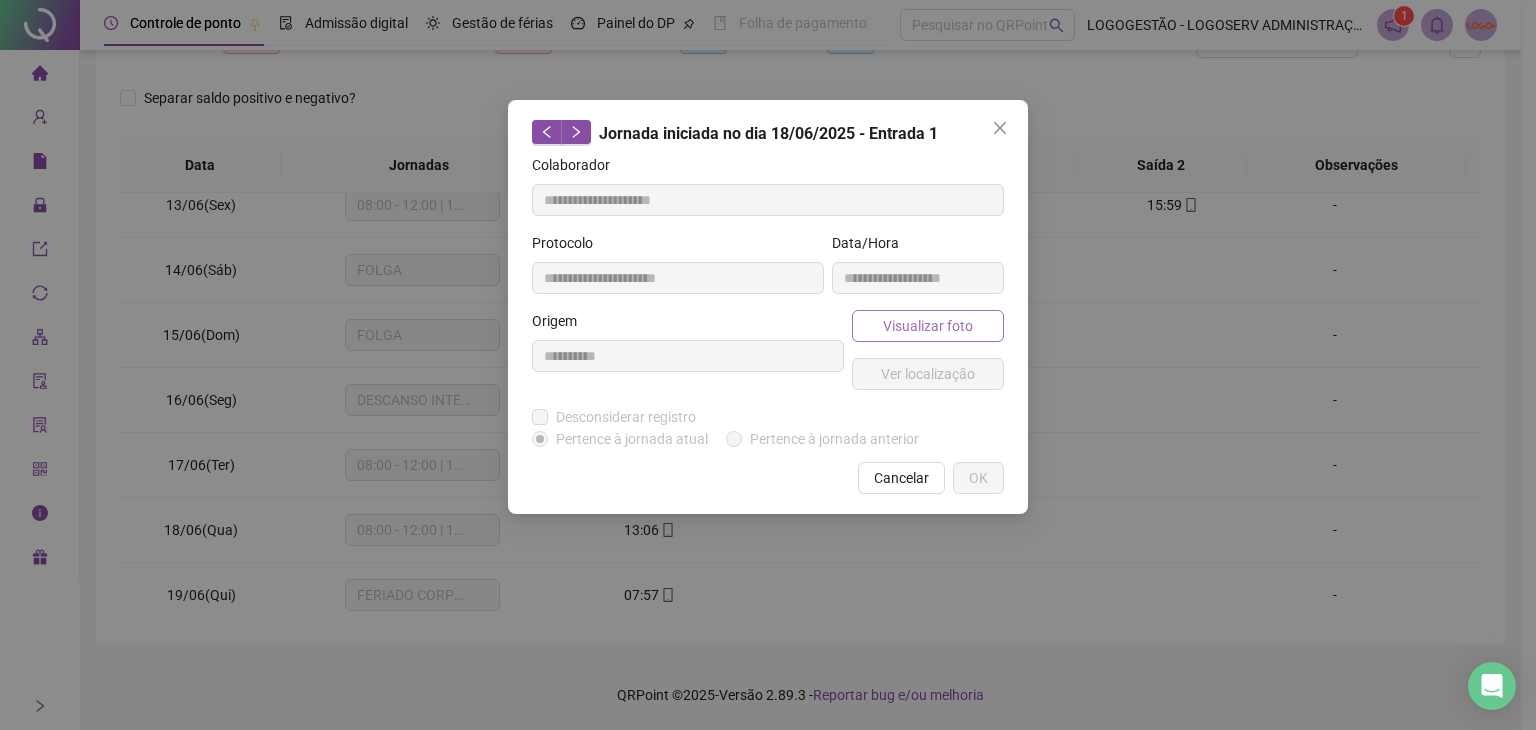 click on "Visualizar foto" at bounding box center [928, 326] 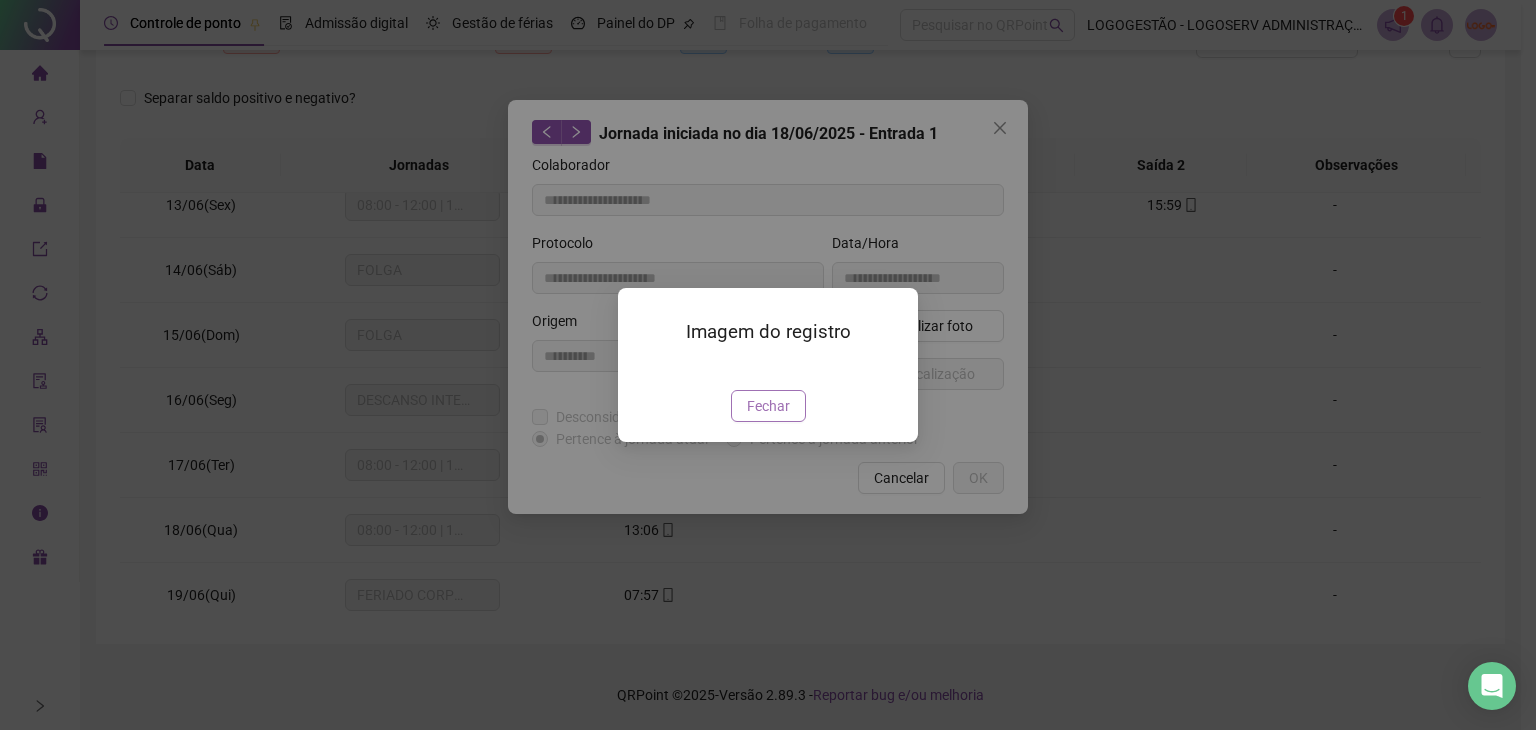 click on "Fechar" at bounding box center [768, 406] 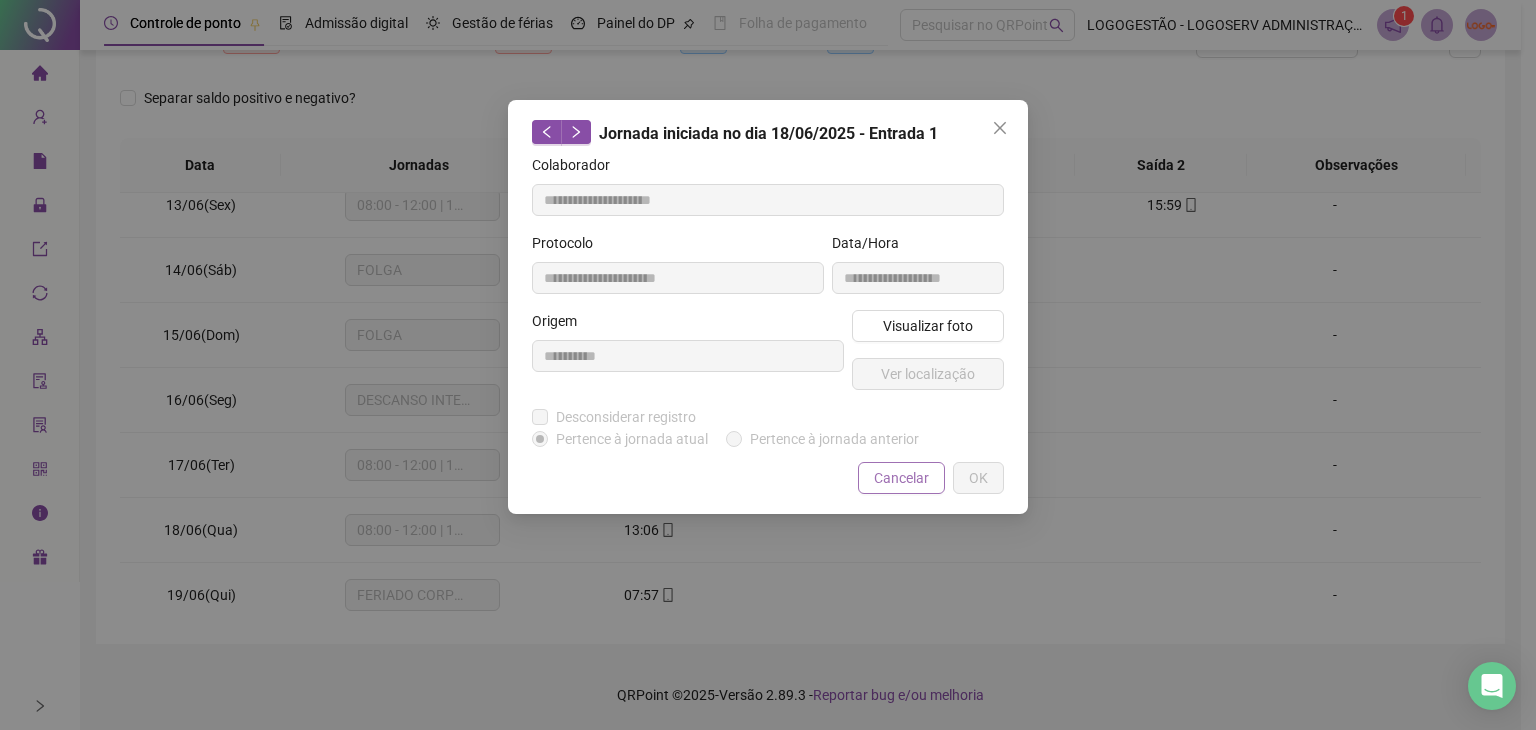click on "Cancelar" at bounding box center (901, 478) 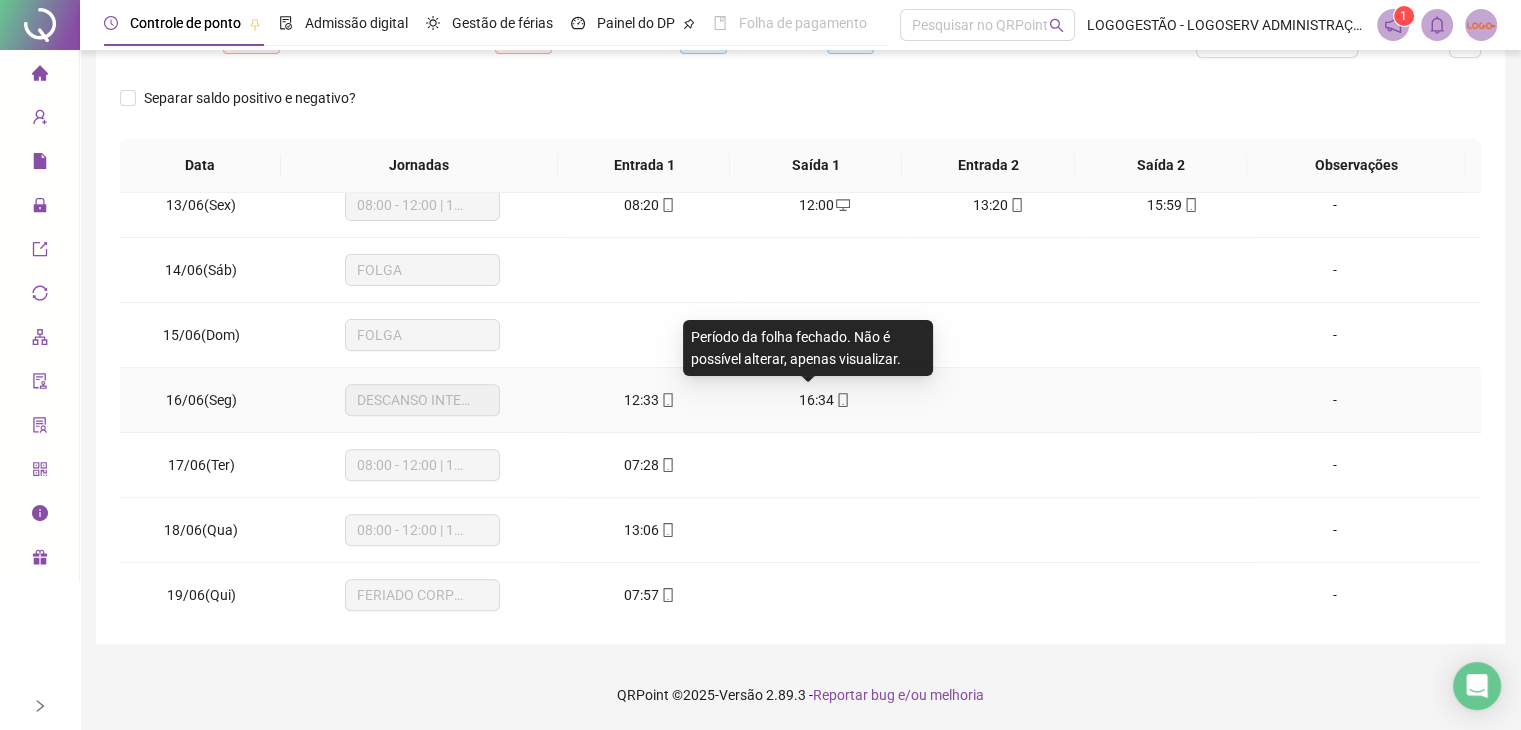 click on "16:34" at bounding box center (816, 400) 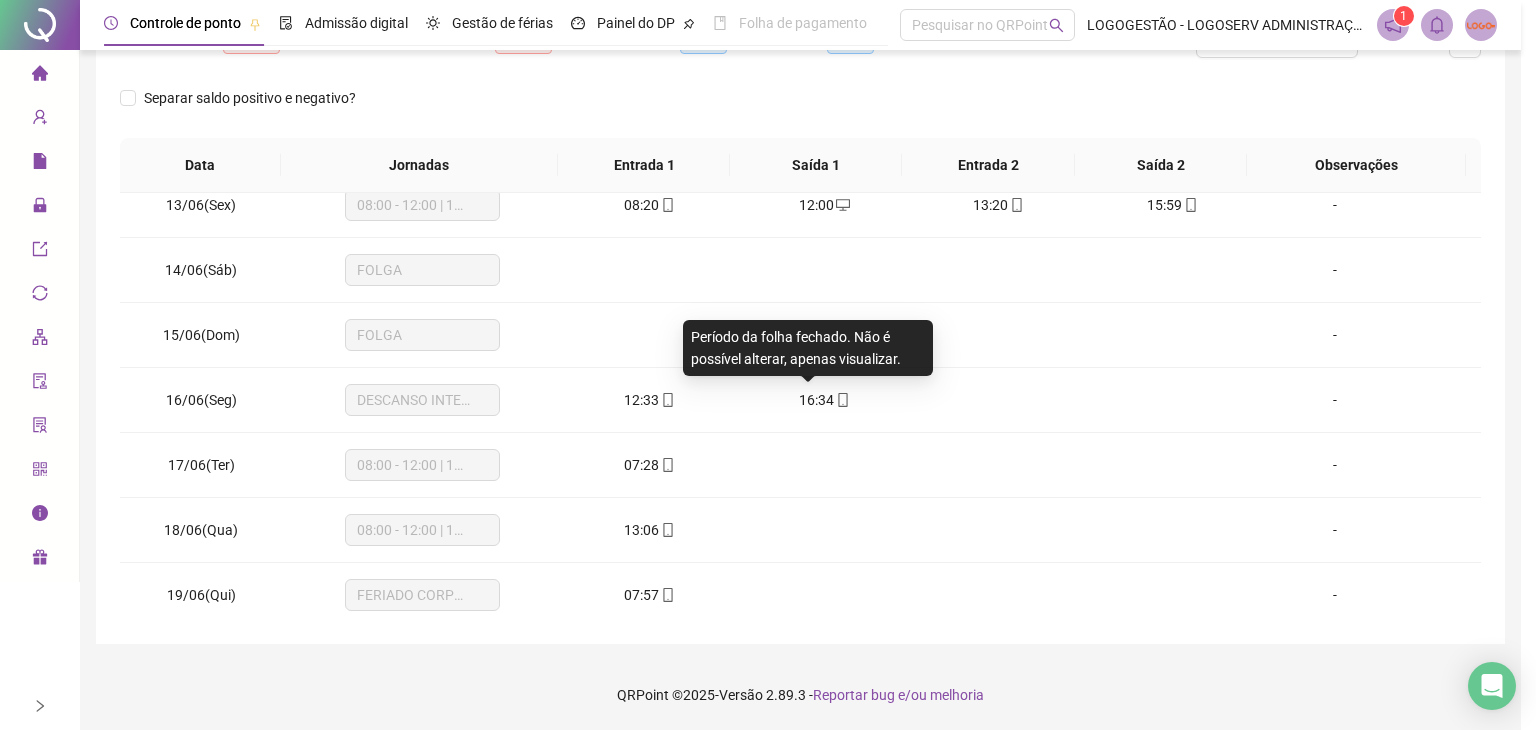 type on "**********" 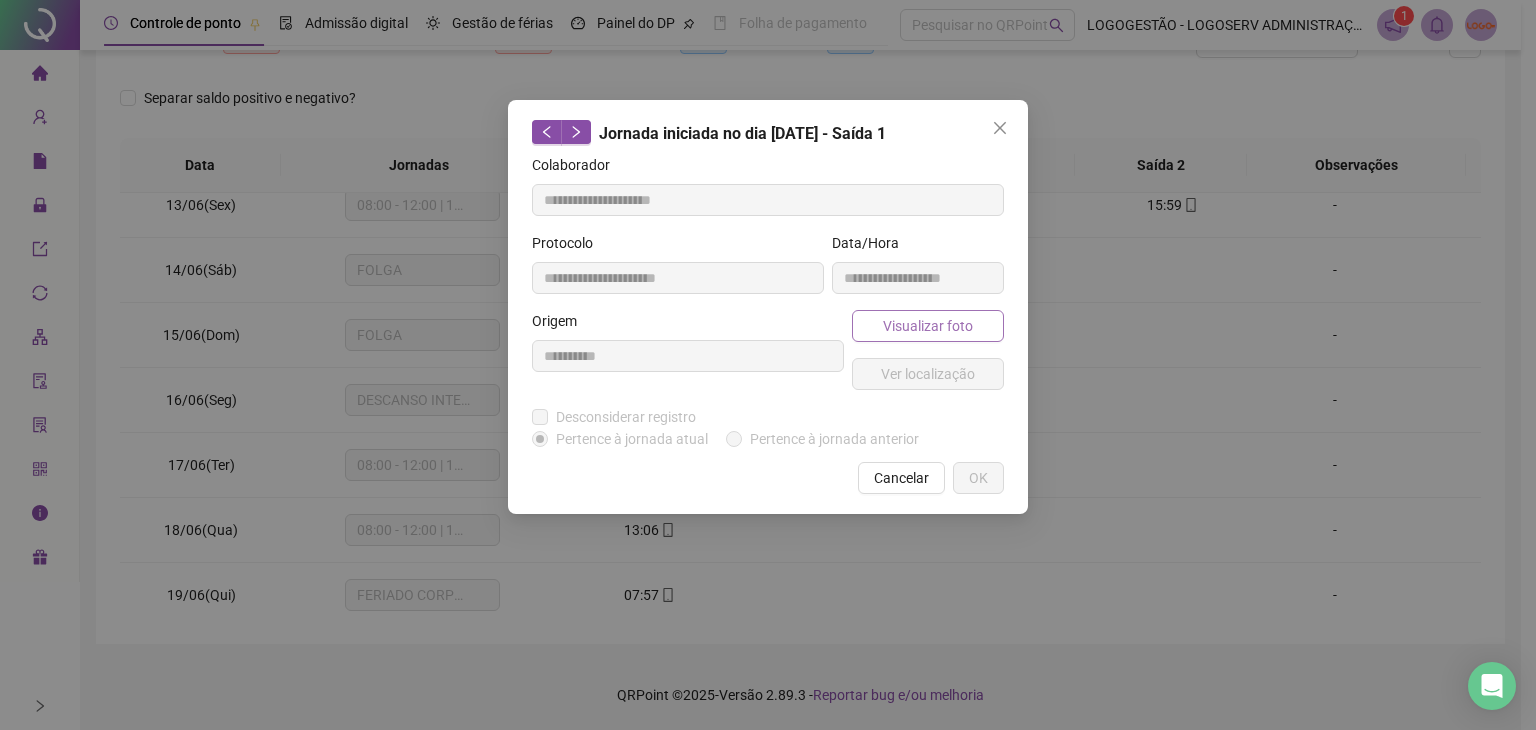 click on "Visualizar foto" at bounding box center [928, 326] 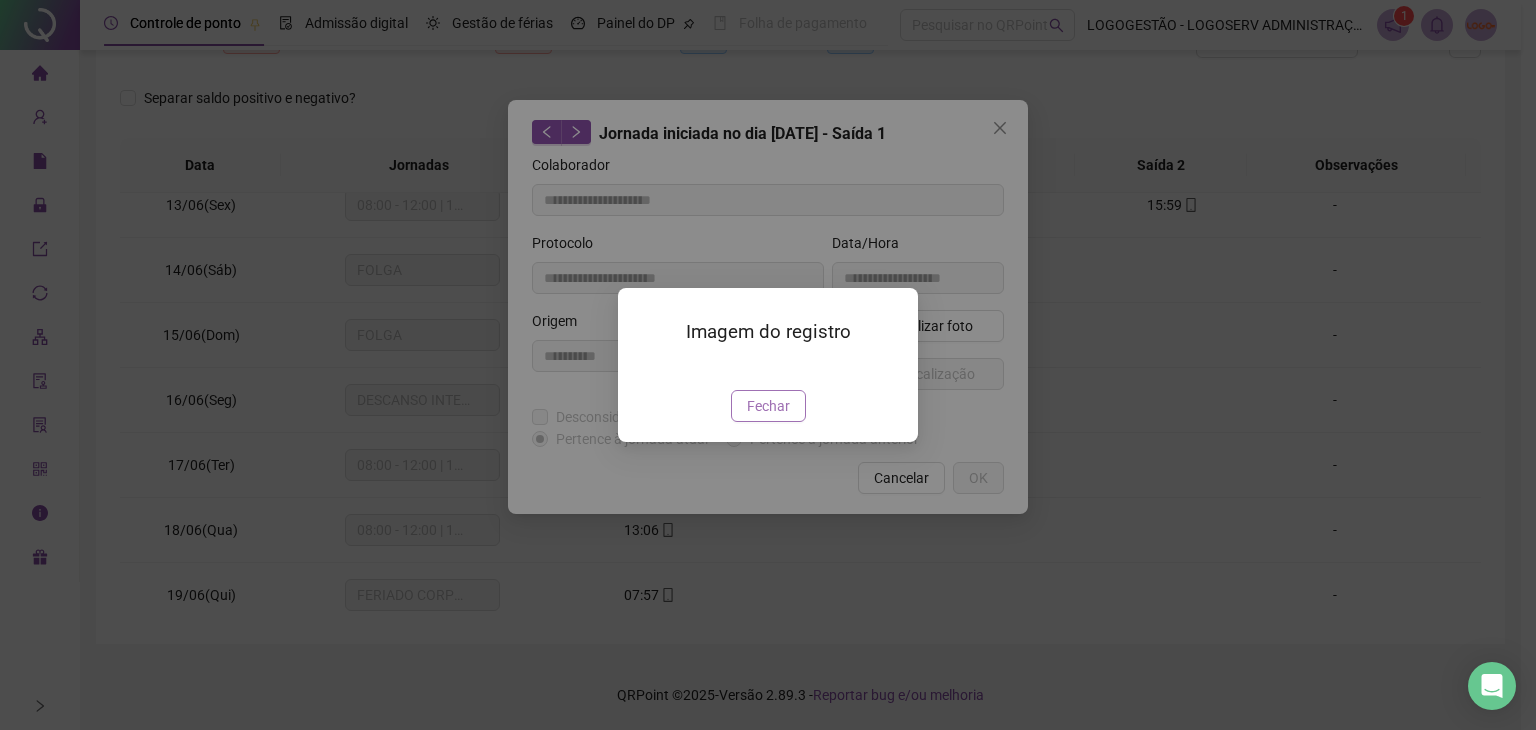 click on "Fechar" at bounding box center (768, 406) 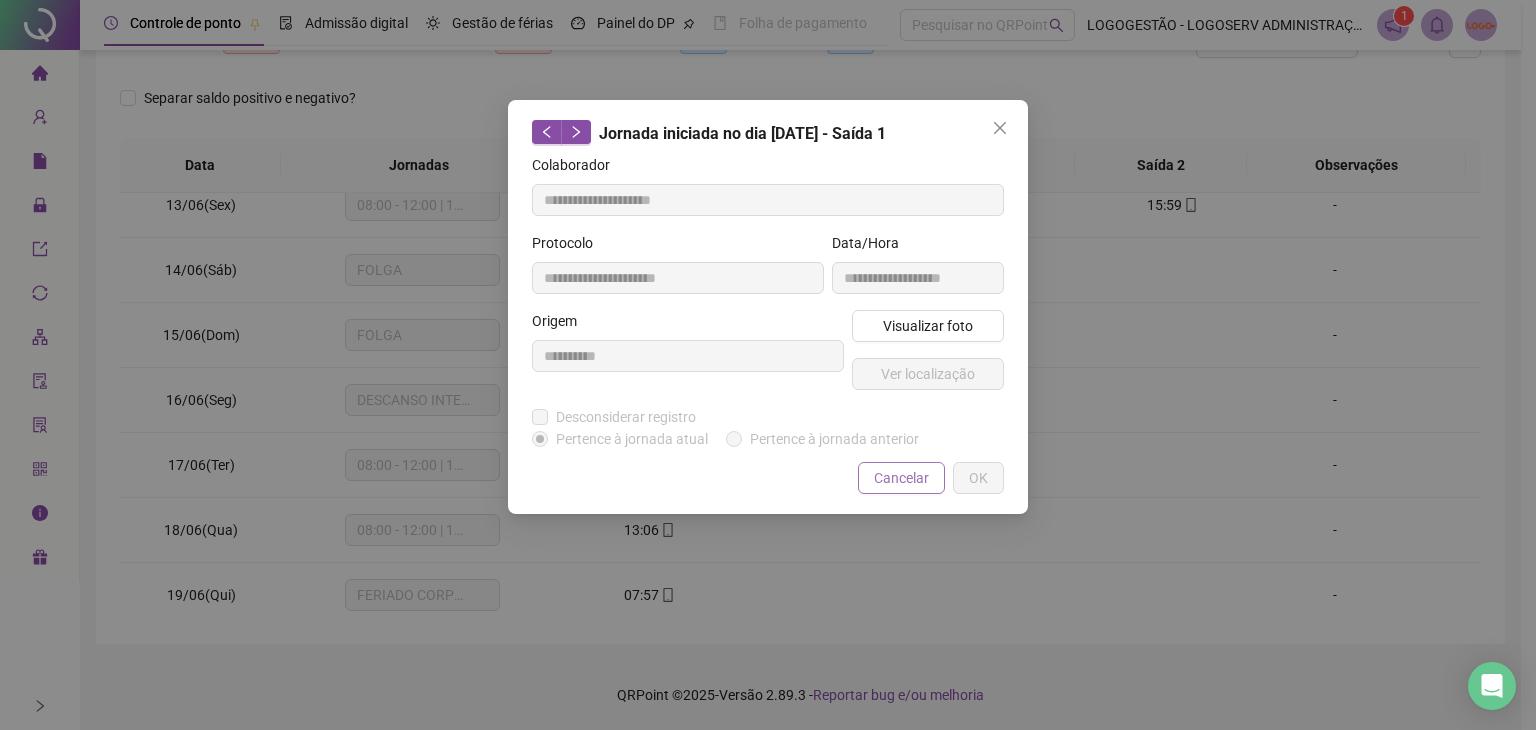 click on "Cancelar" at bounding box center (901, 478) 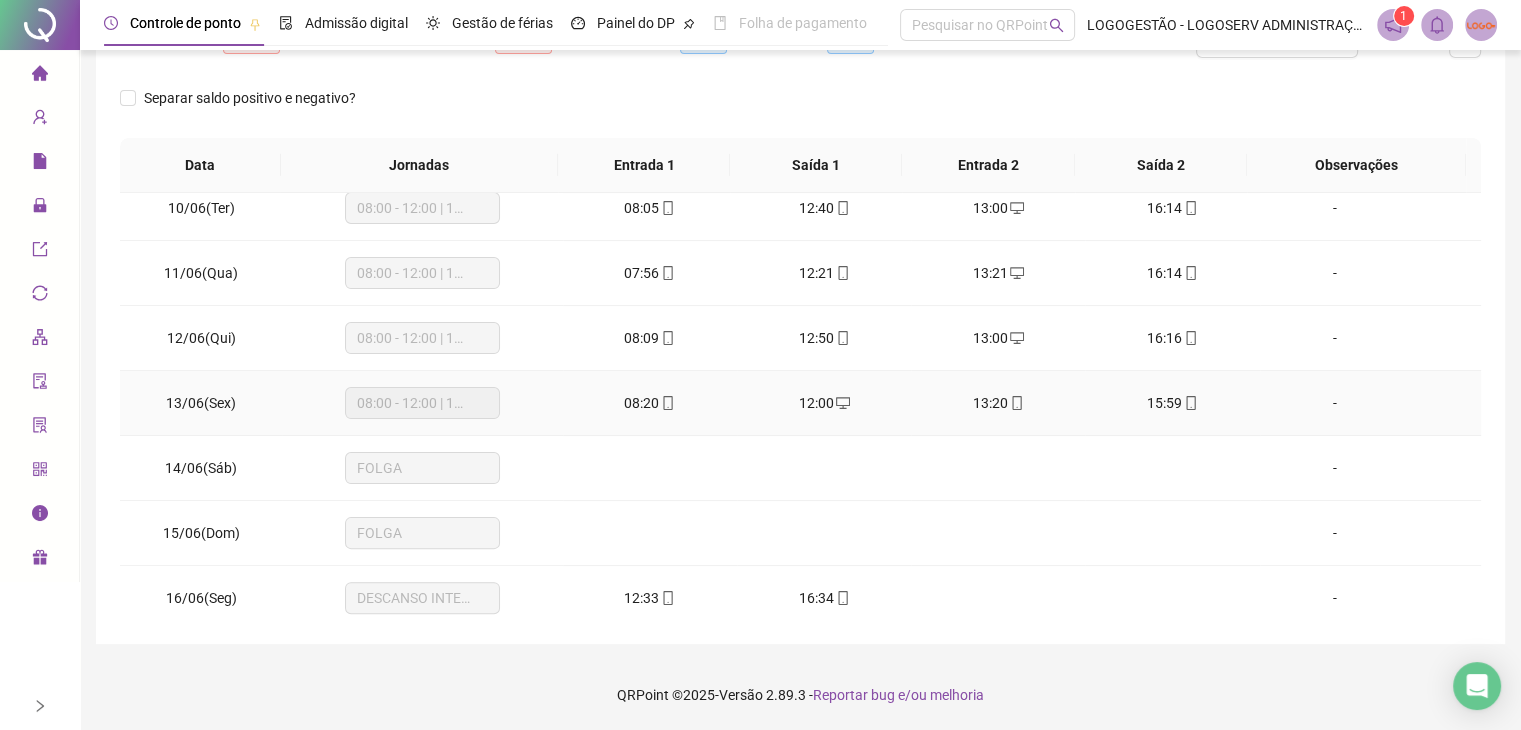 scroll, scrollTop: 500, scrollLeft: 0, axis: vertical 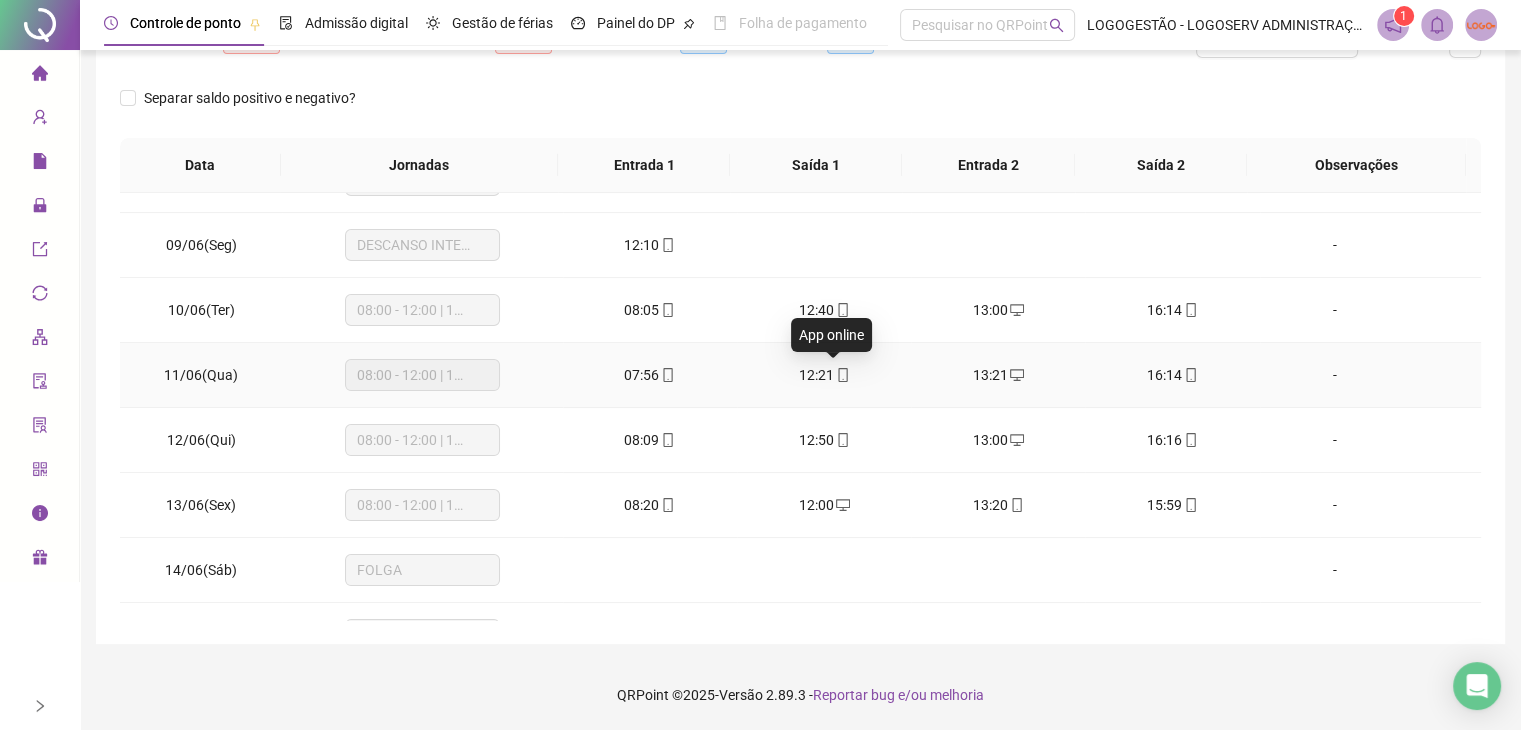 click 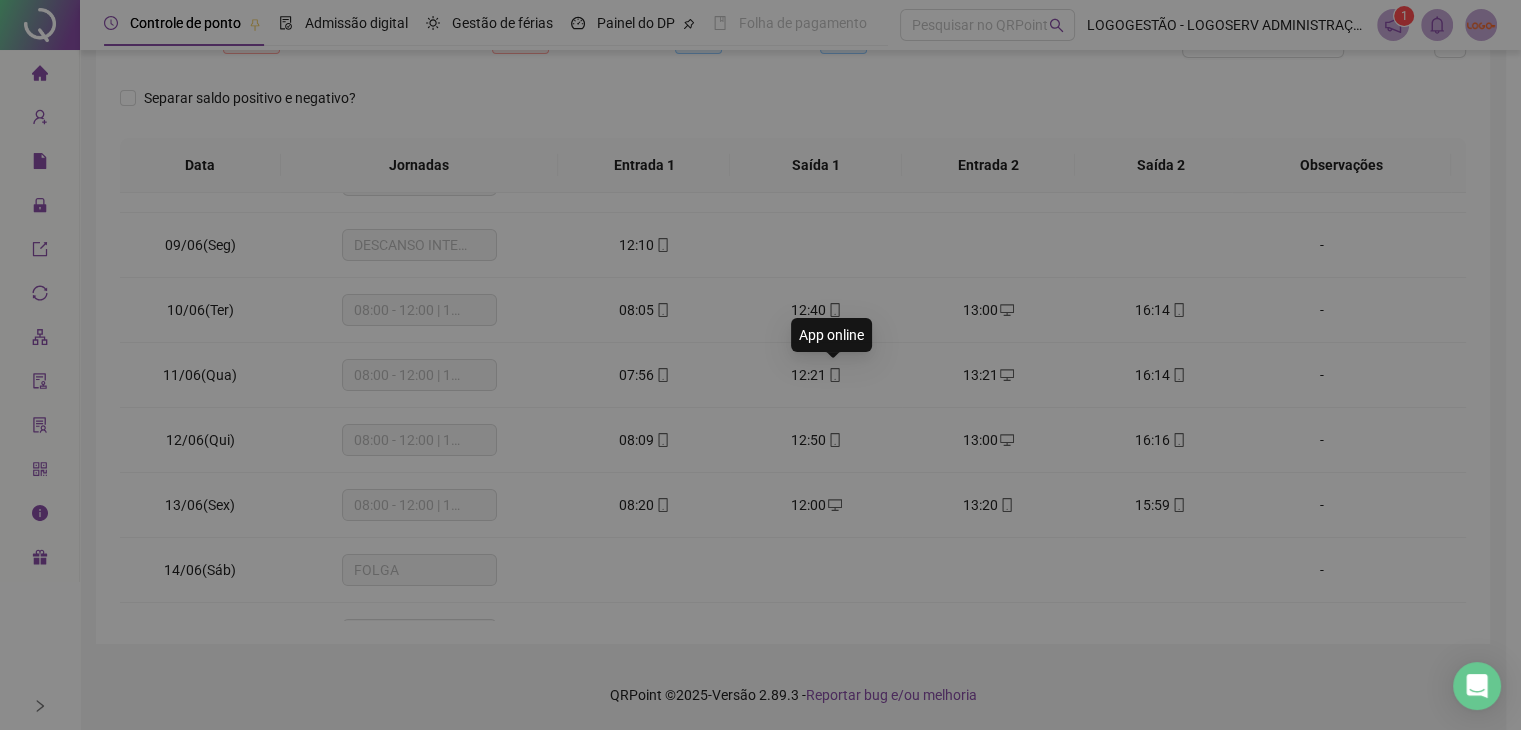type on "**********" 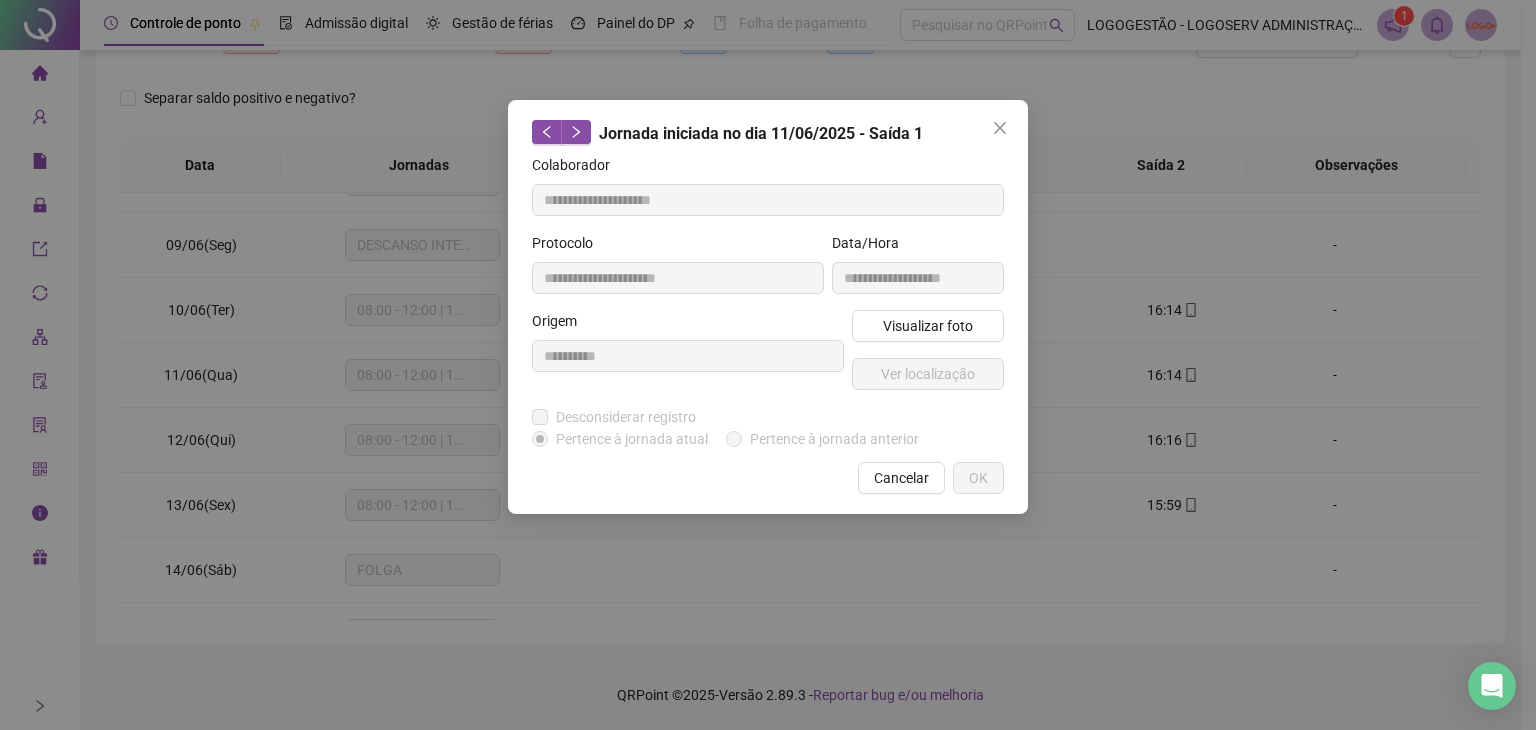 click on "Visualizar foto" at bounding box center [928, 326] 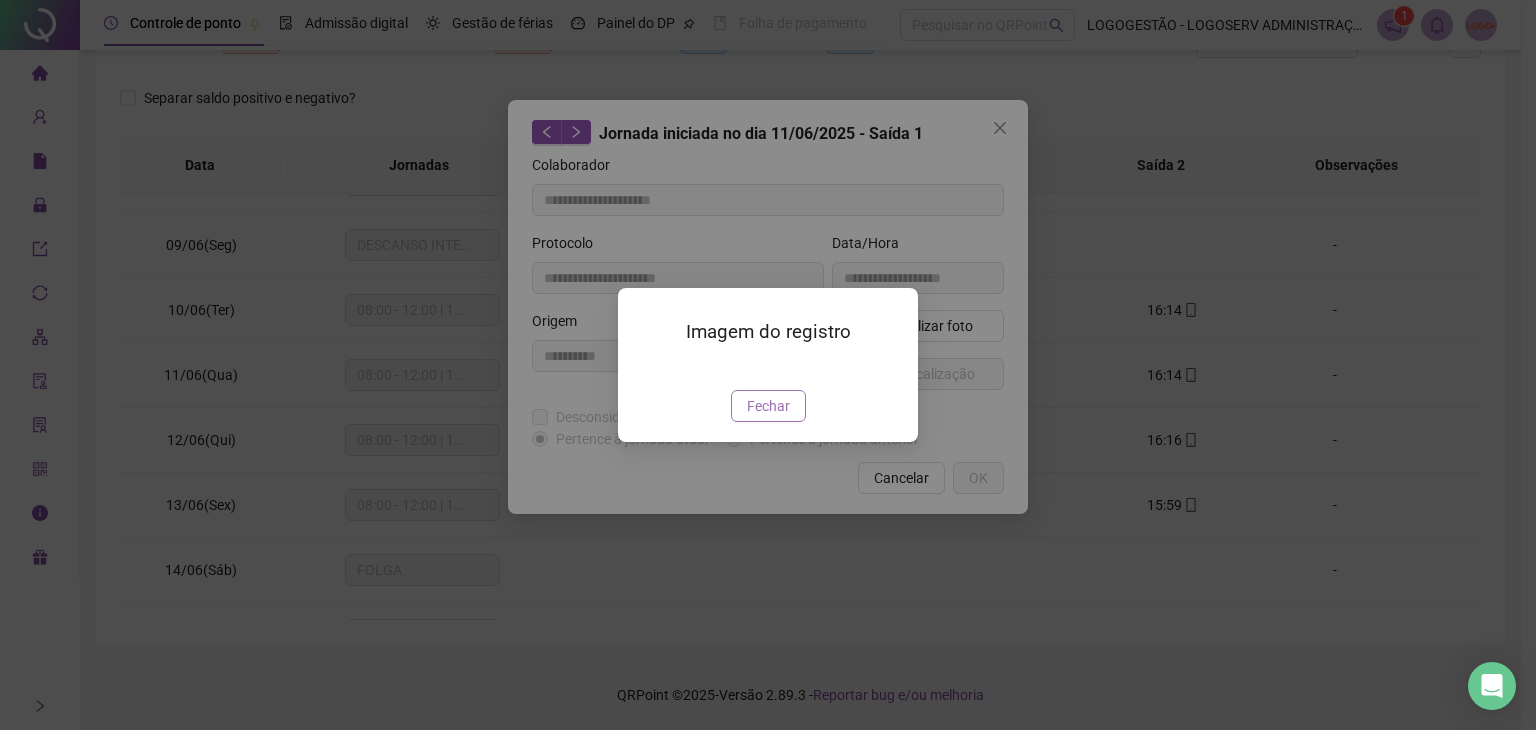 click on "Fechar" at bounding box center (768, 406) 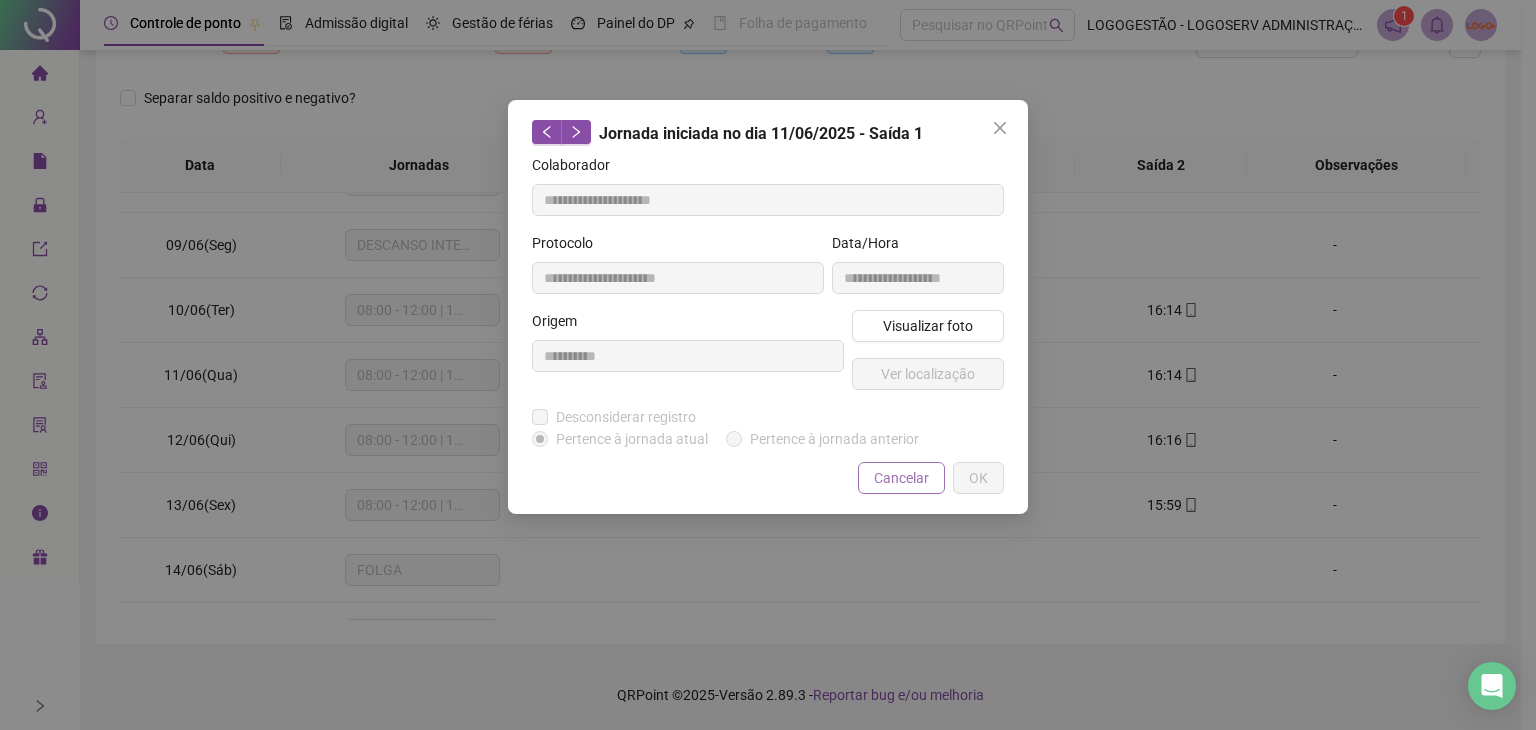 click on "Cancelar" at bounding box center (901, 478) 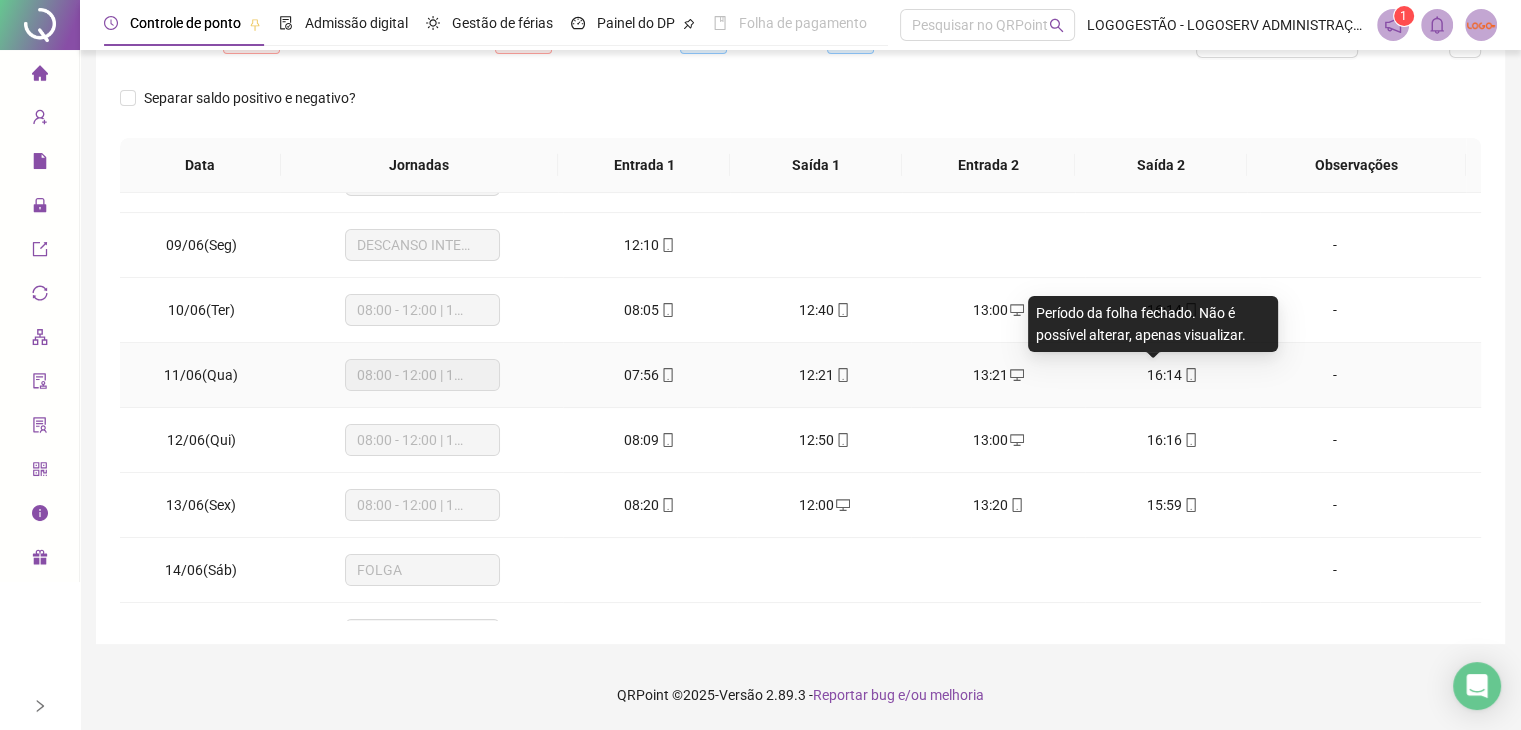 click on "16:14" at bounding box center [1164, 375] 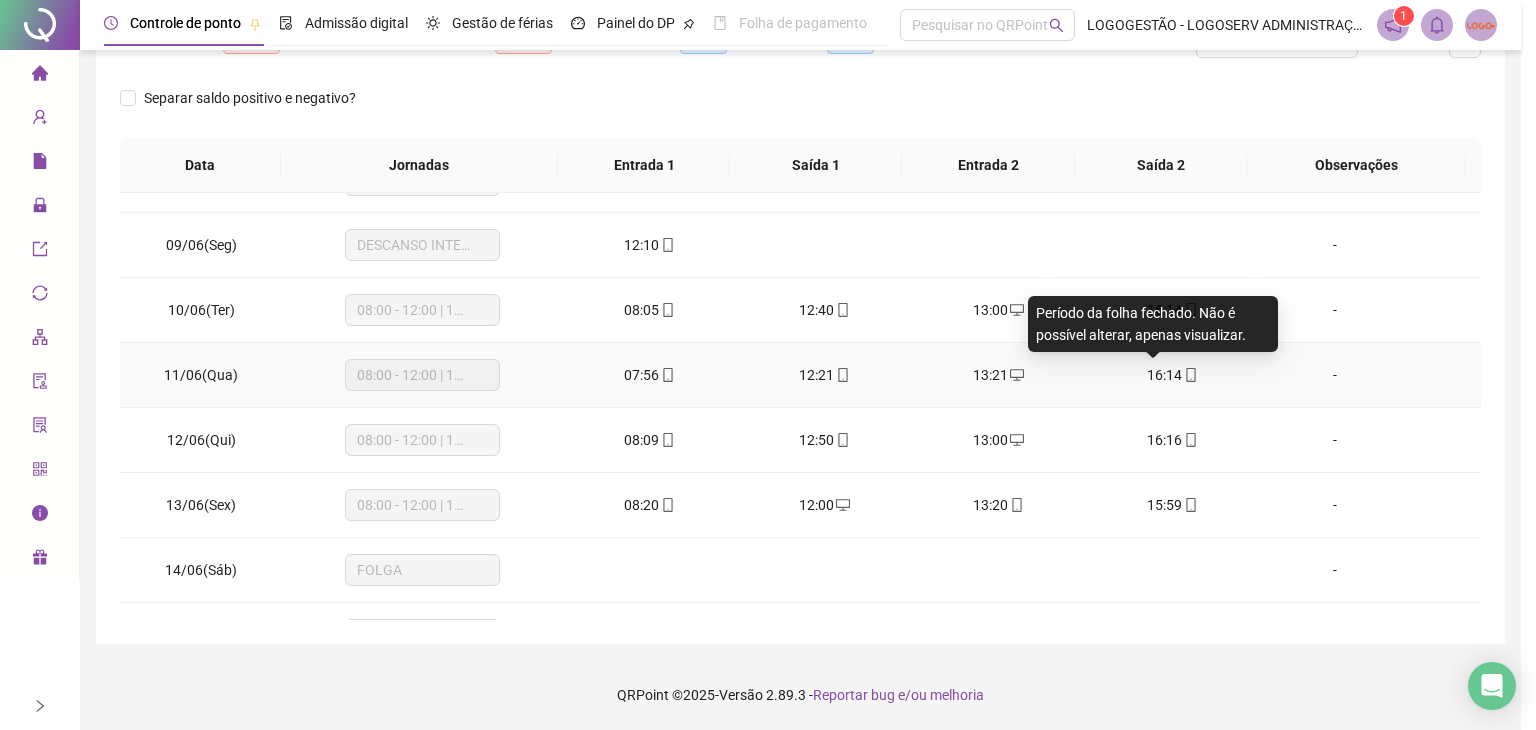 type on "**********" 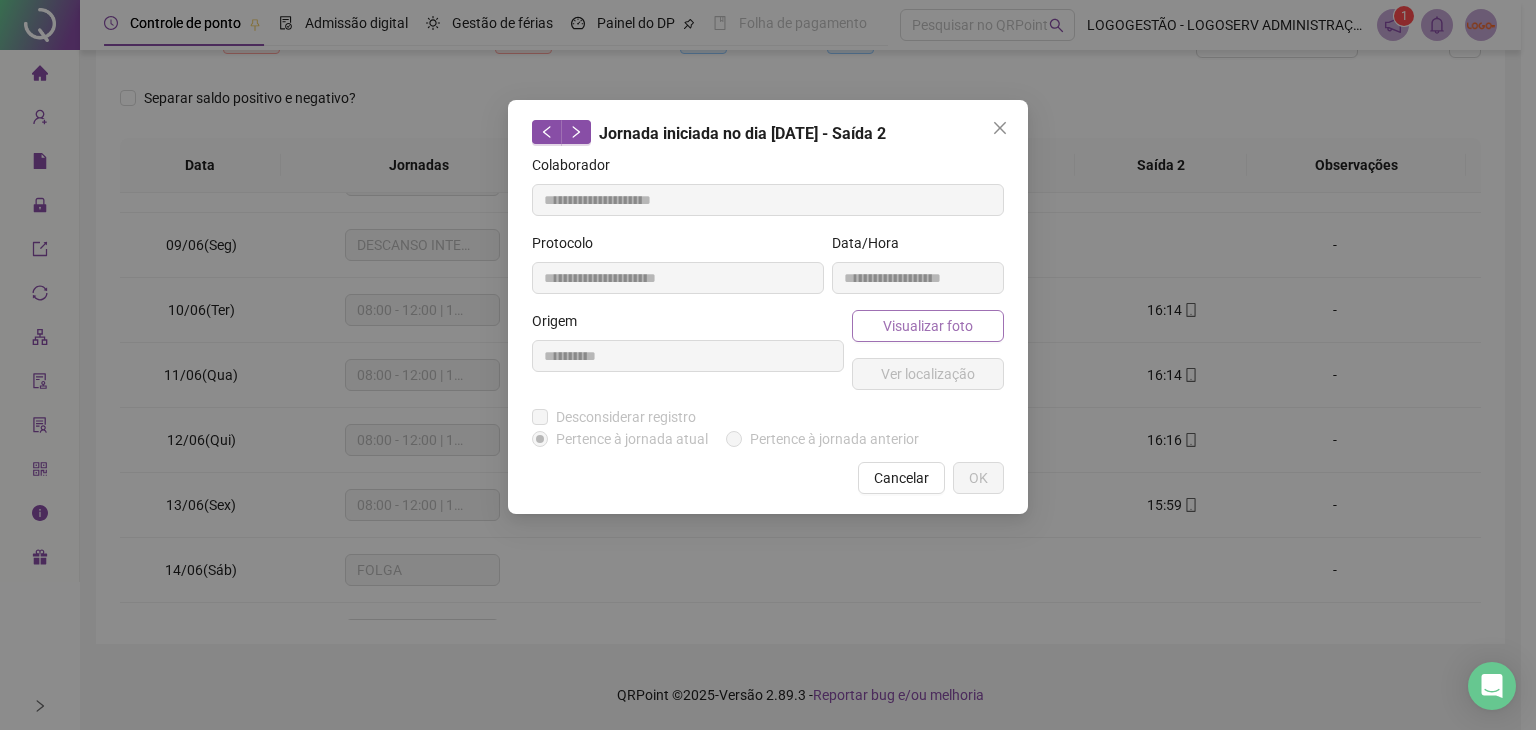 click on "Visualizar foto" at bounding box center (928, 326) 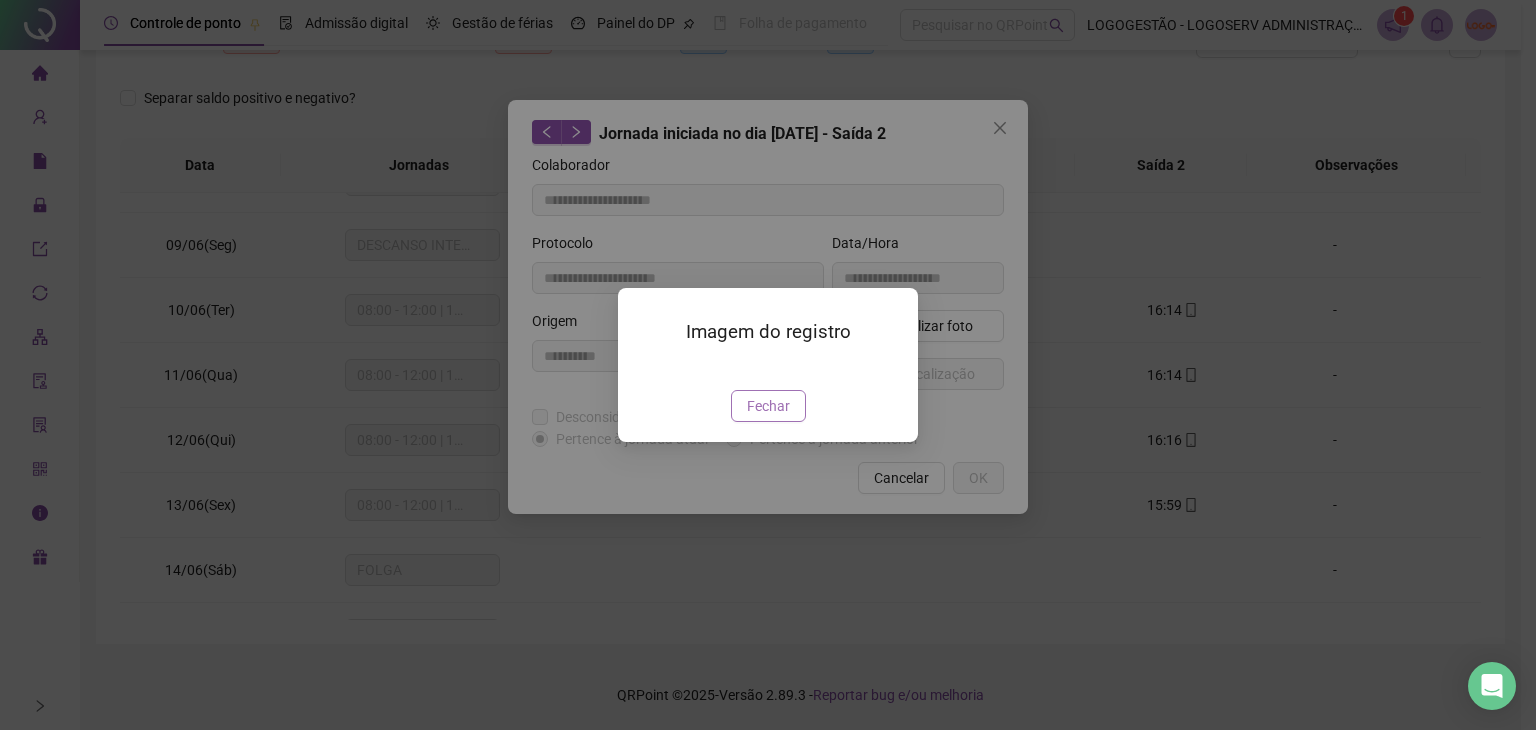 click on "Fechar" at bounding box center (768, 406) 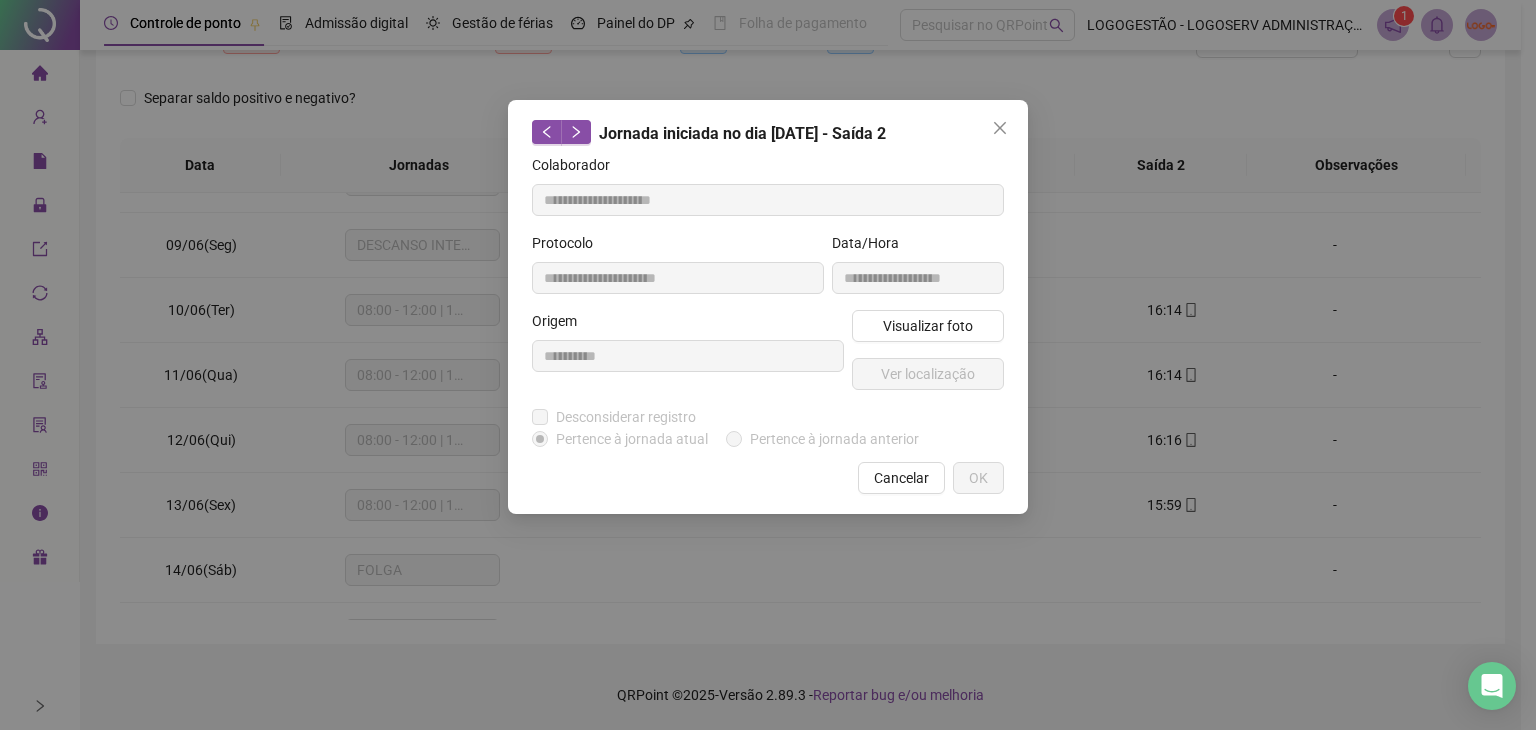 click on "Cancelar" at bounding box center [901, 478] 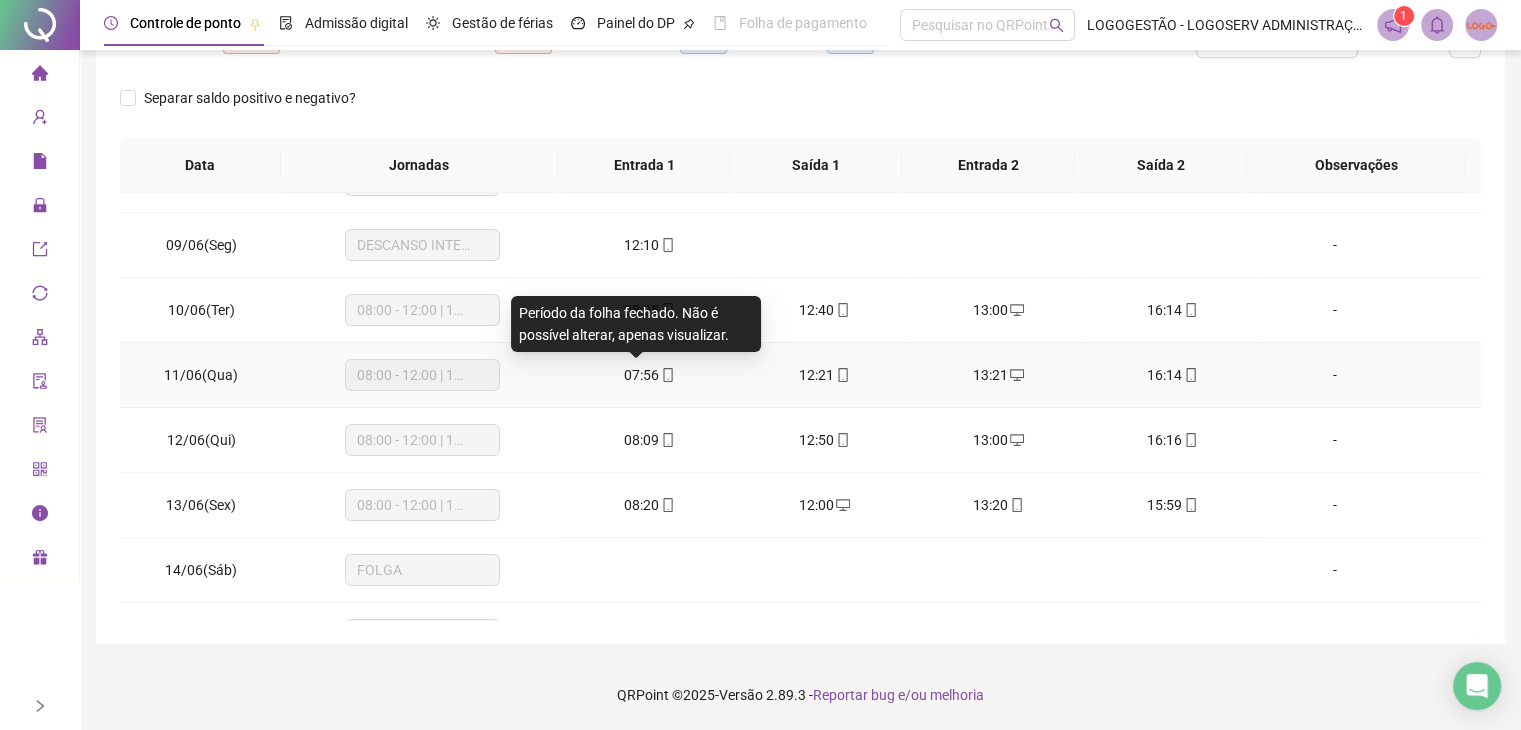 click on "Período da folha fechado. Não é possível alterar, apenas visualizar." at bounding box center (636, 324) 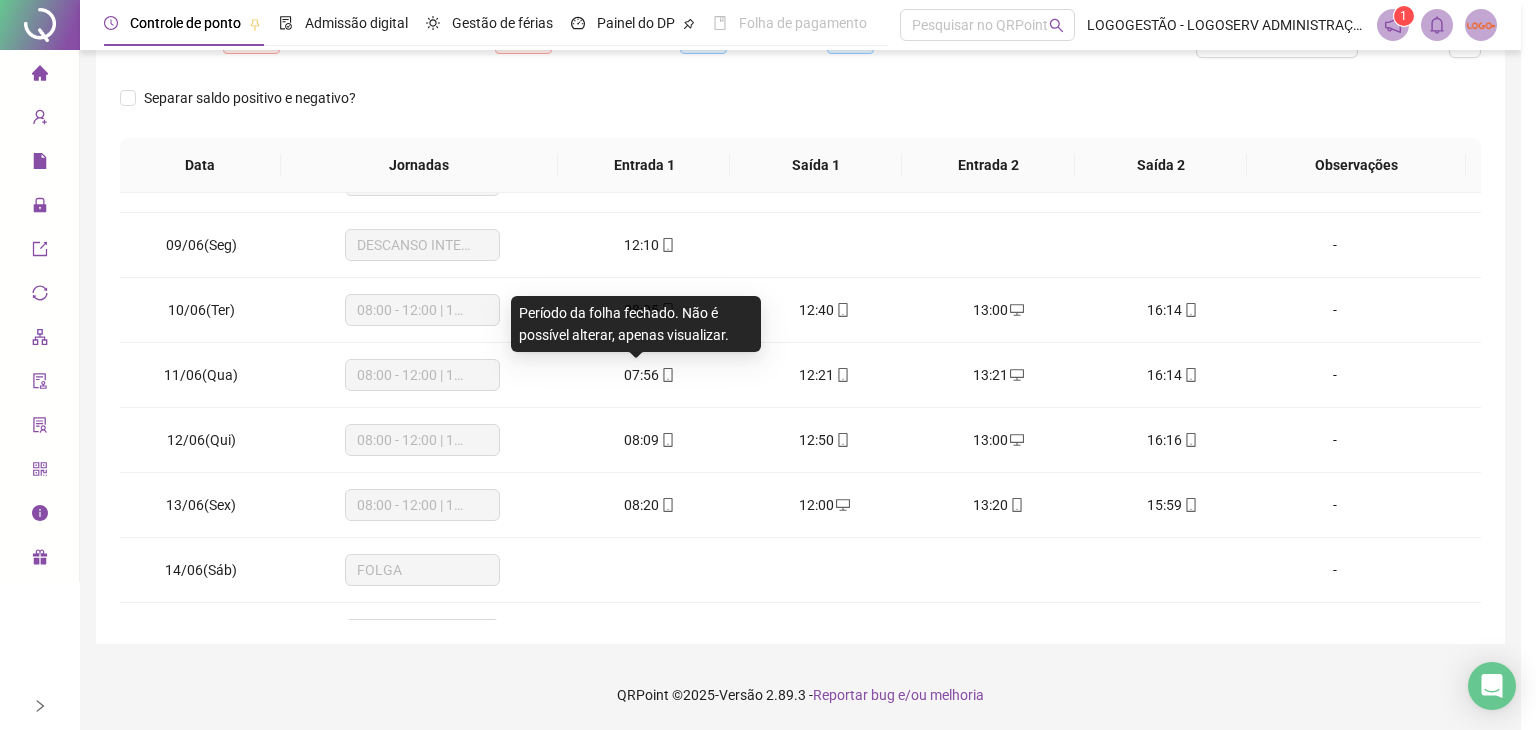 click on "**********" at bounding box center [688, 358] 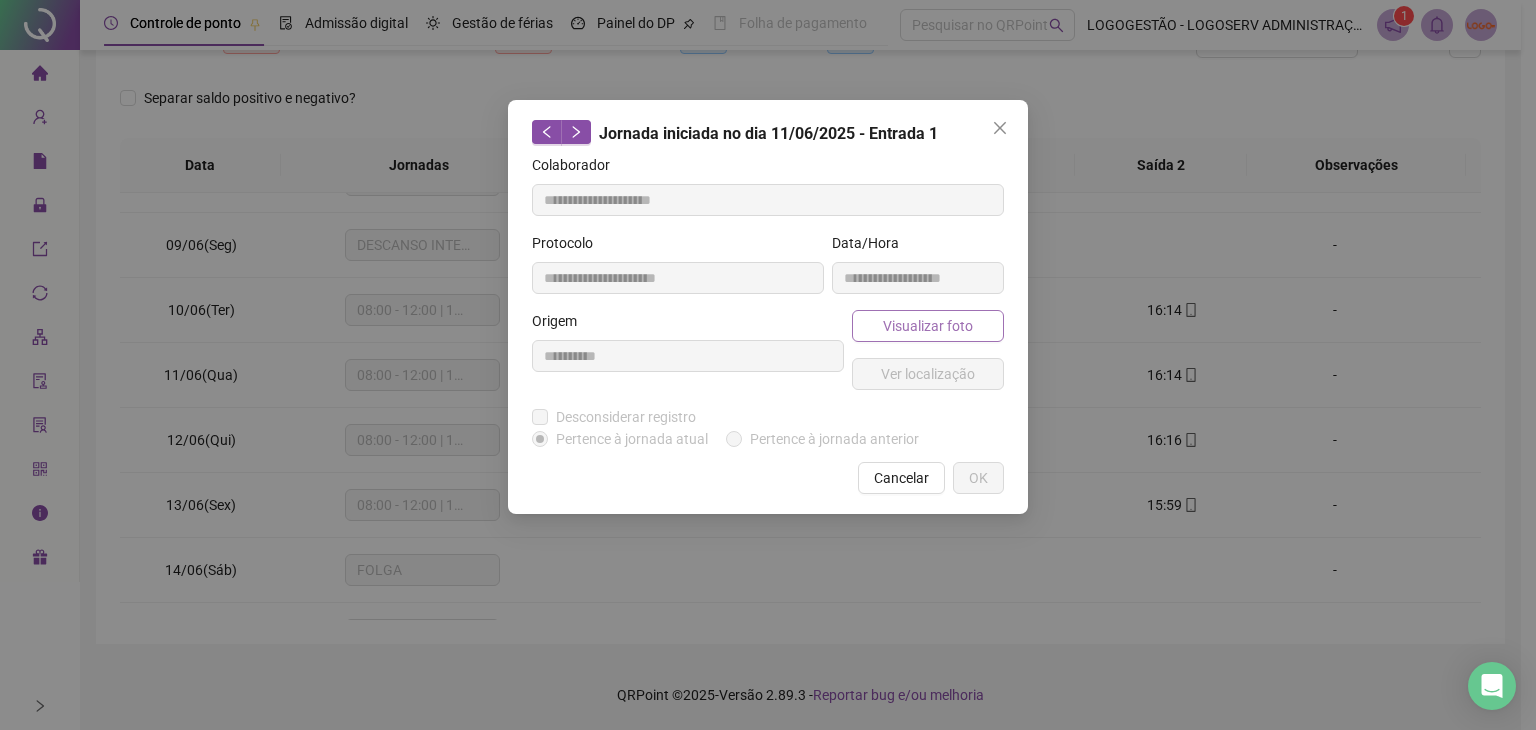 click on "Visualizar foto" at bounding box center [928, 326] 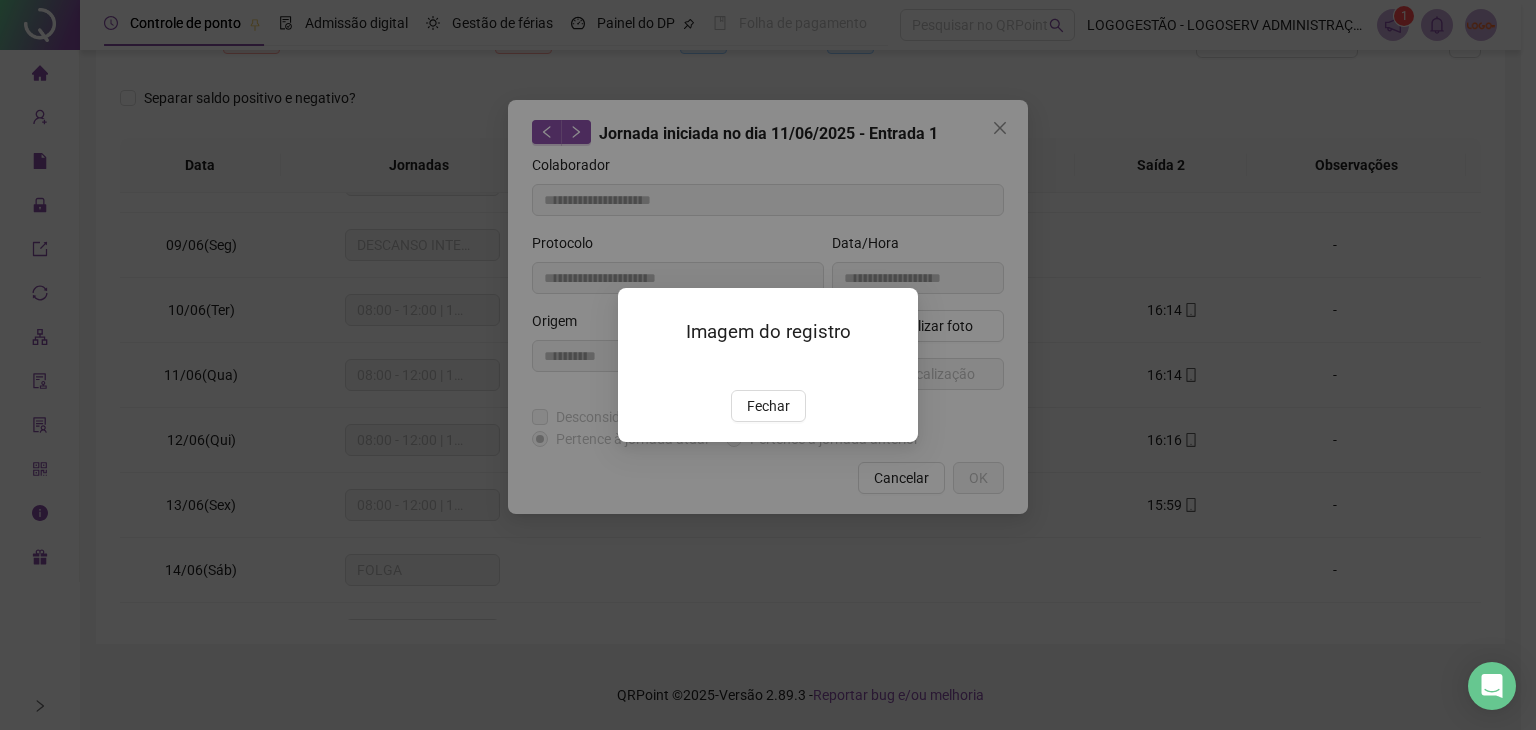 click on "Imagem do registro Fechar" at bounding box center (768, 364) 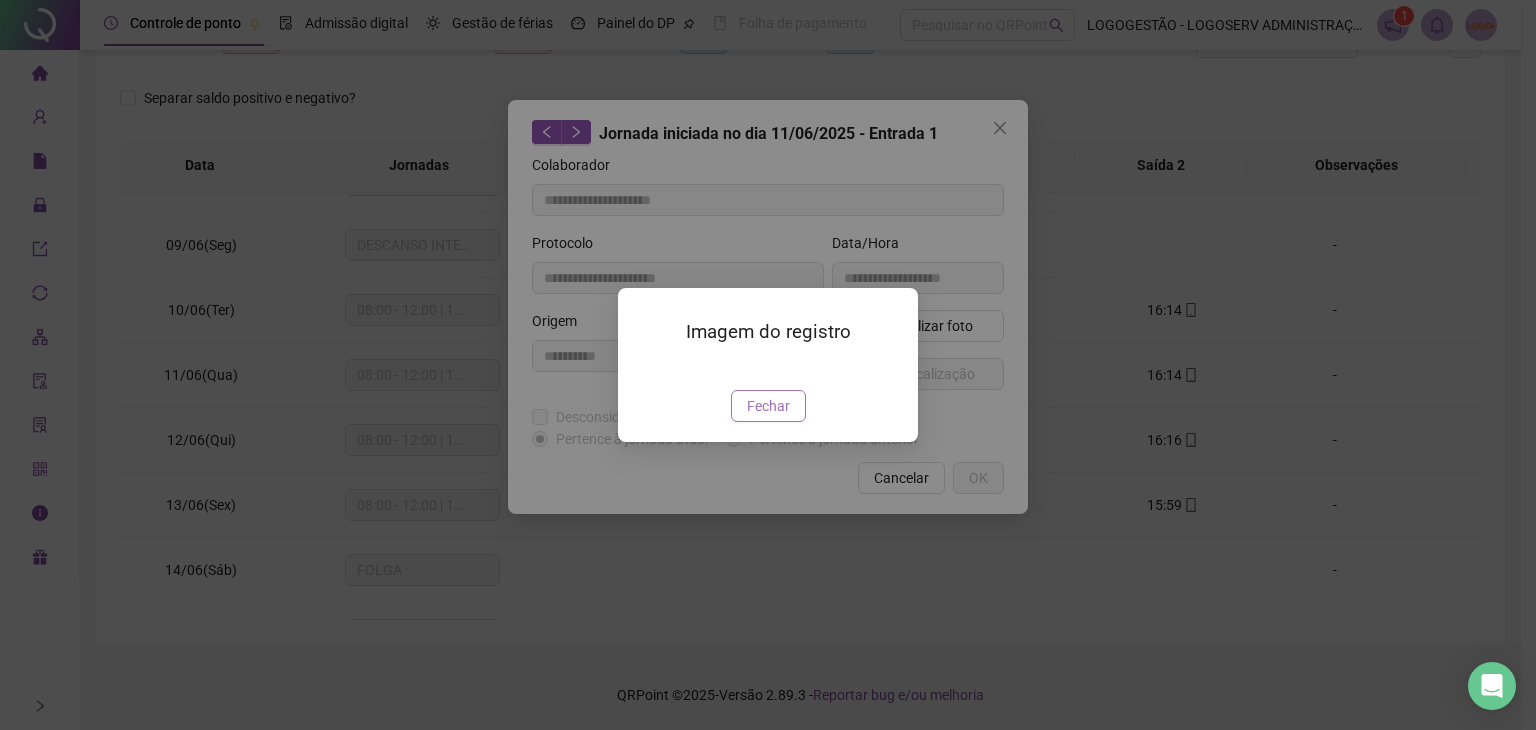 click on "Fechar" at bounding box center [768, 406] 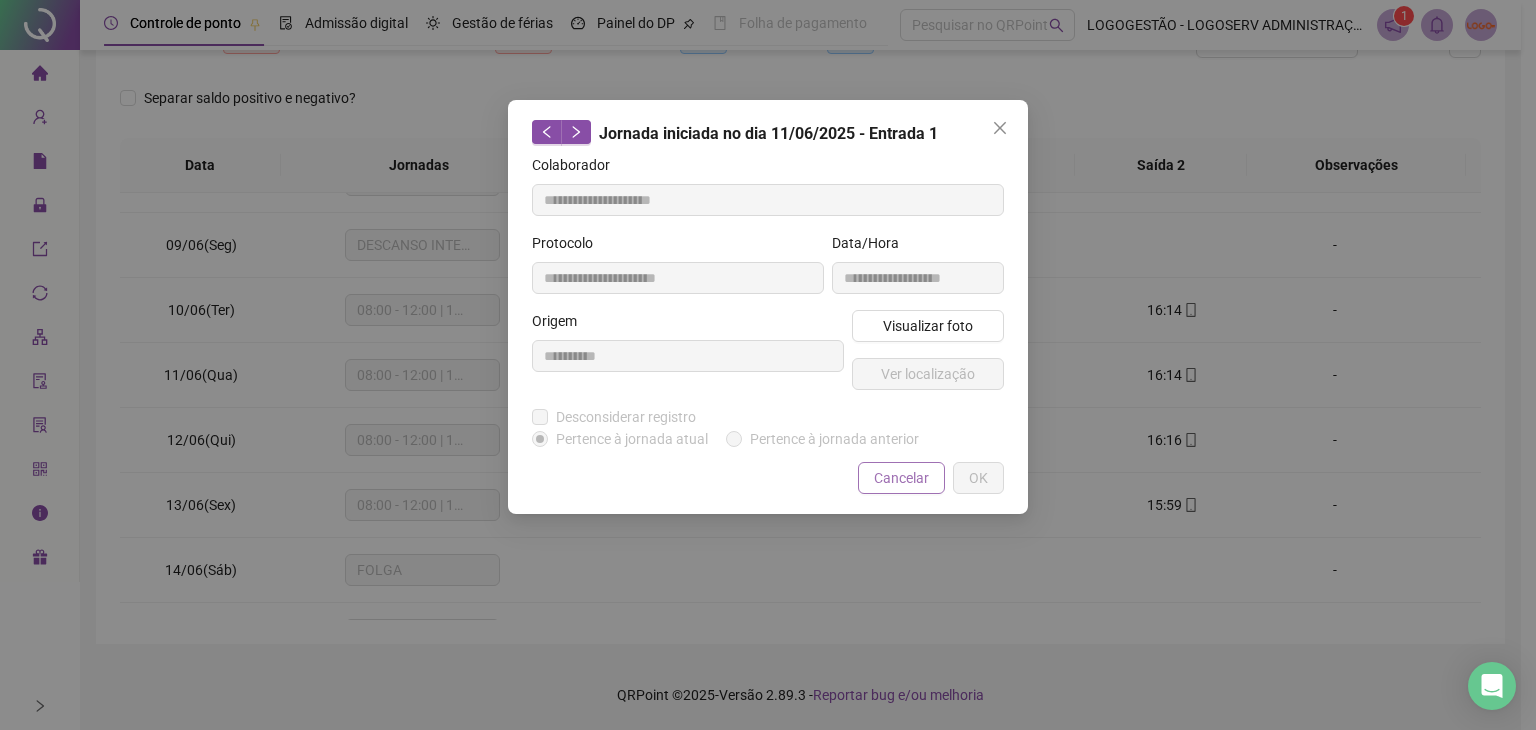 click on "Cancelar" at bounding box center (901, 478) 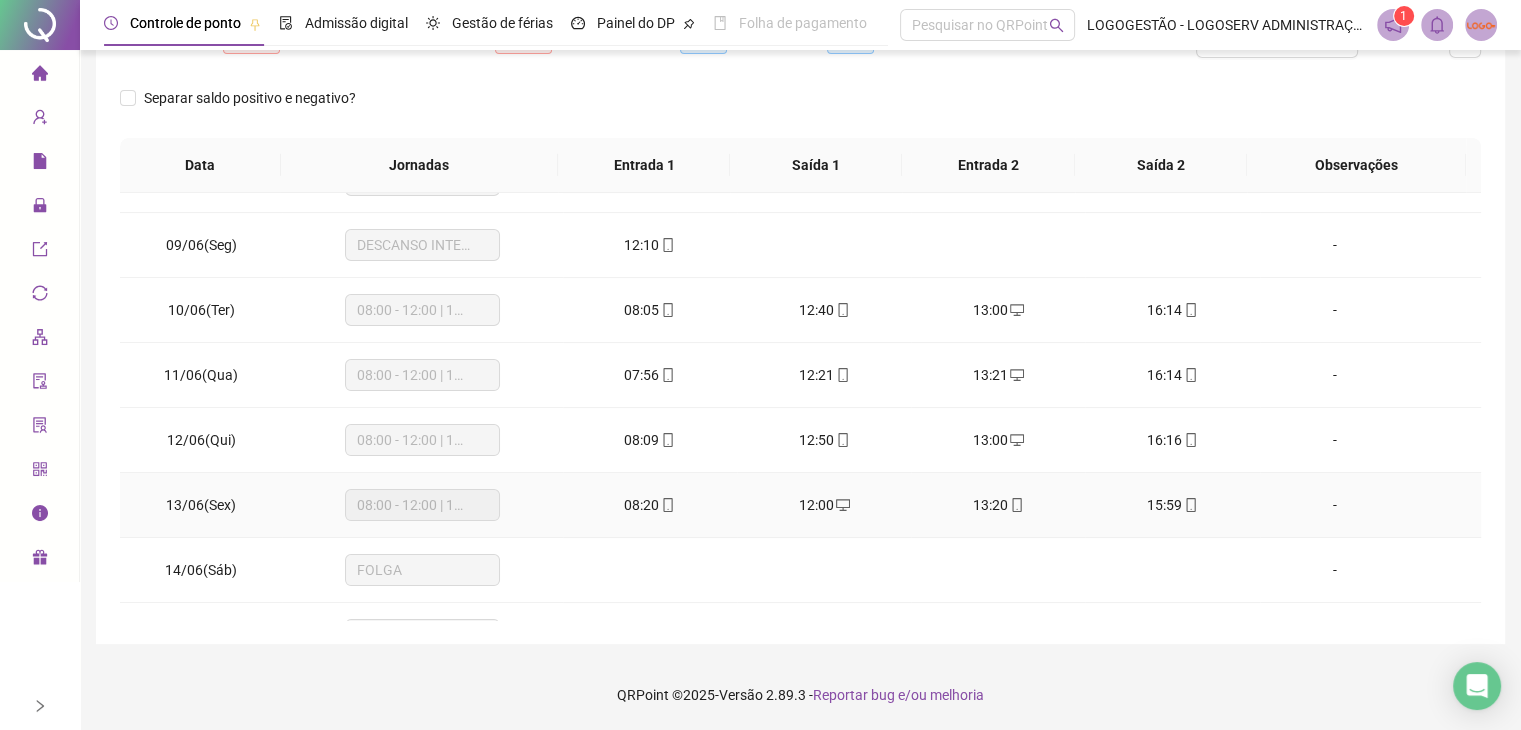 click 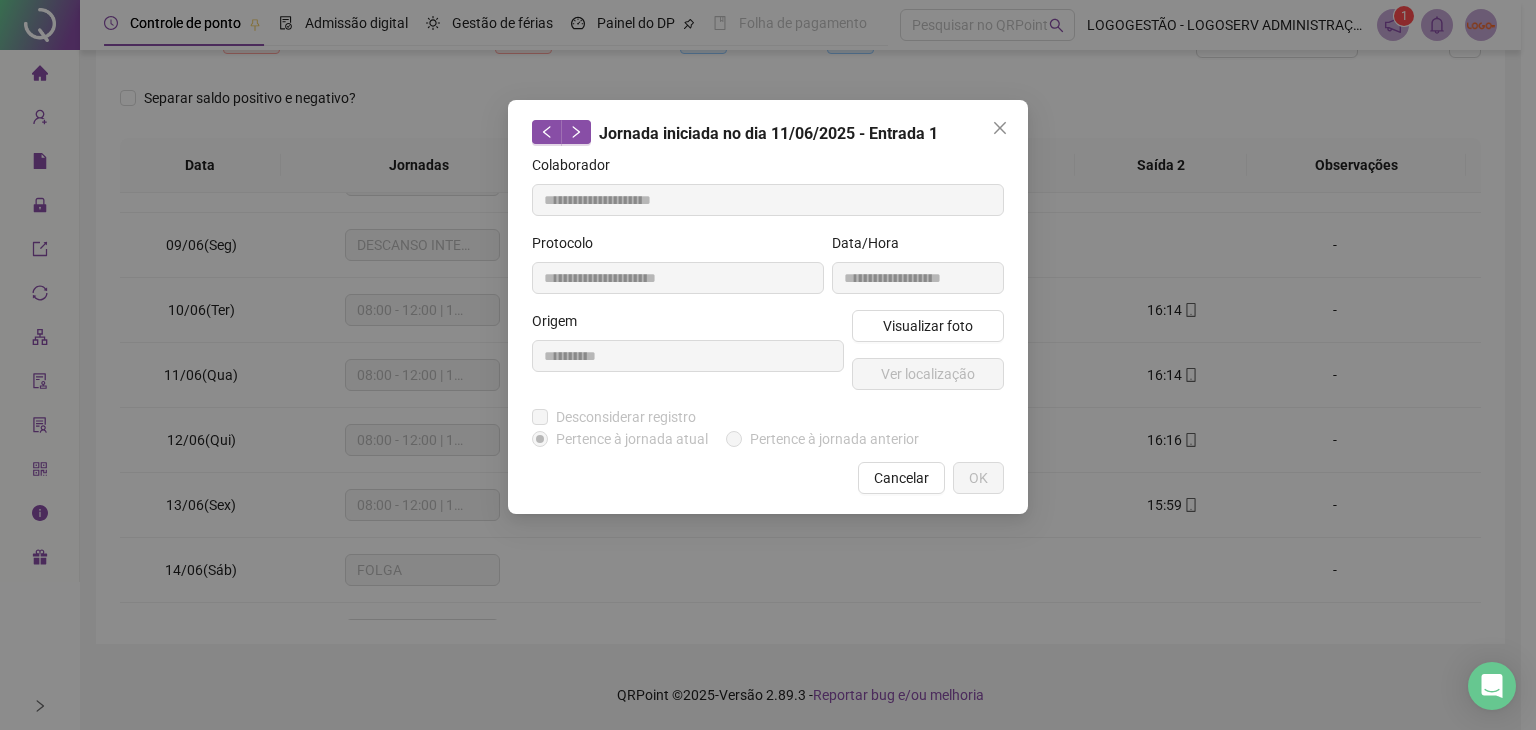 type on "**********" 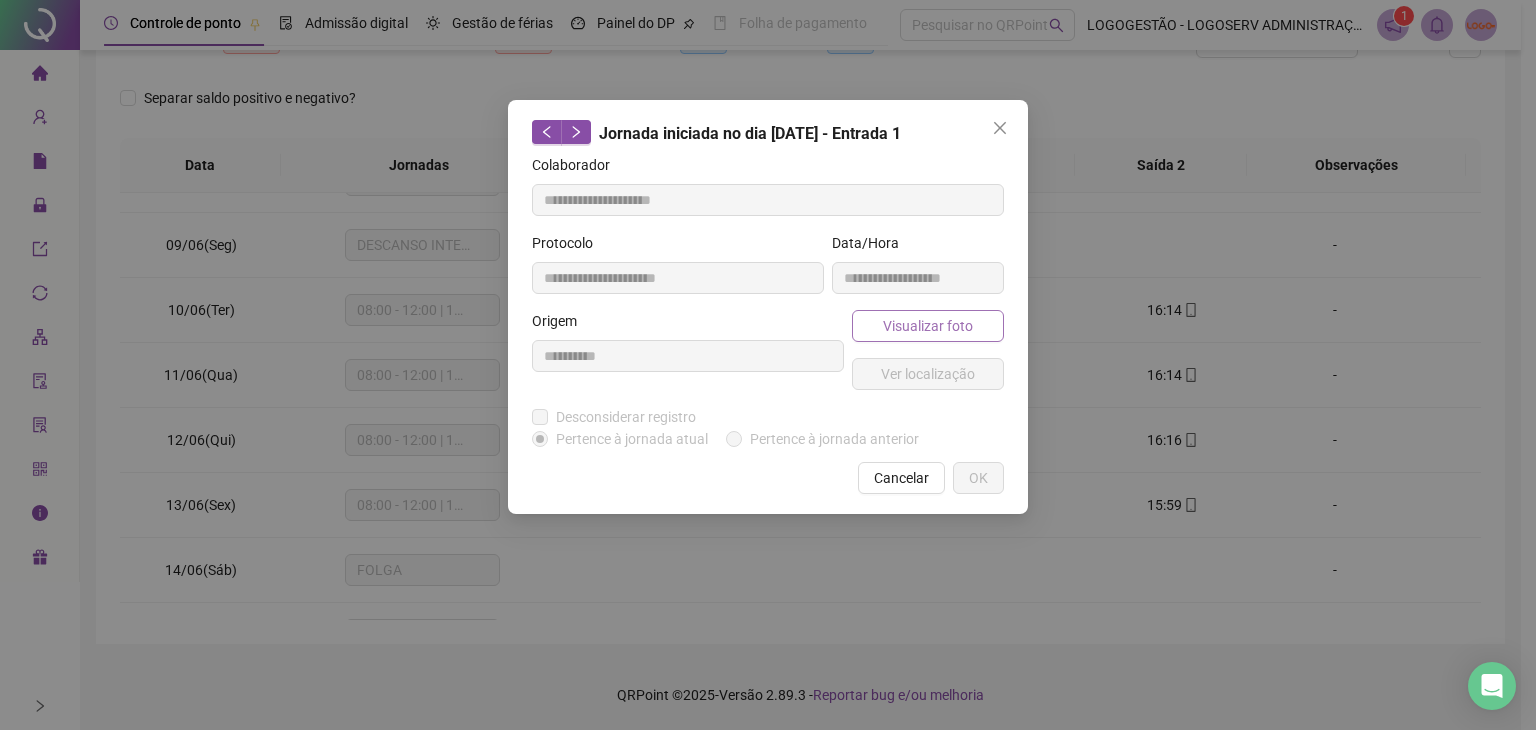 click on "Visualizar foto" at bounding box center (928, 326) 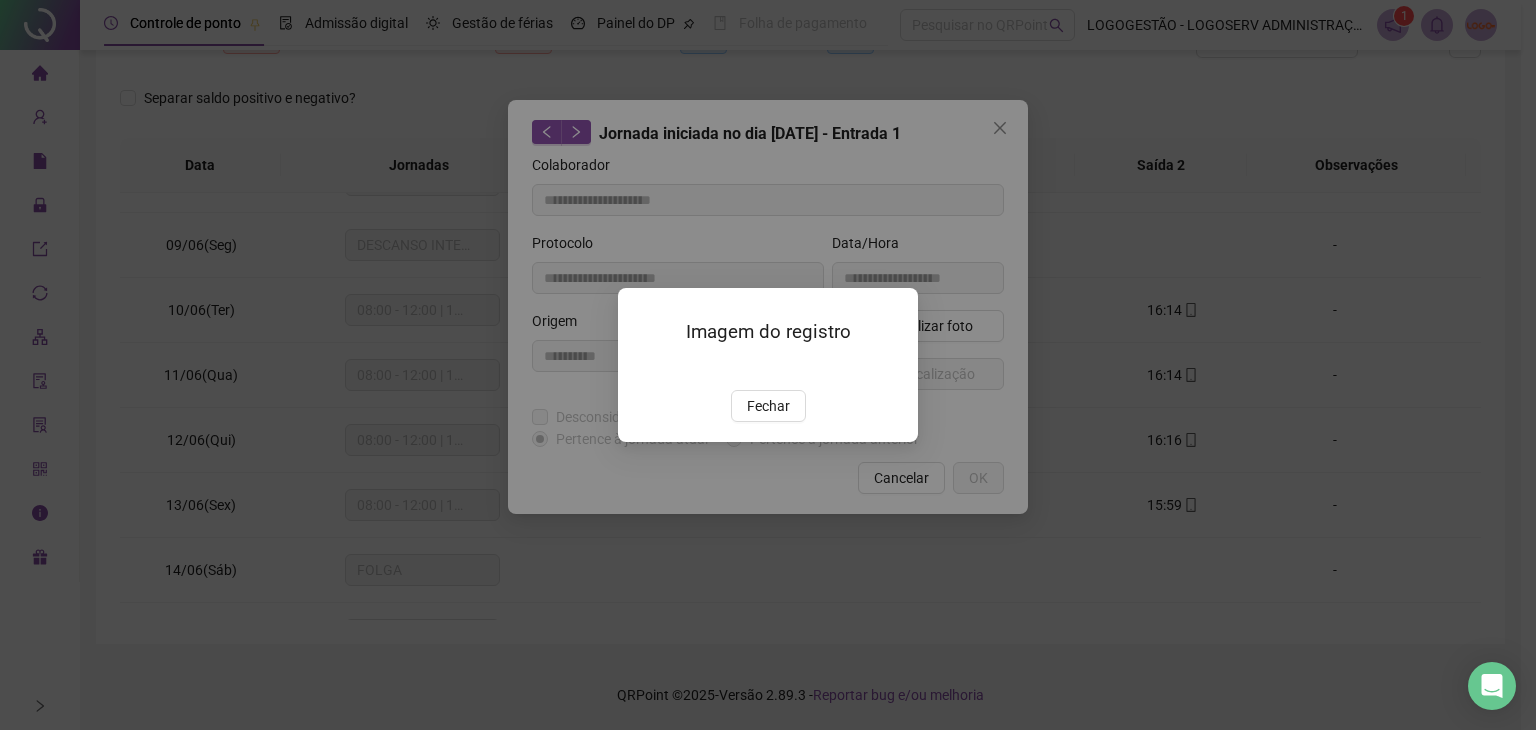 drag, startPoint x: 760, startPoint y: 520, endPoint x: 822, endPoint y: 517, distance: 62.072536 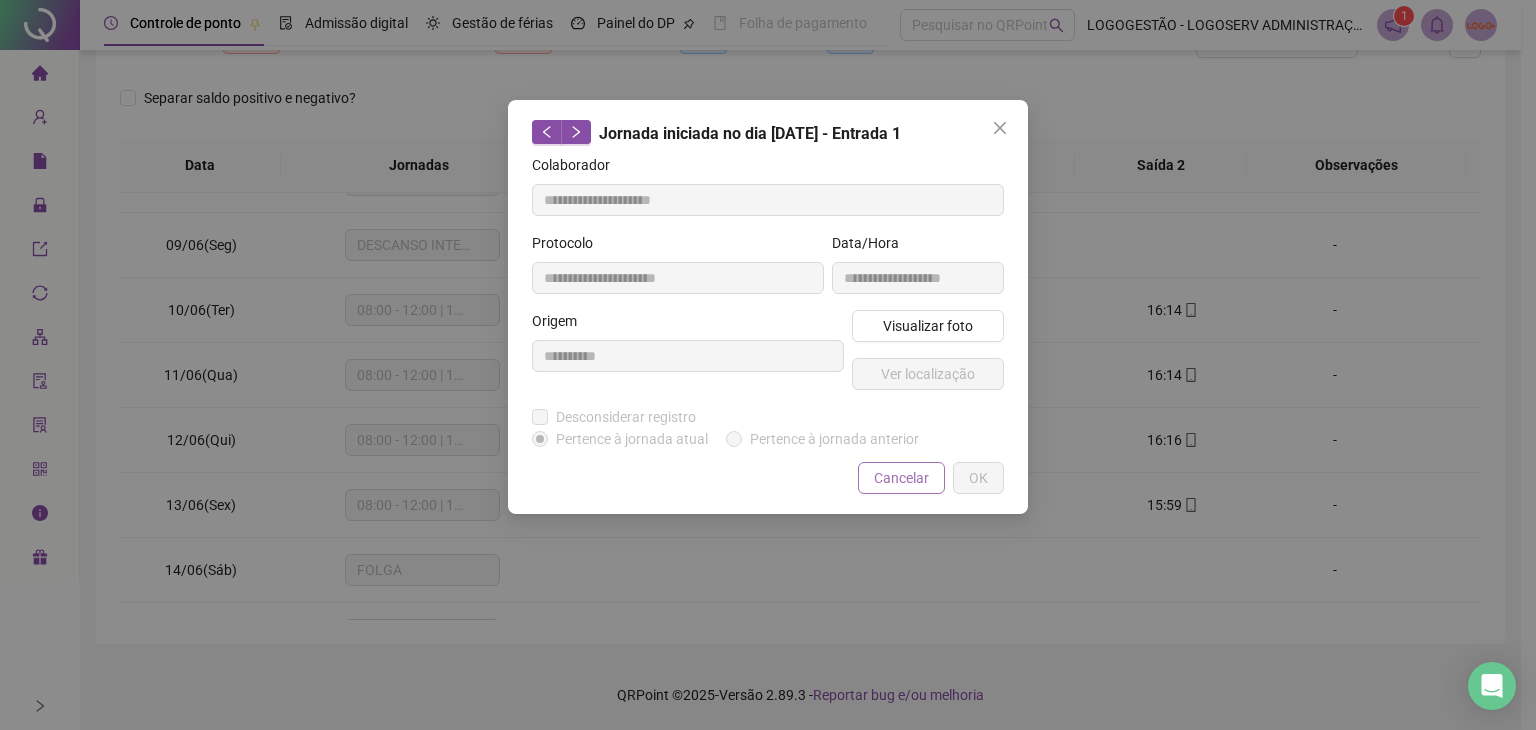 drag, startPoint x: 905, startPoint y: 487, endPoint x: 875, endPoint y: 497, distance: 31.622776 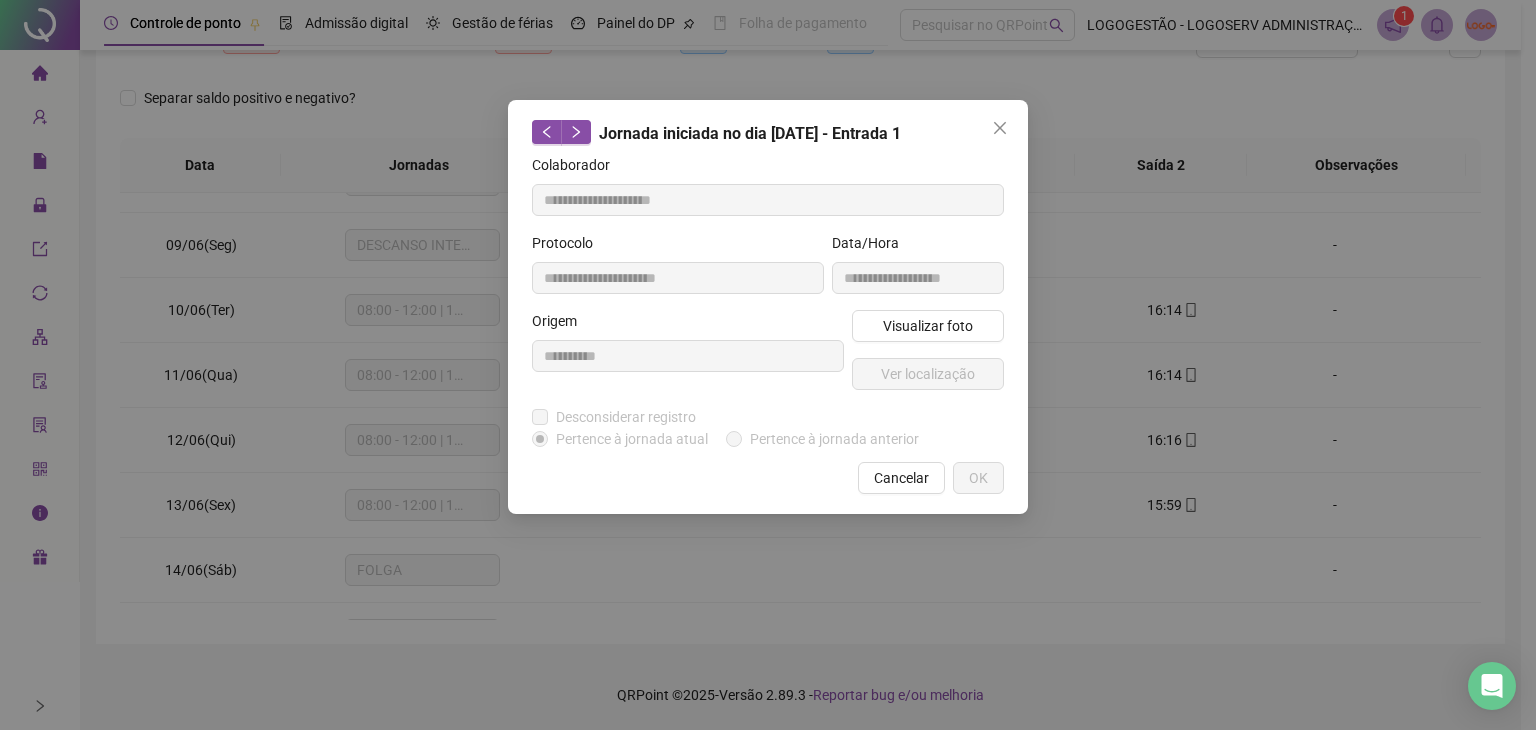 click on "Cancelar" at bounding box center [901, 478] 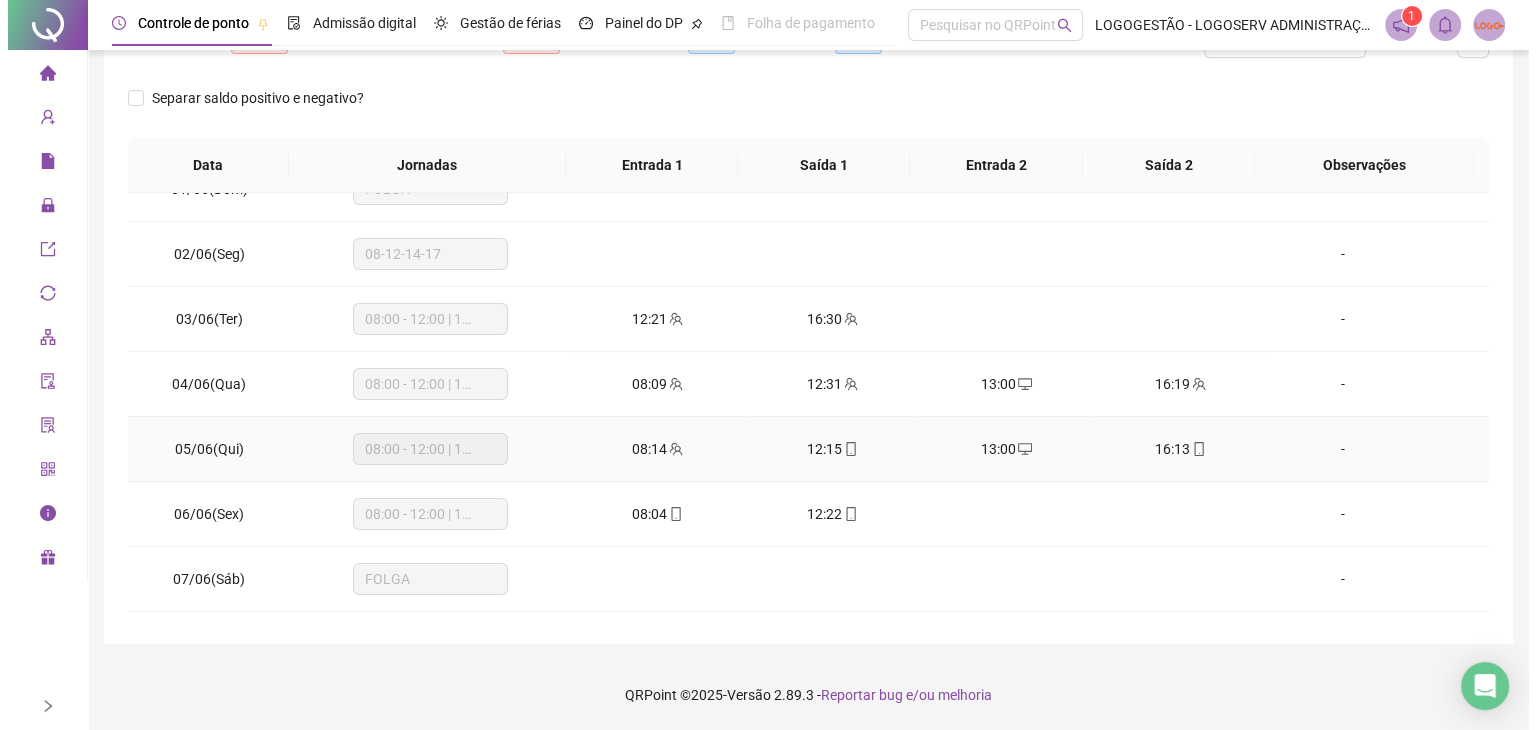 scroll, scrollTop: 0, scrollLeft: 0, axis: both 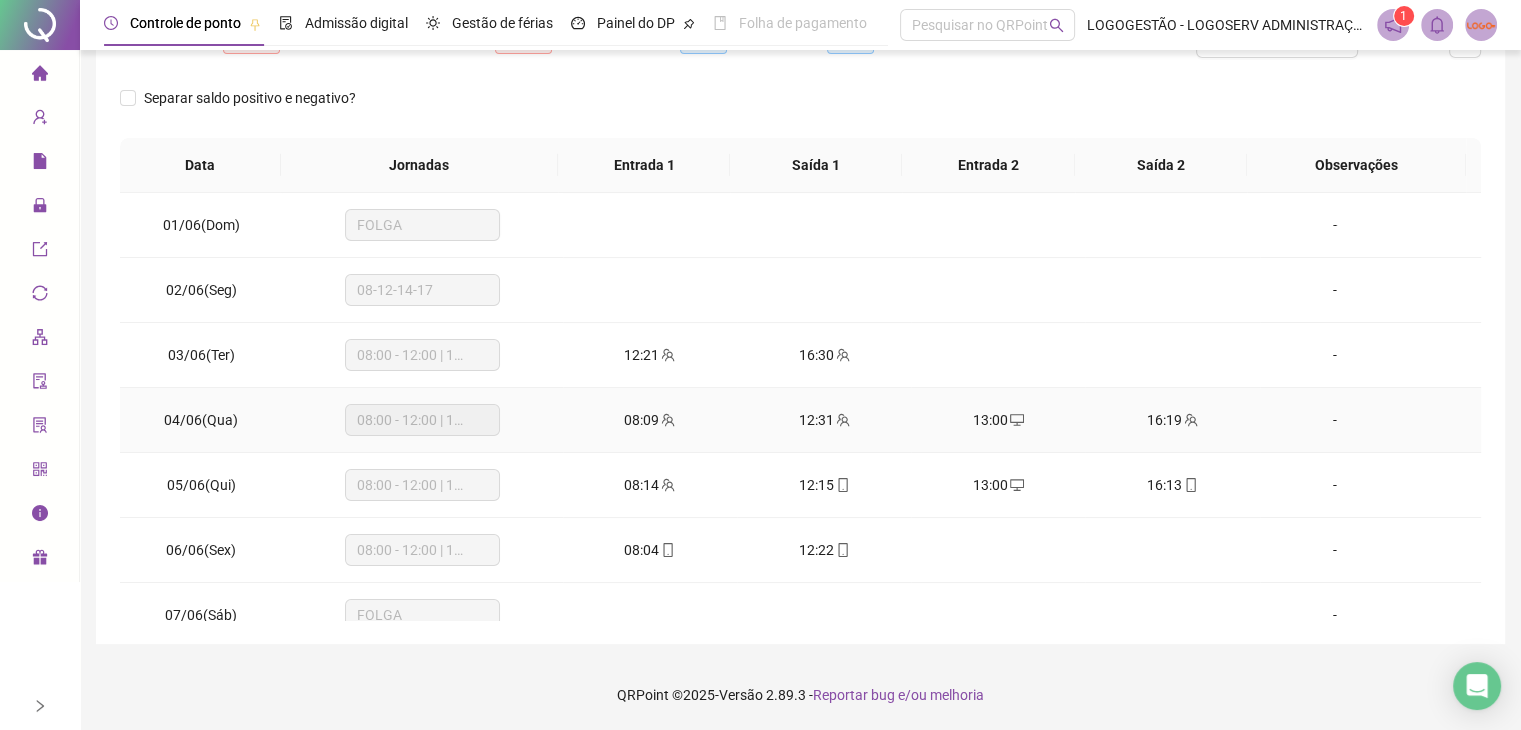 click on "16:19" at bounding box center (1172, 420) 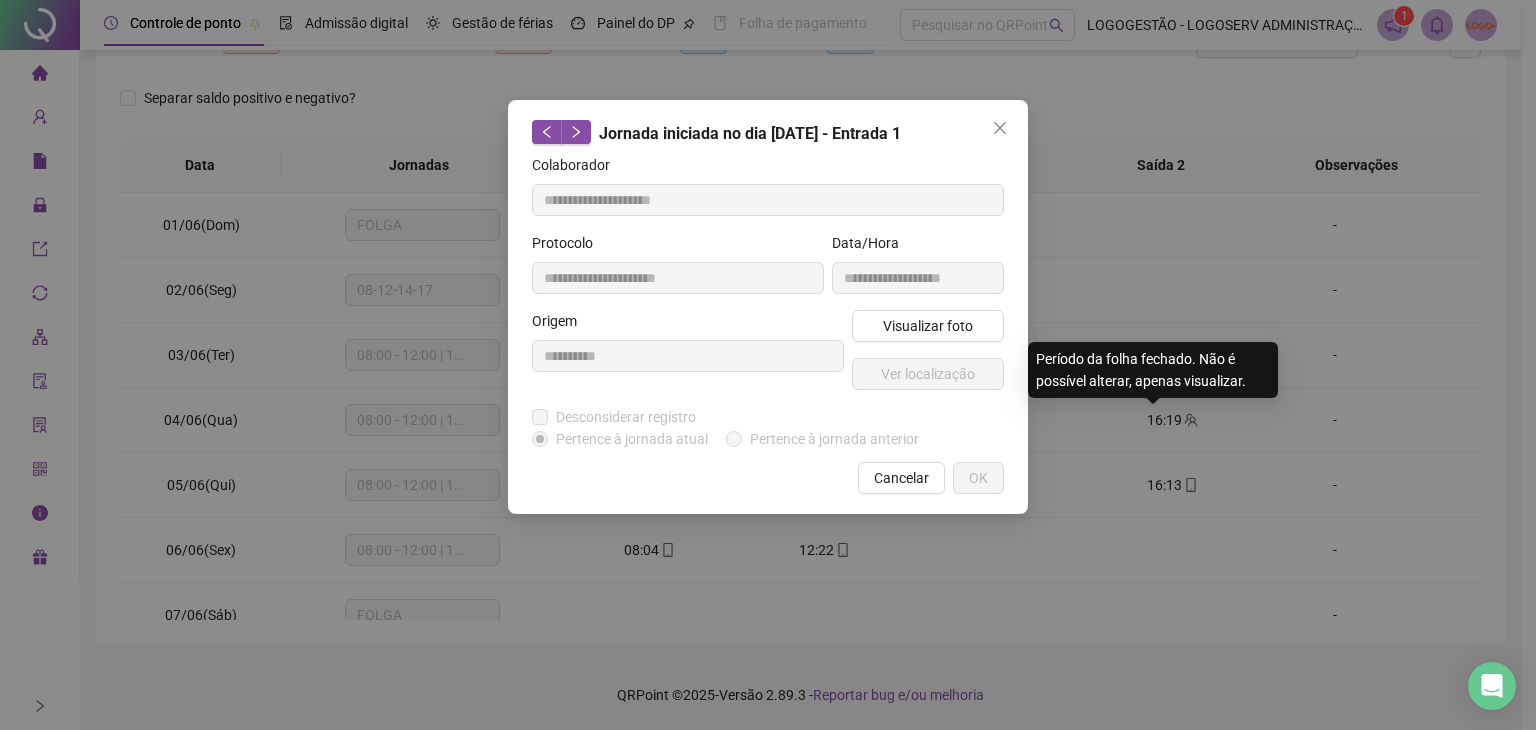 type on "**********" 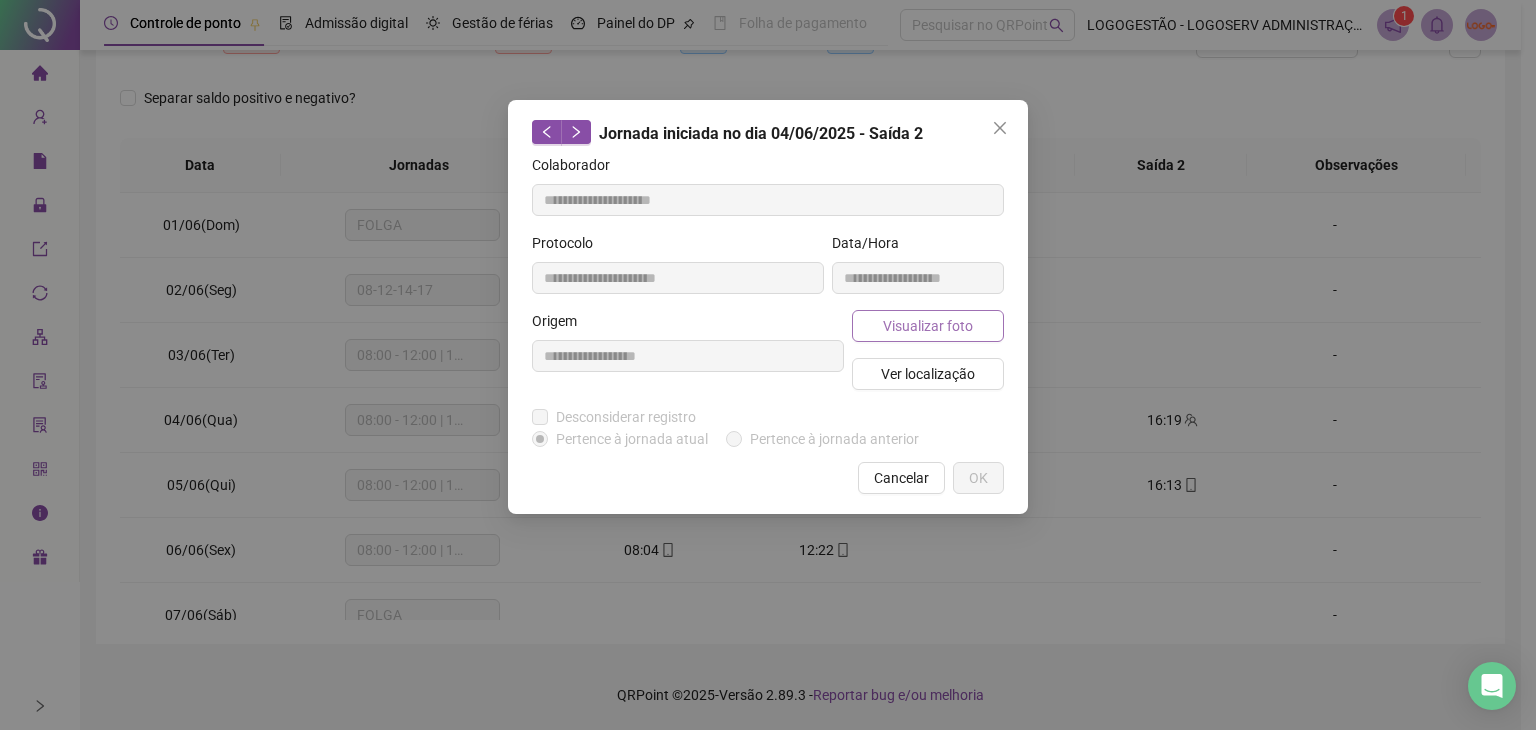 click on "Visualizar foto" at bounding box center [928, 326] 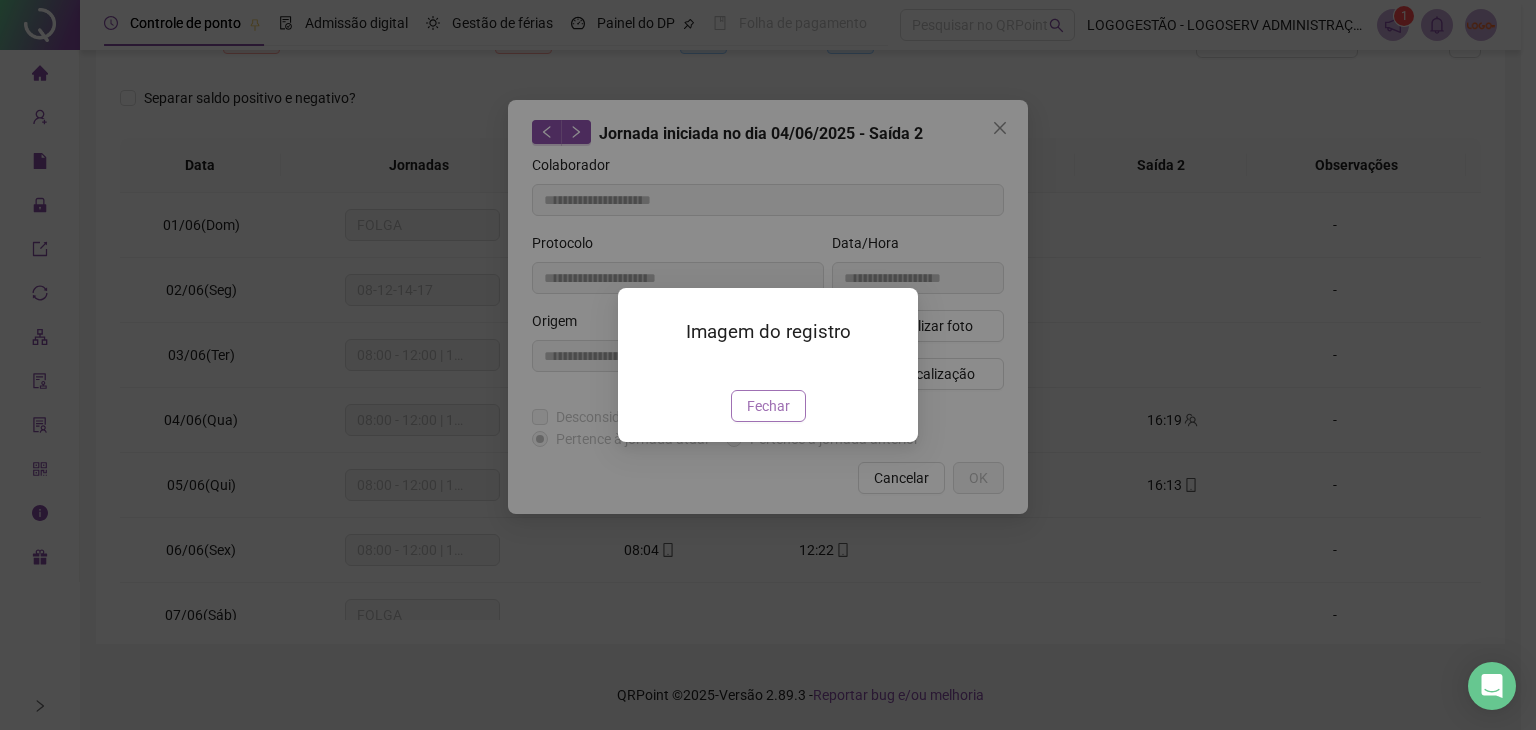 click on "Fechar" at bounding box center [768, 406] 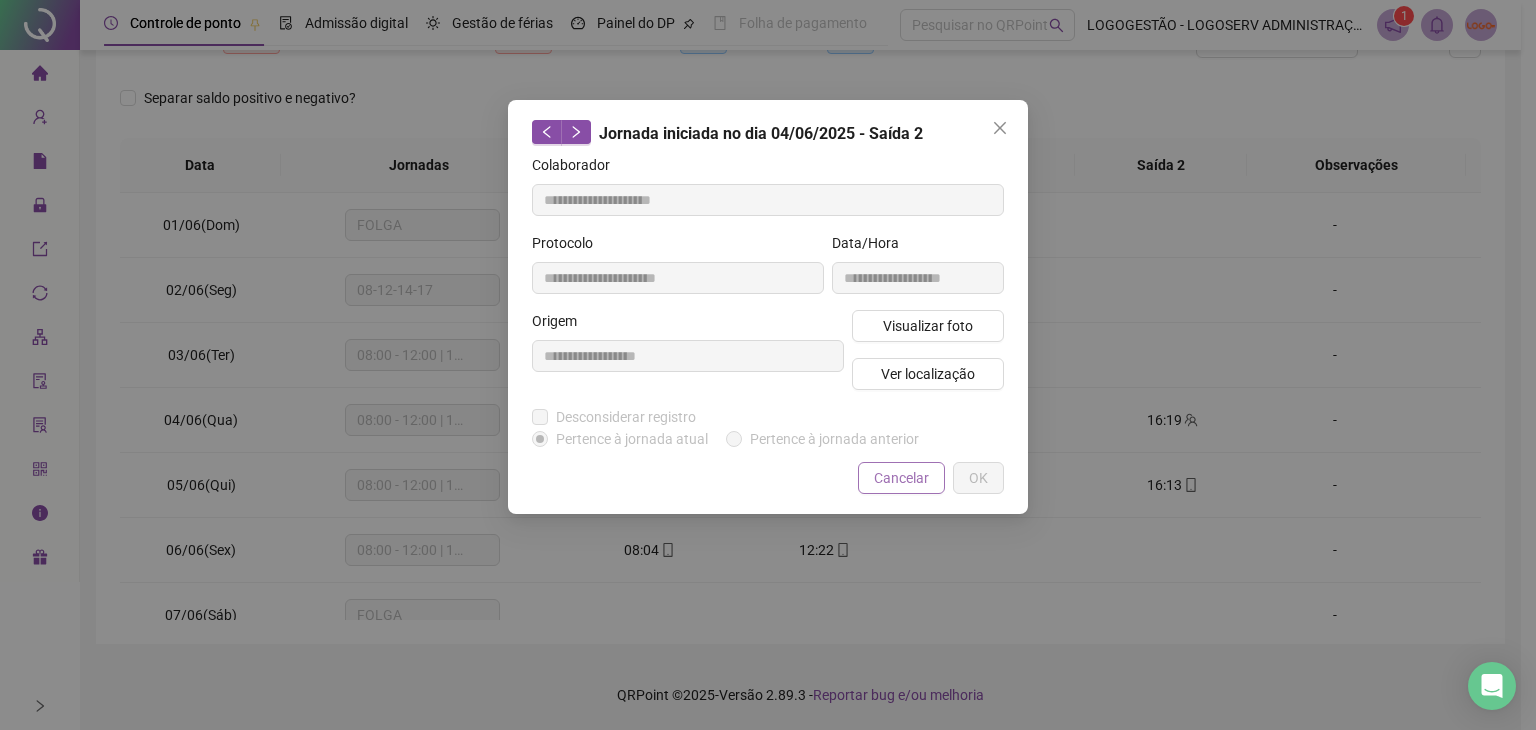 click on "Cancelar" at bounding box center (901, 478) 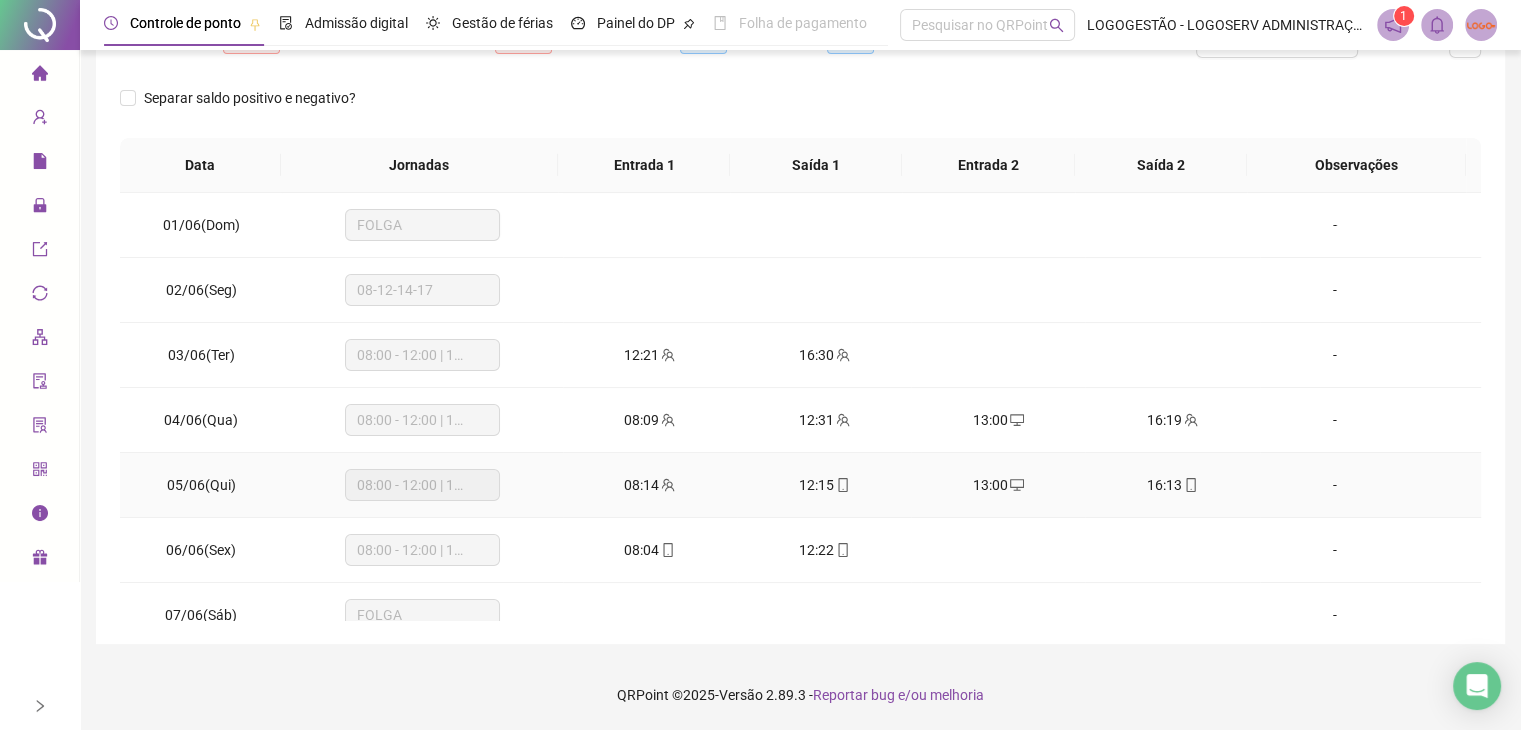 click on "12:15" at bounding box center (824, 485) 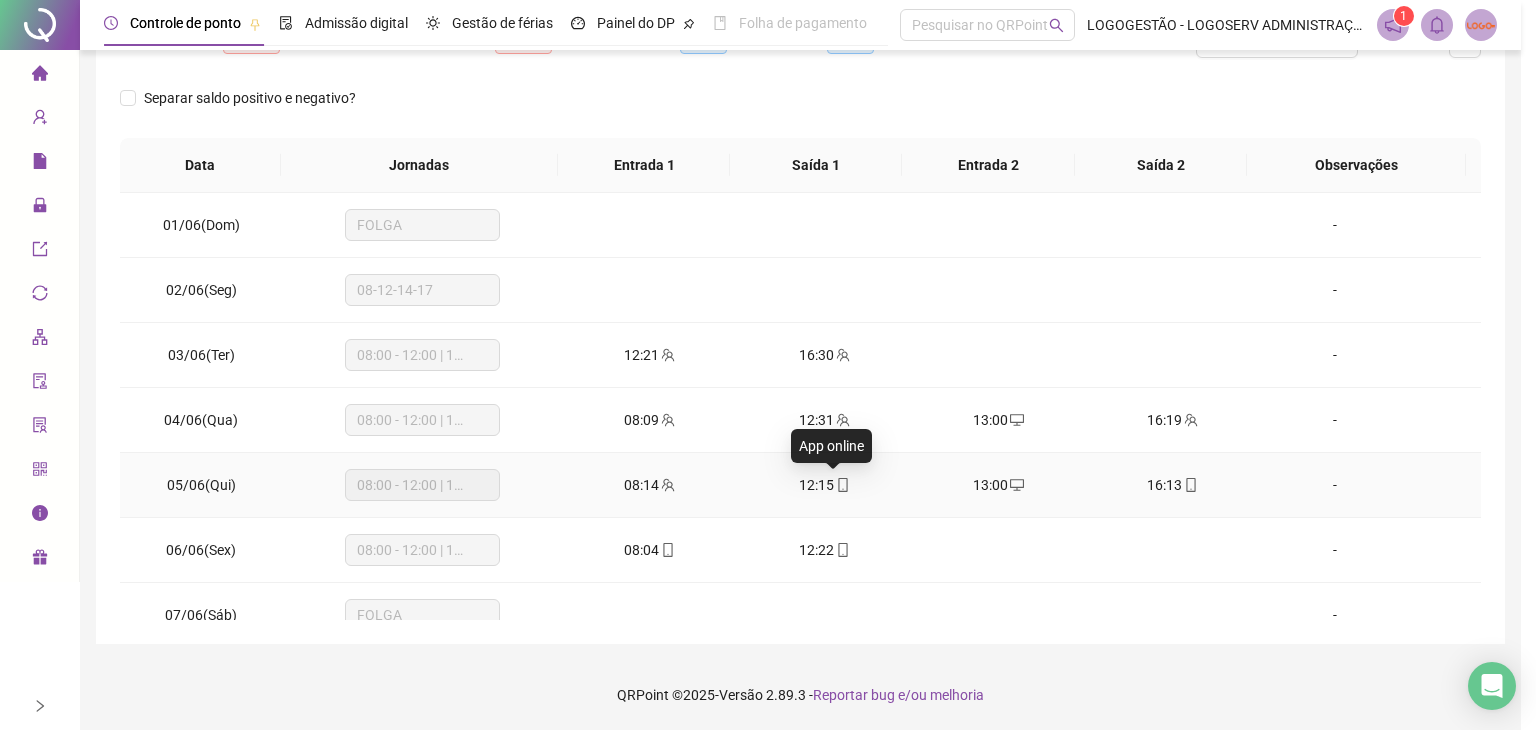 type on "**********" 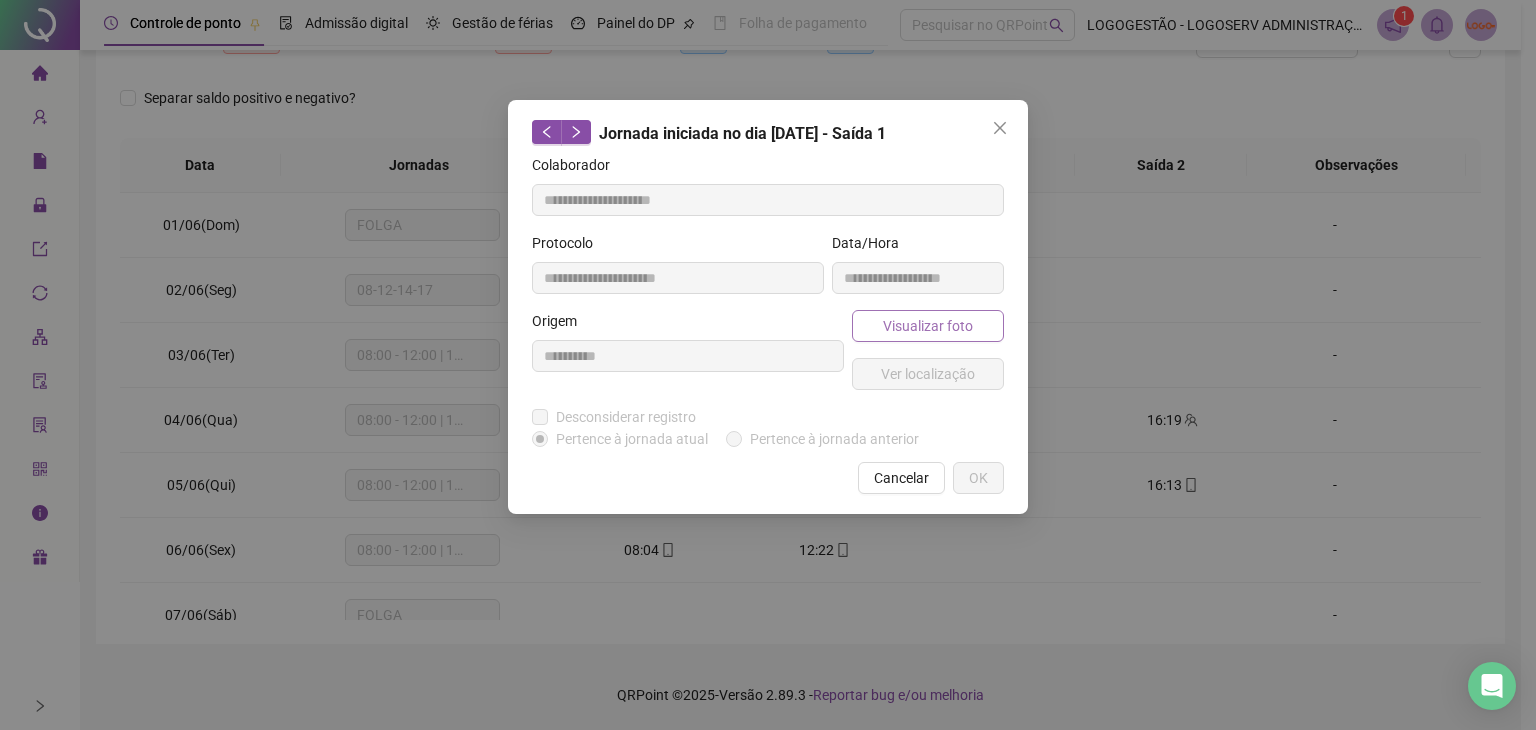 click on "Visualizar foto" at bounding box center (928, 326) 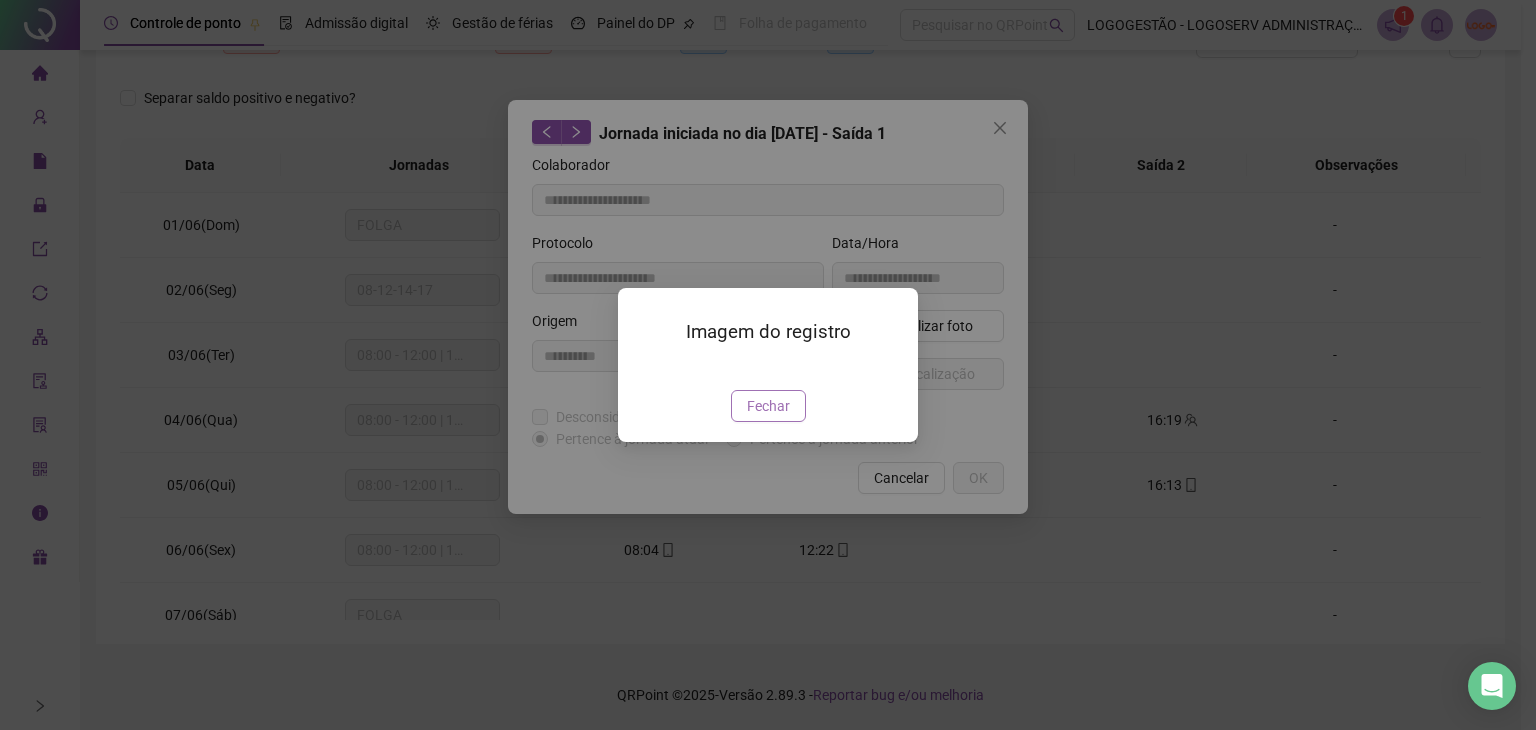click on "Fechar" at bounding box center [768, 406] 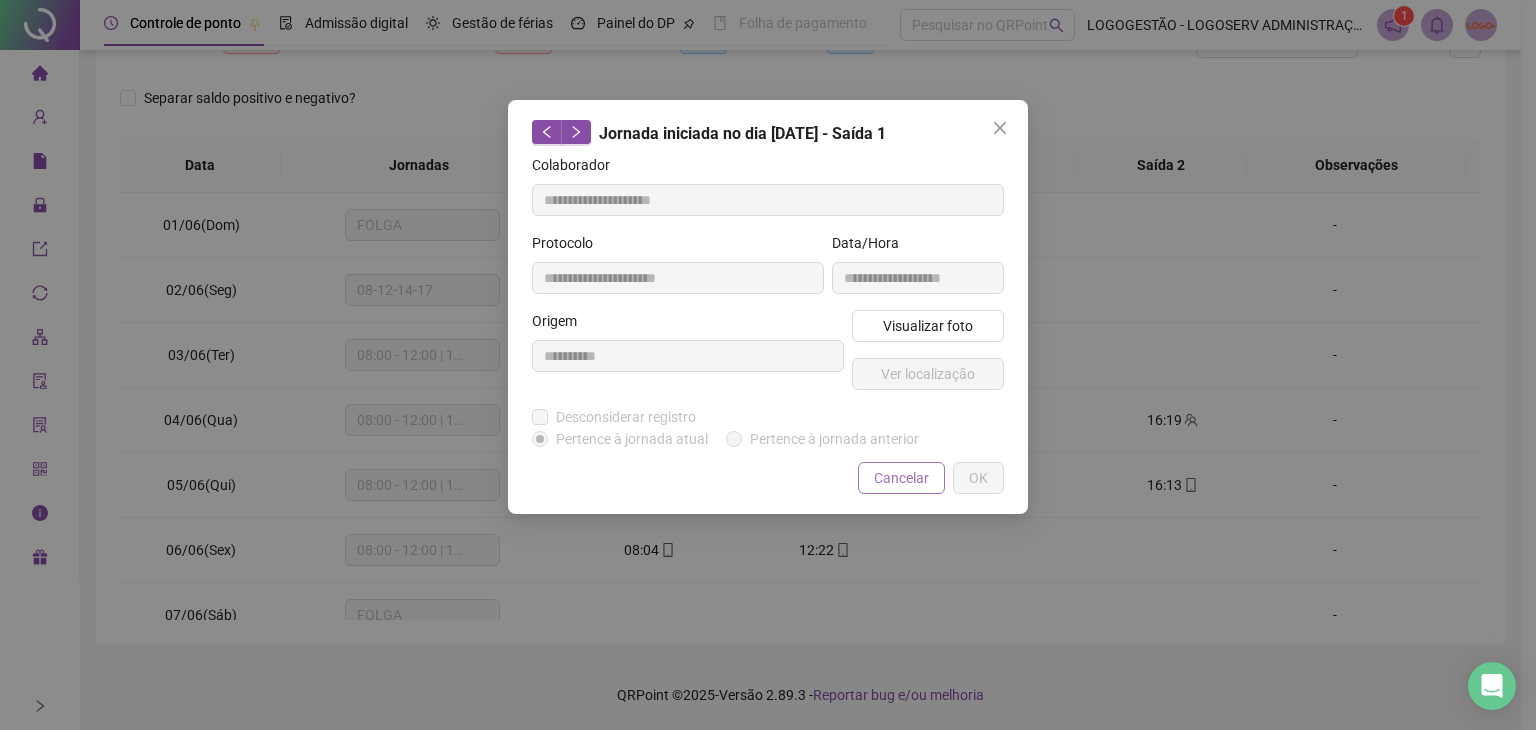 click on "Cancelar" at bounding box center [901, 478] 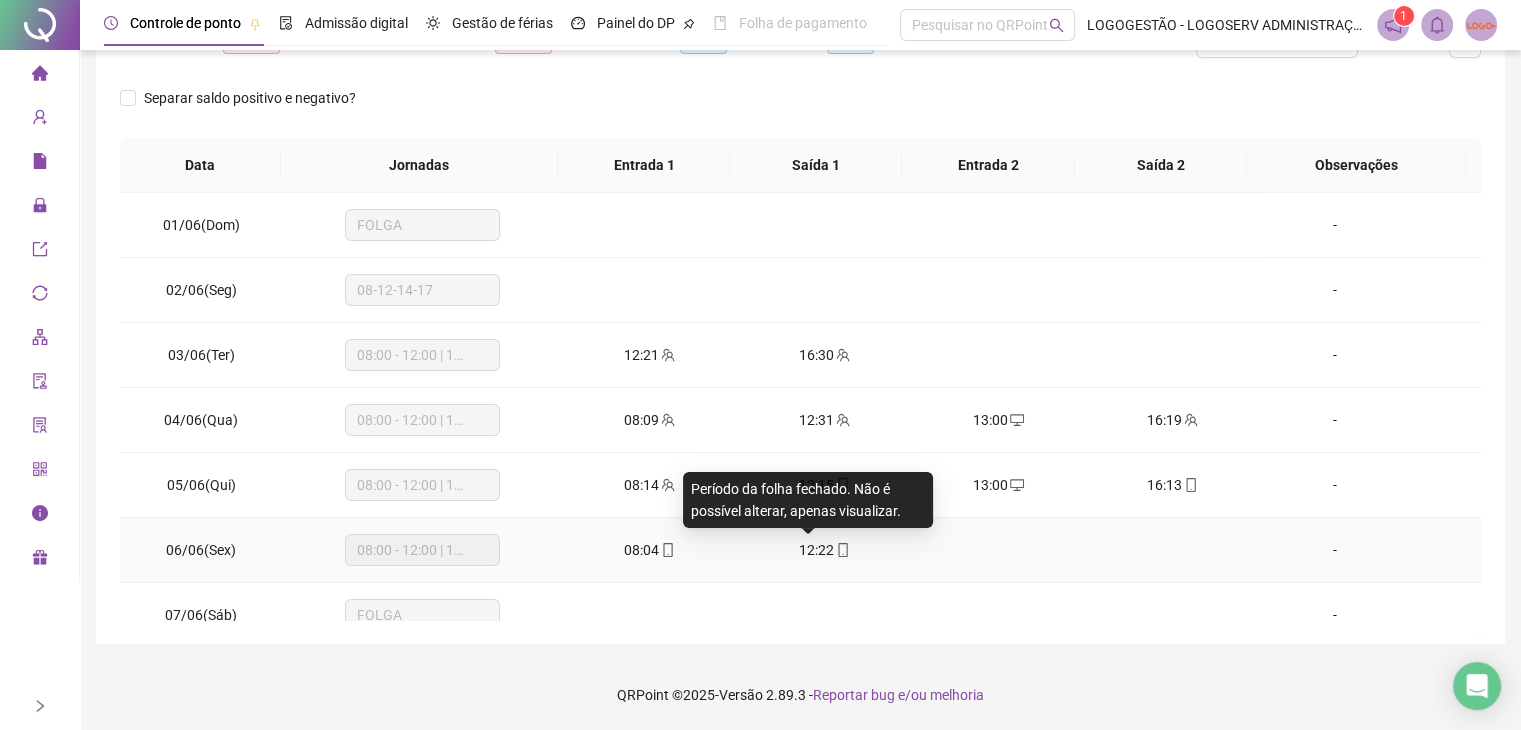 click on "12:22" at bounding box center [816, 550] 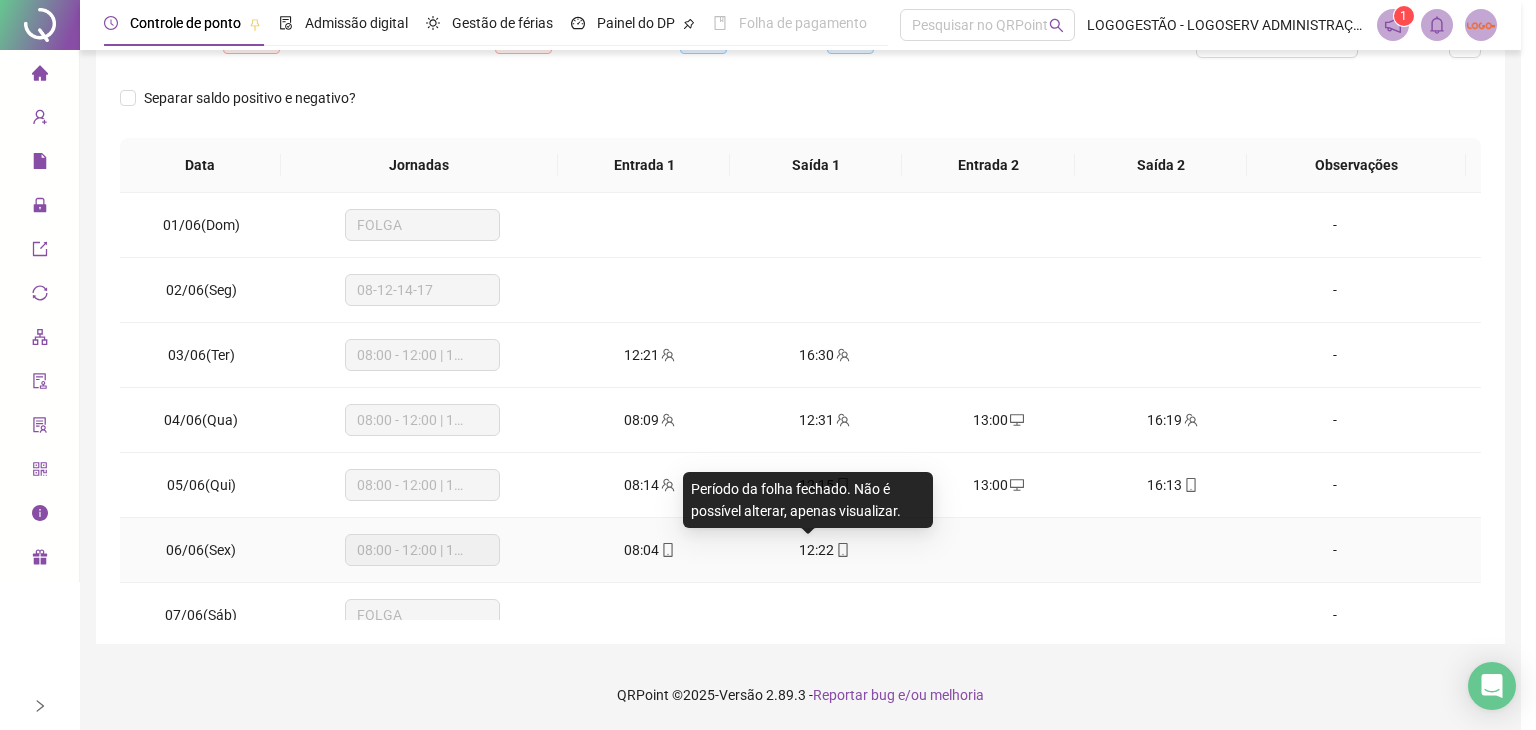 type on "**********" 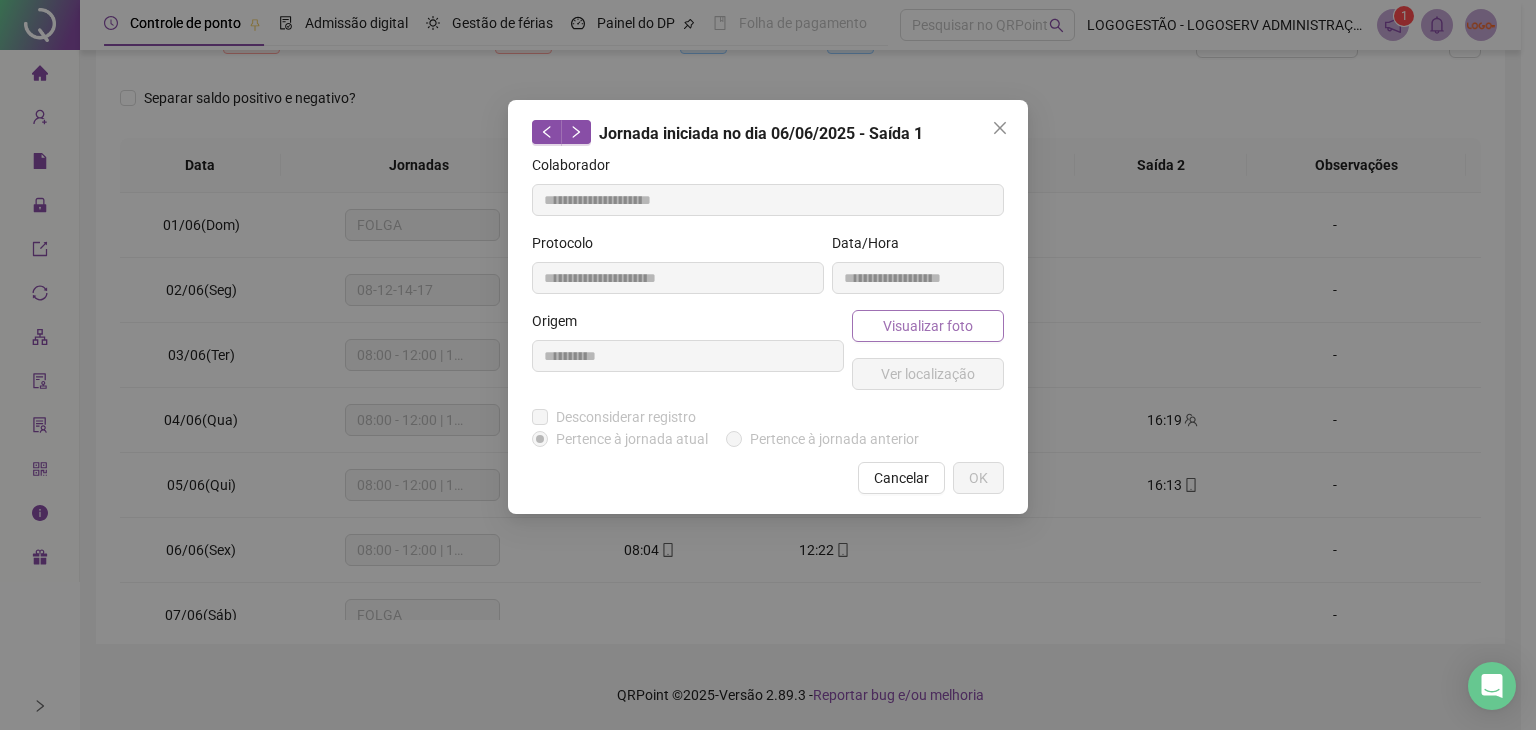click on "Visualizar foto" at bounding box center [928, 326] 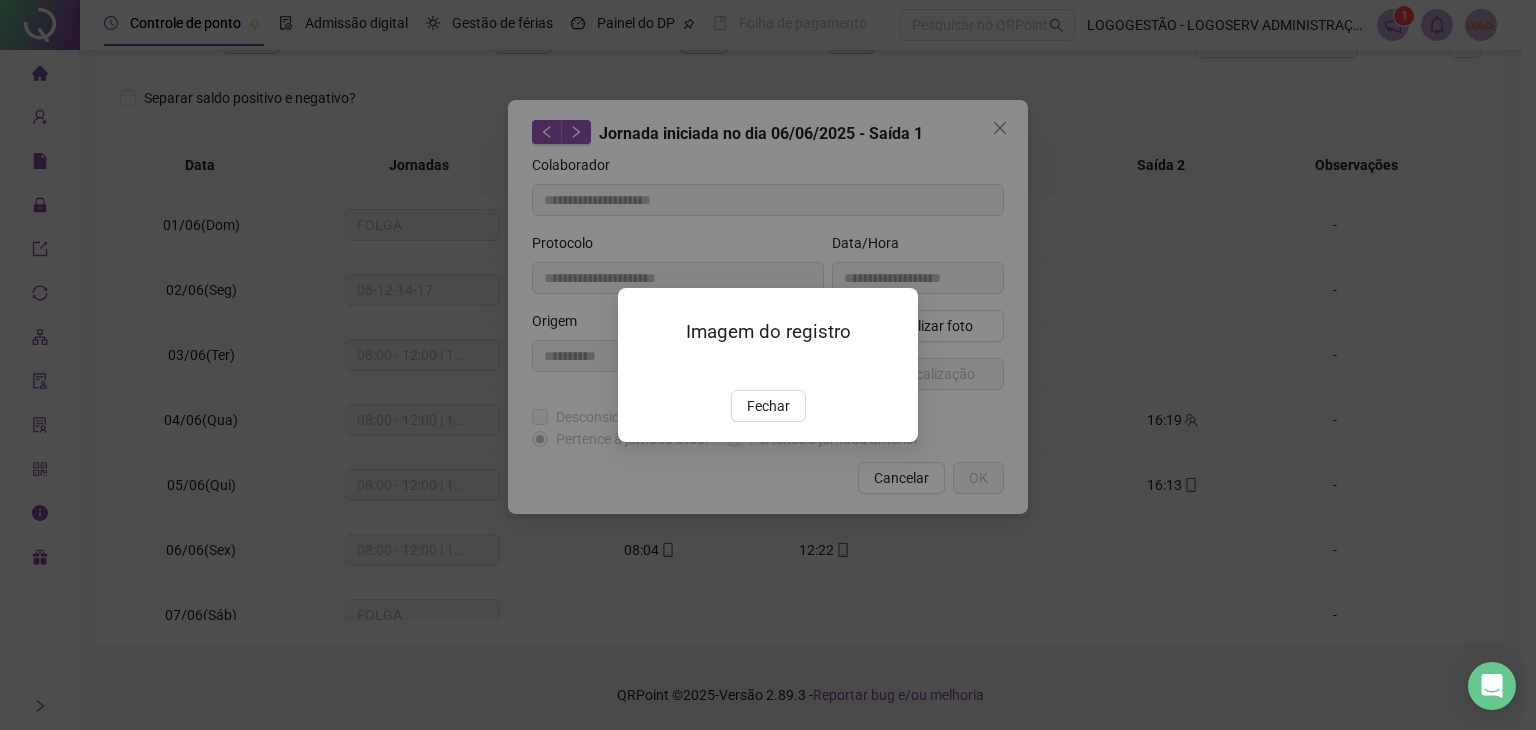 click at bounding box center [642, 368] 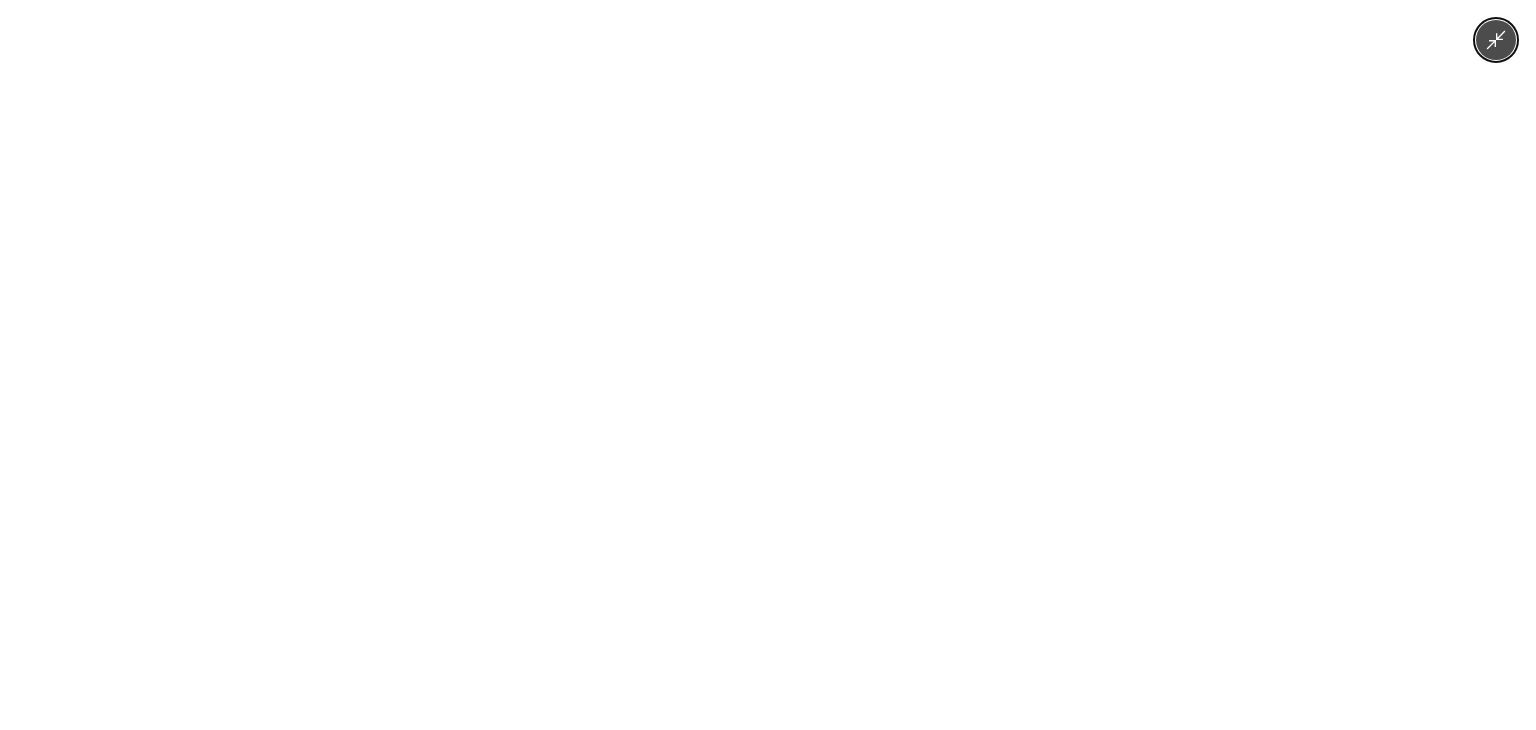 type 